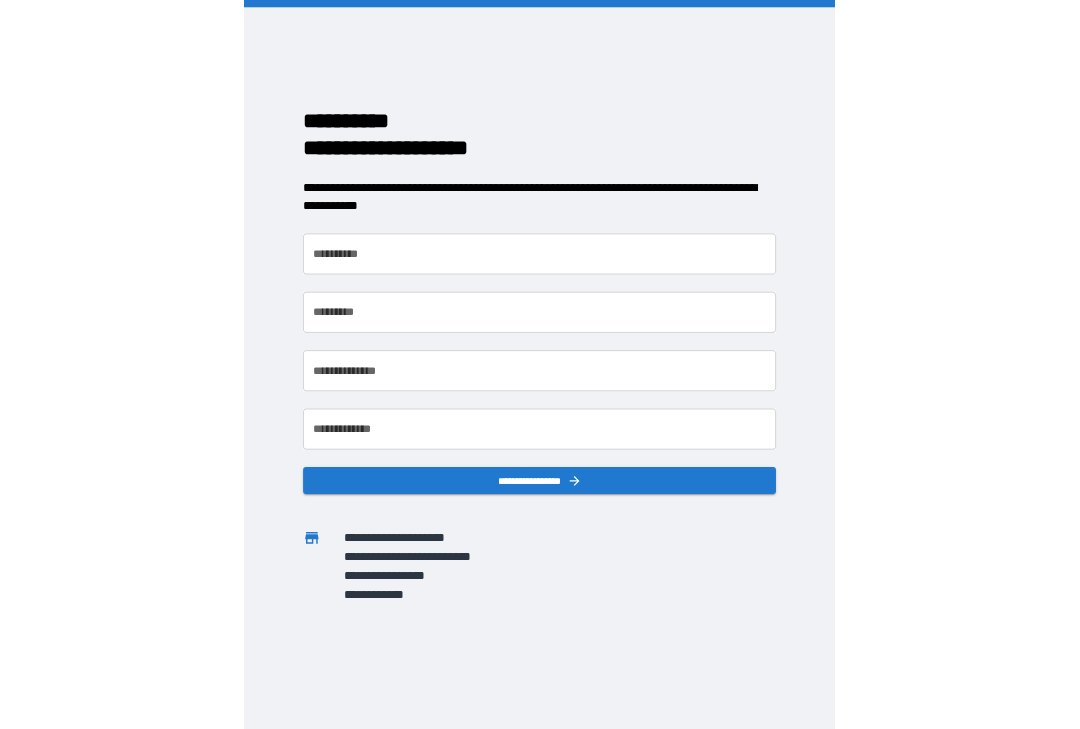 scroll, scrollTop: 0, scrollLeft: 0, axis: both 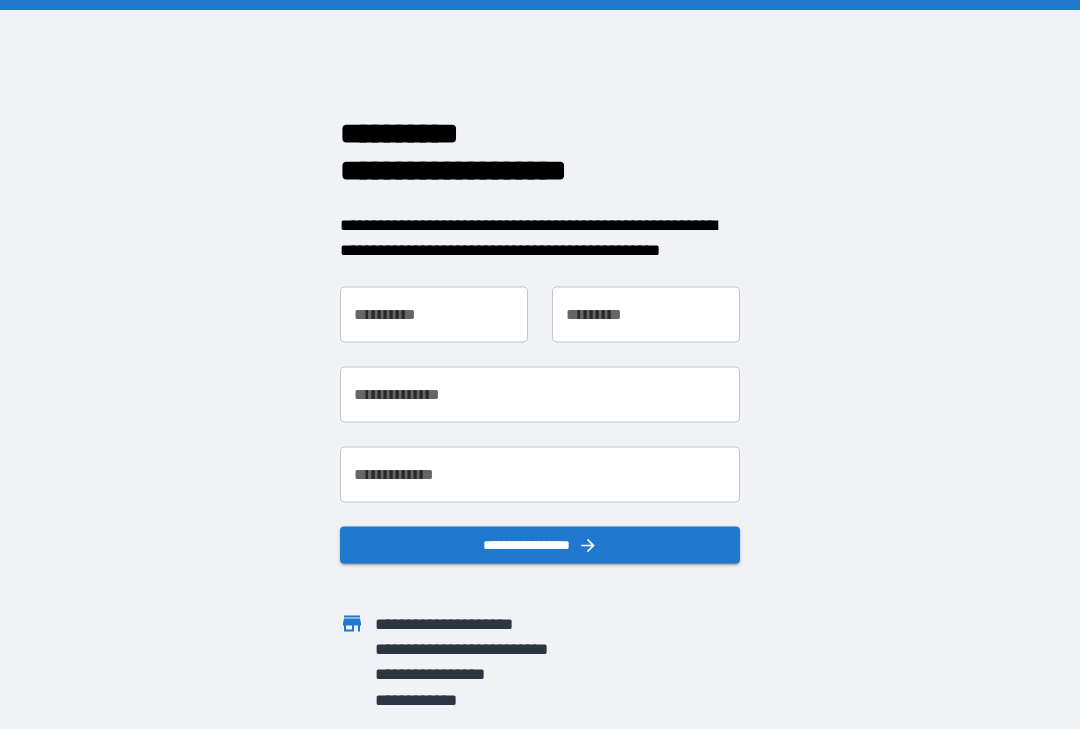 click on "**********" at bounding box center (434, 314) 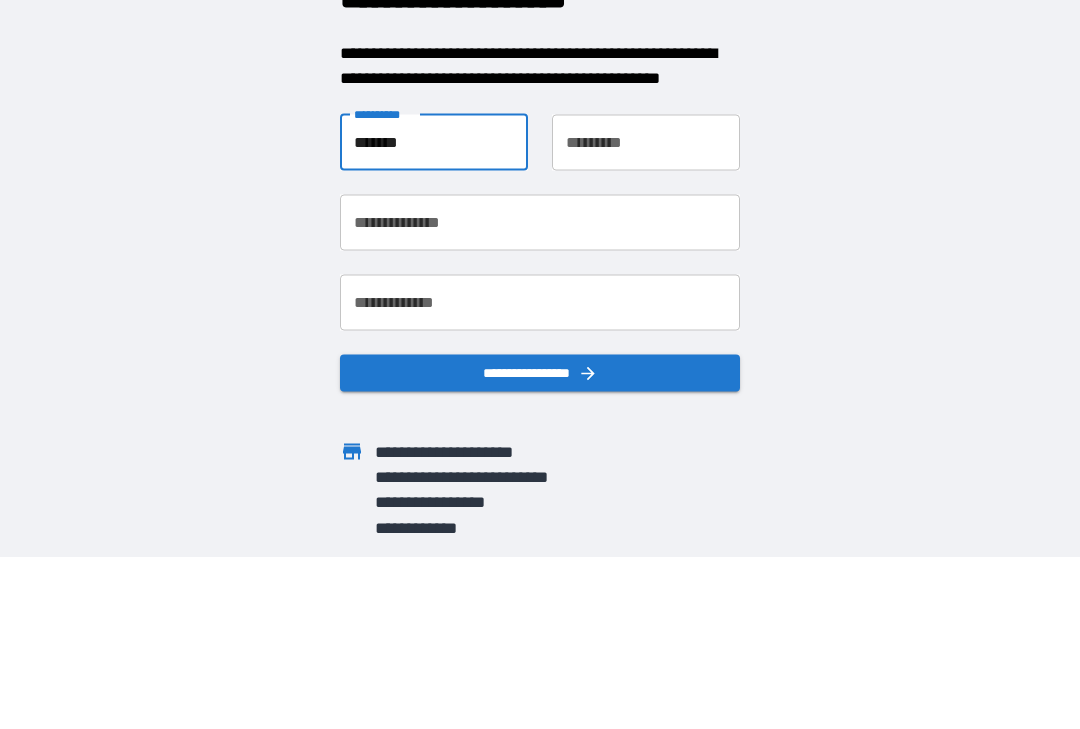 type on "*******" 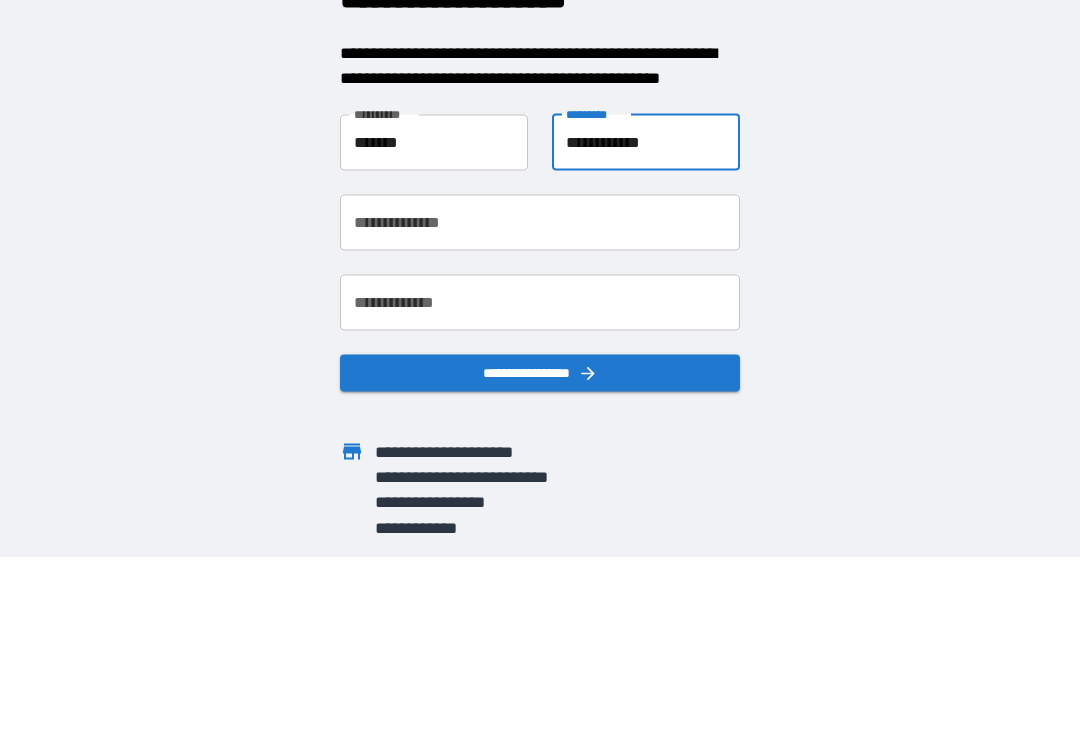 type on "**********" 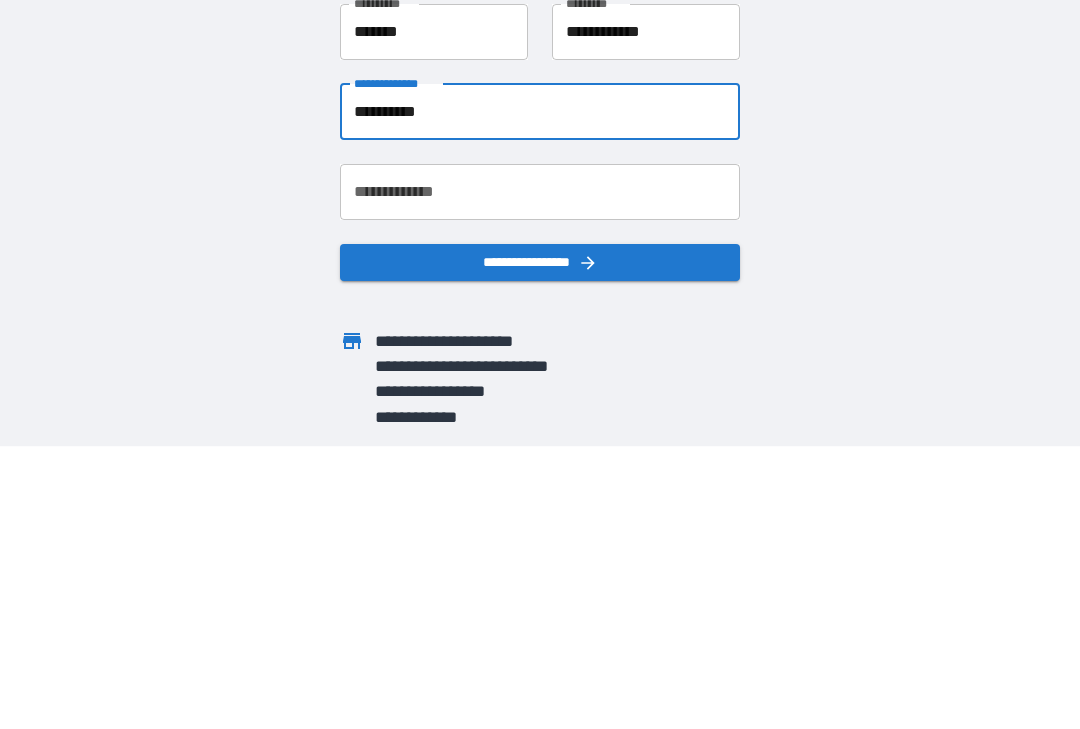 type on "**********" 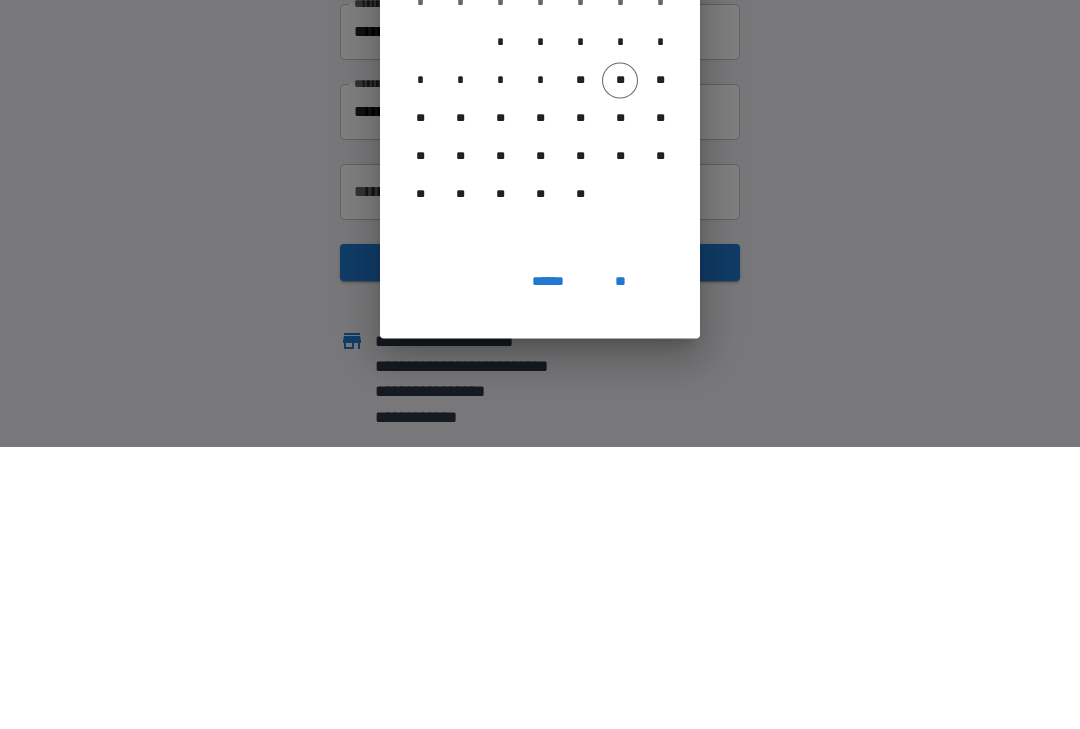 scroll, scrollTop: 36, scrollLeft: 0, axis: vertical 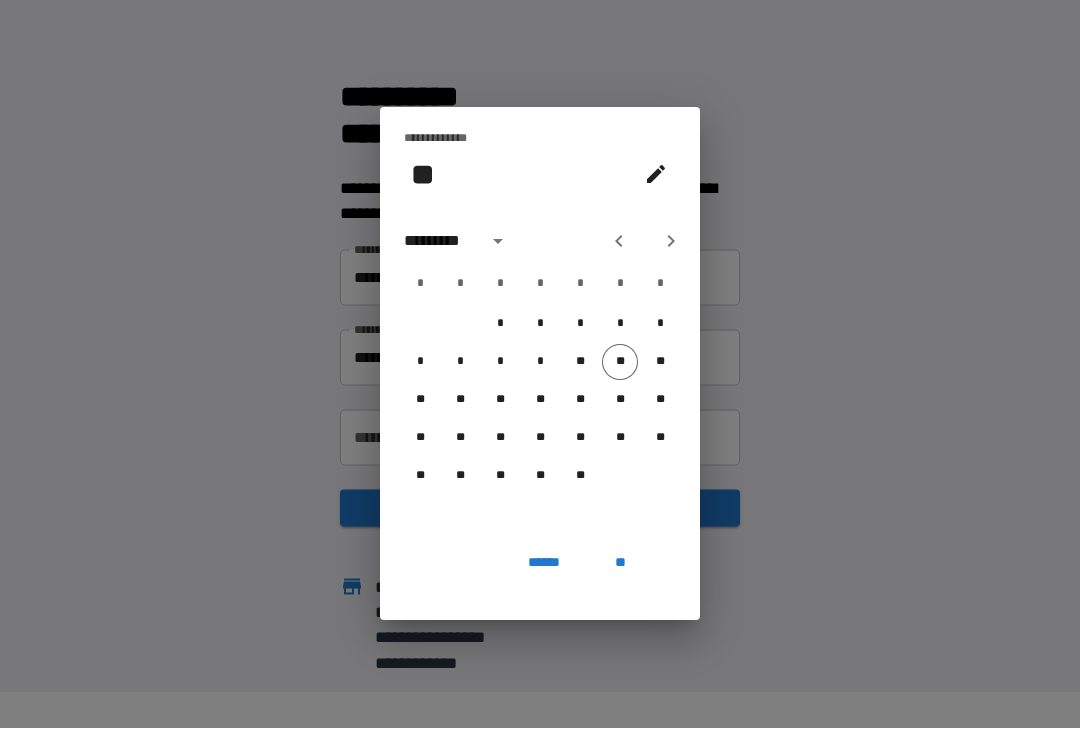 click 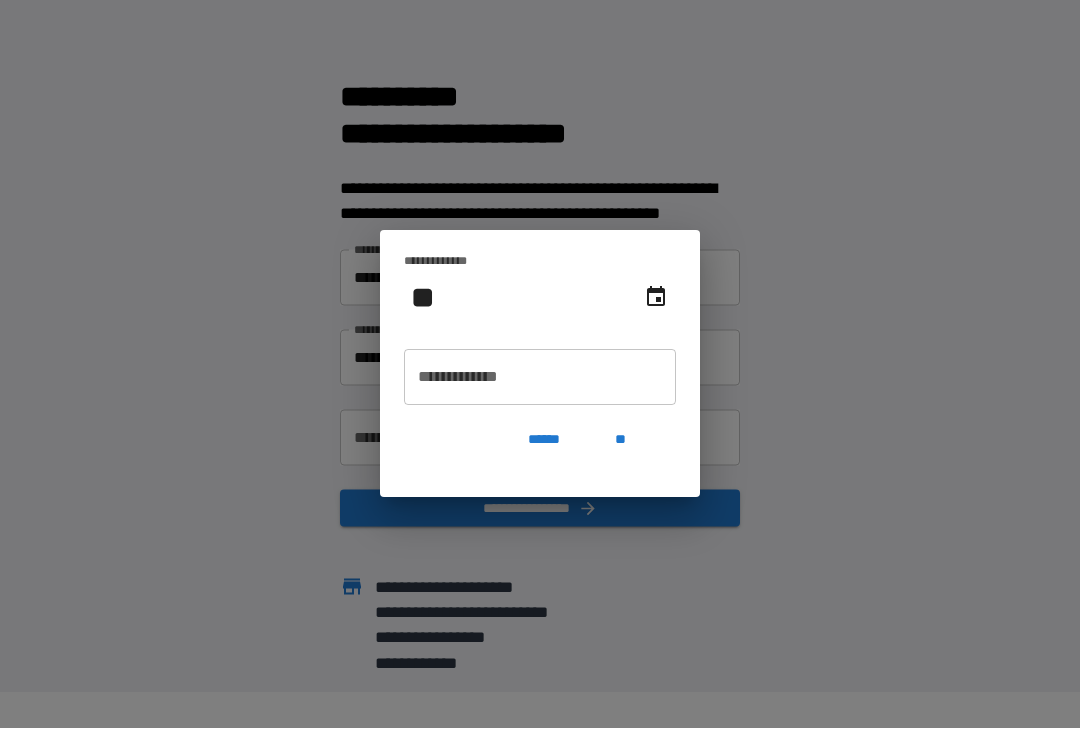 click on "**********" at bounding box center (540, 378) 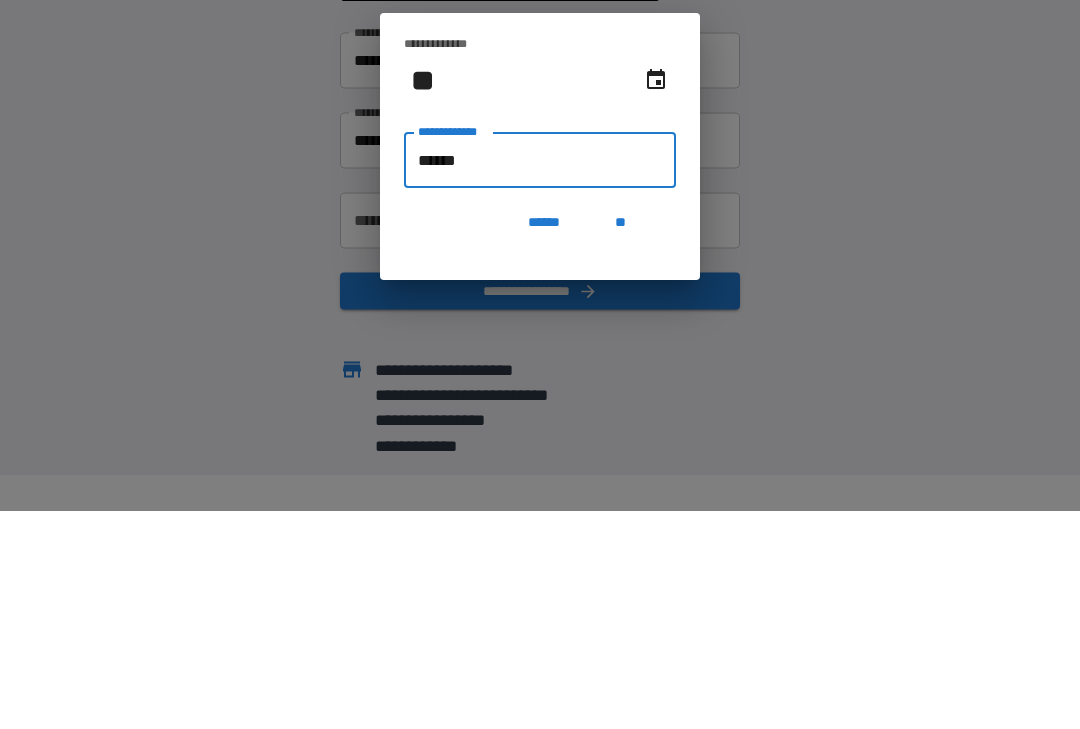type on "*******" 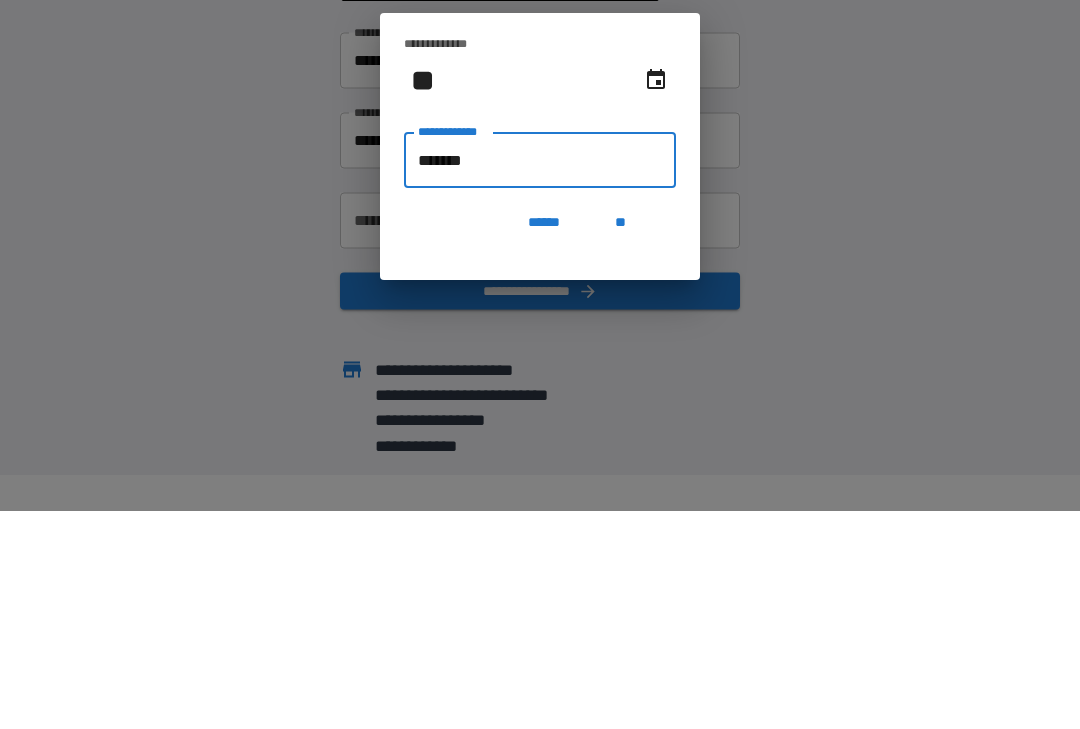 type on "**********" 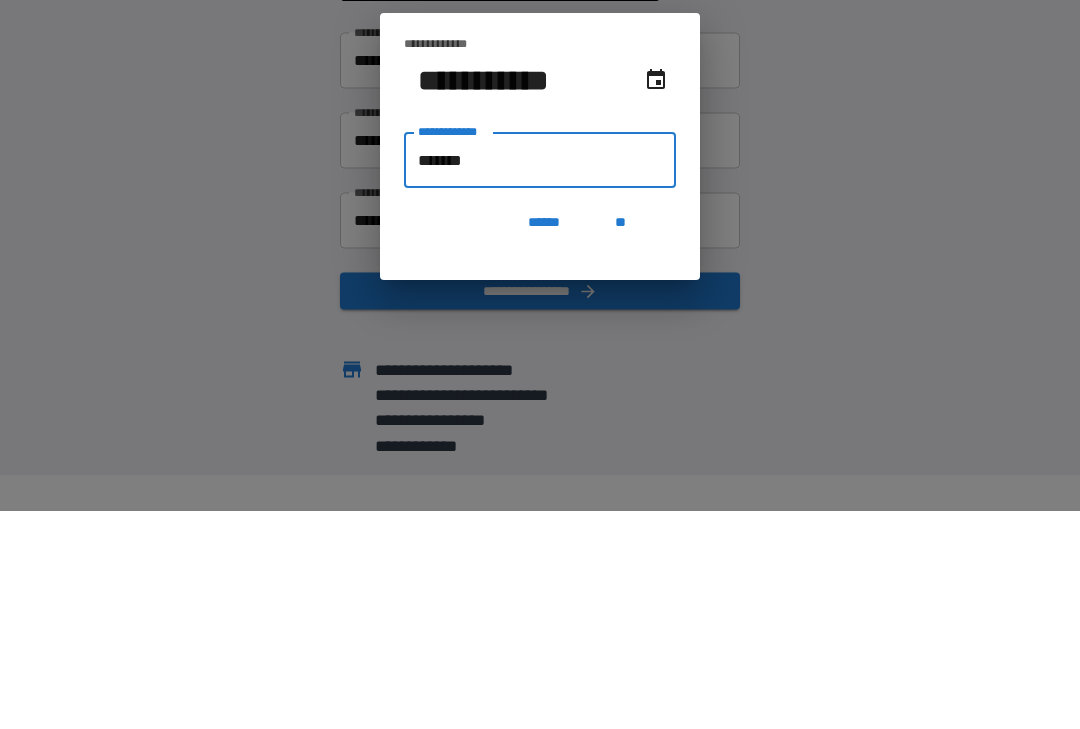 type on "********" 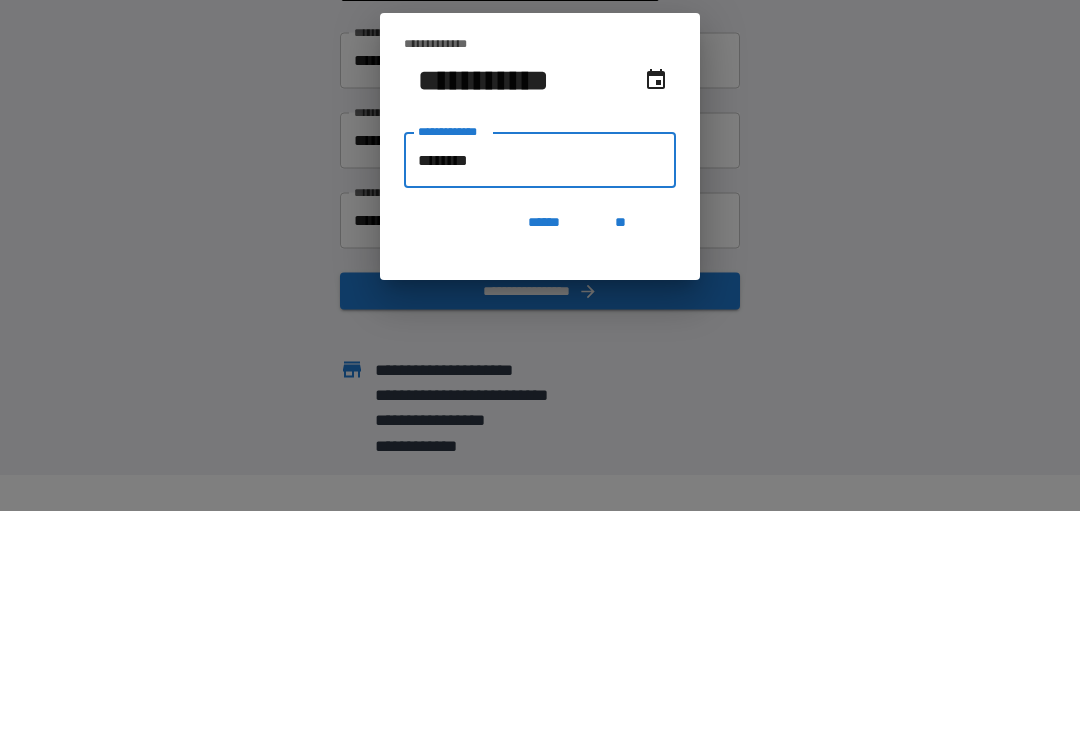 type on "**********" 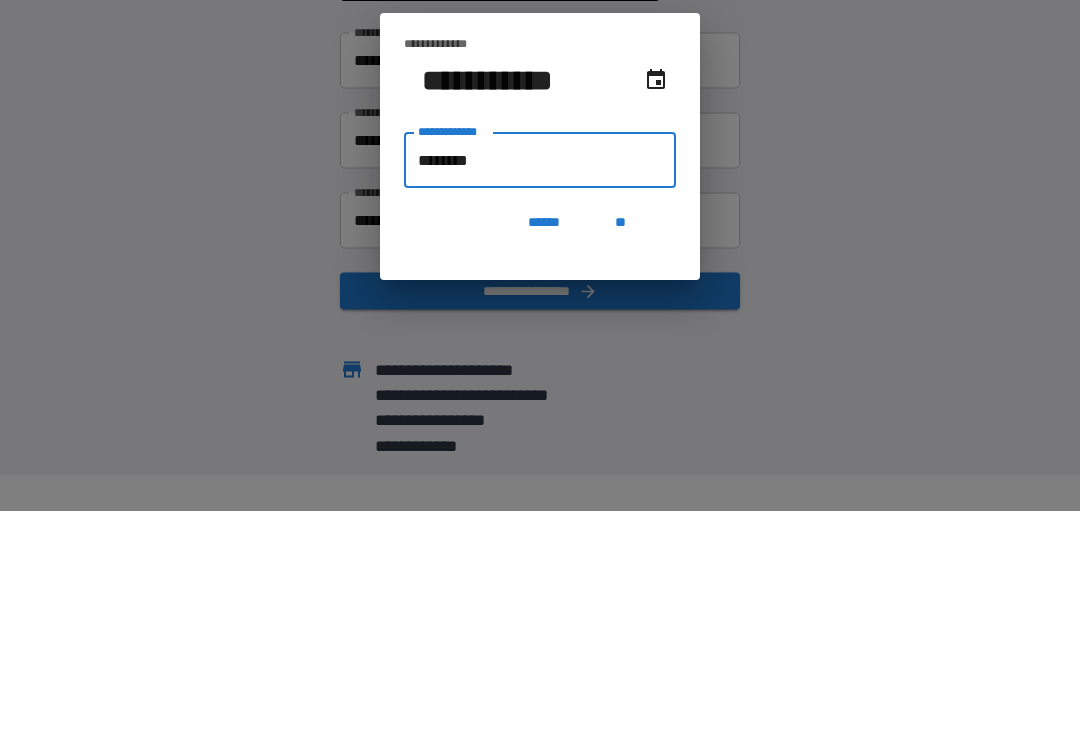 type on "*********" 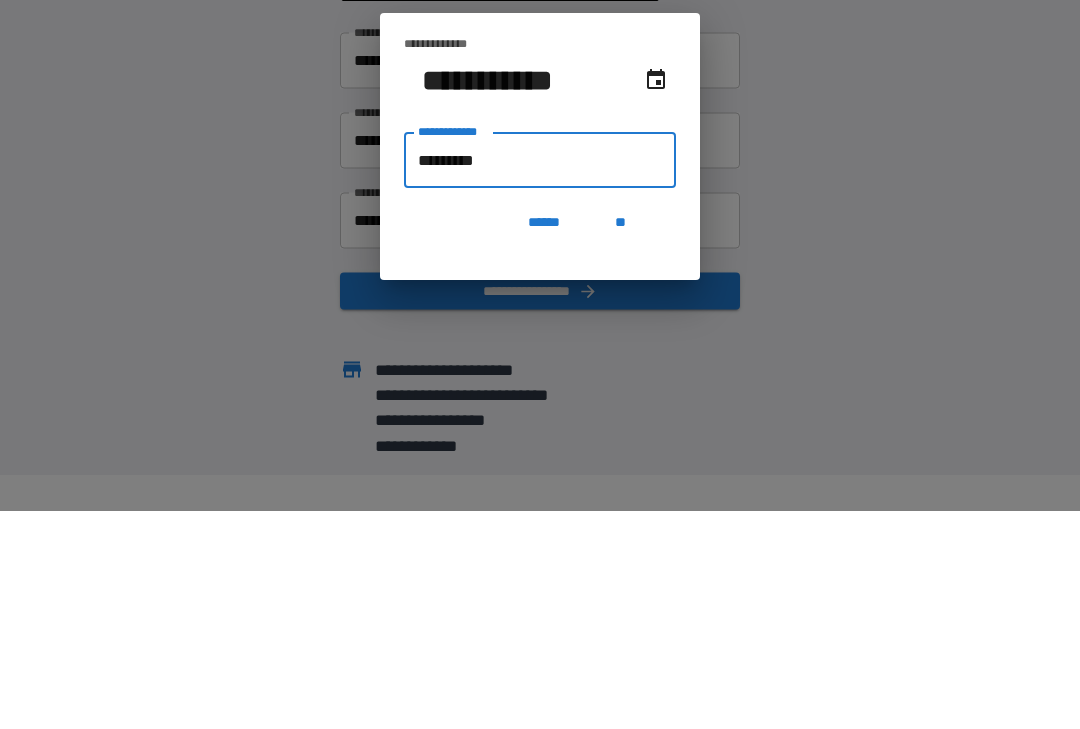 type on "**********" 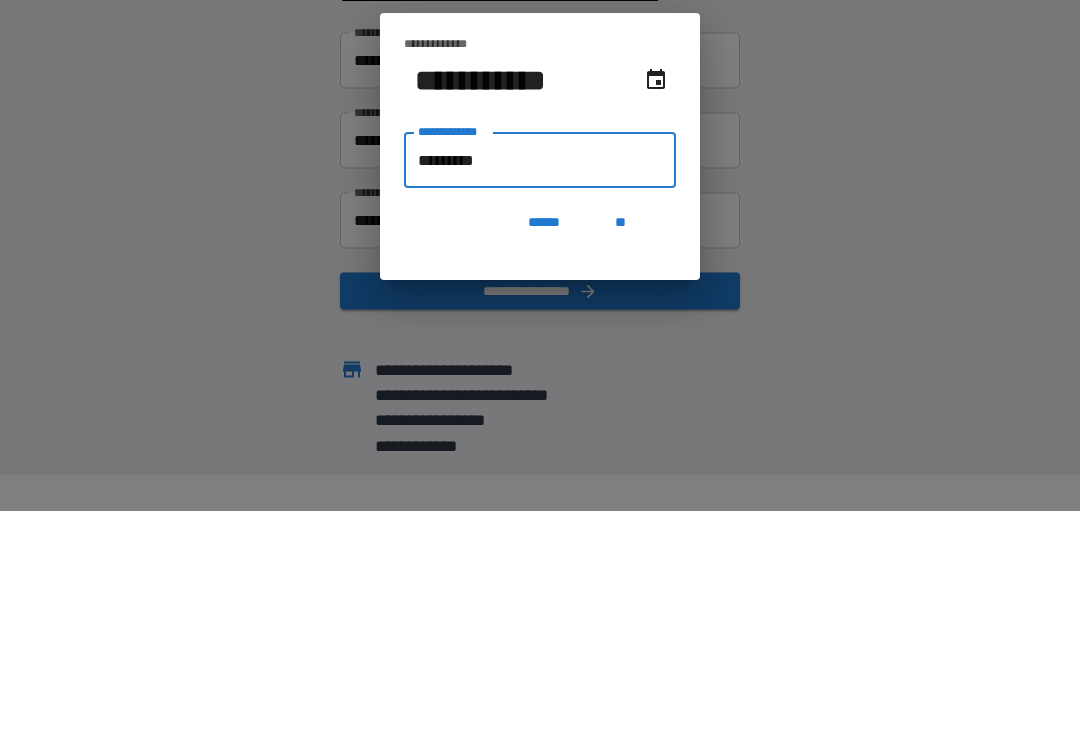type on "**********" 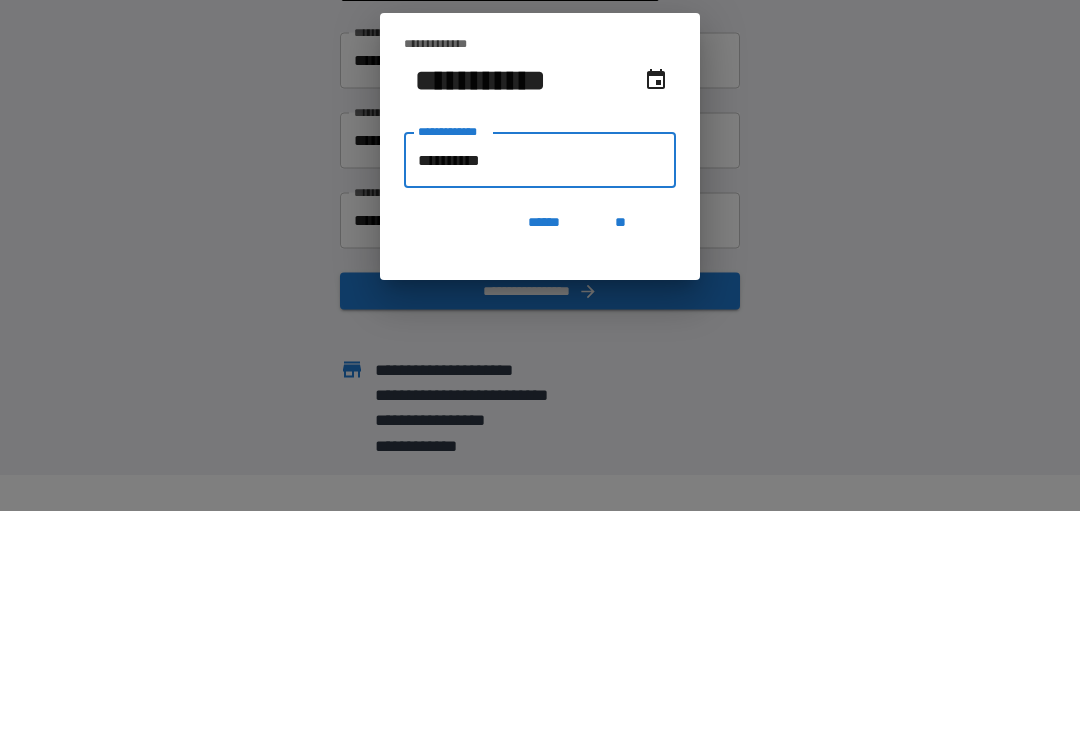 type on "**********" 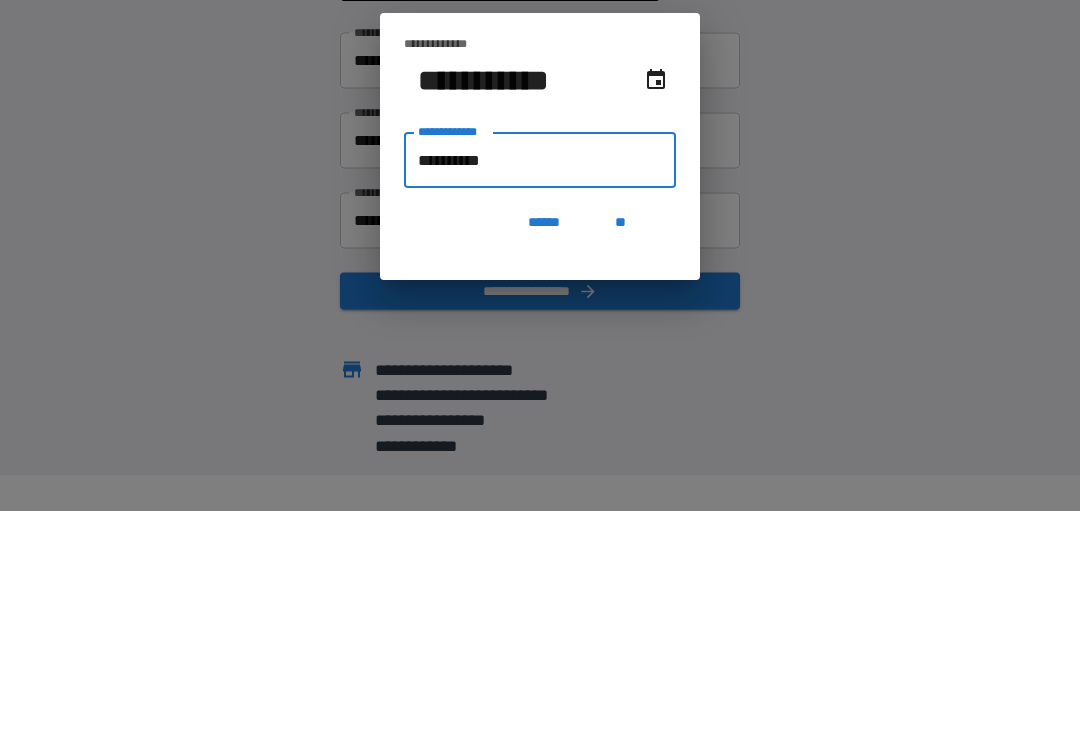 type on "**********" 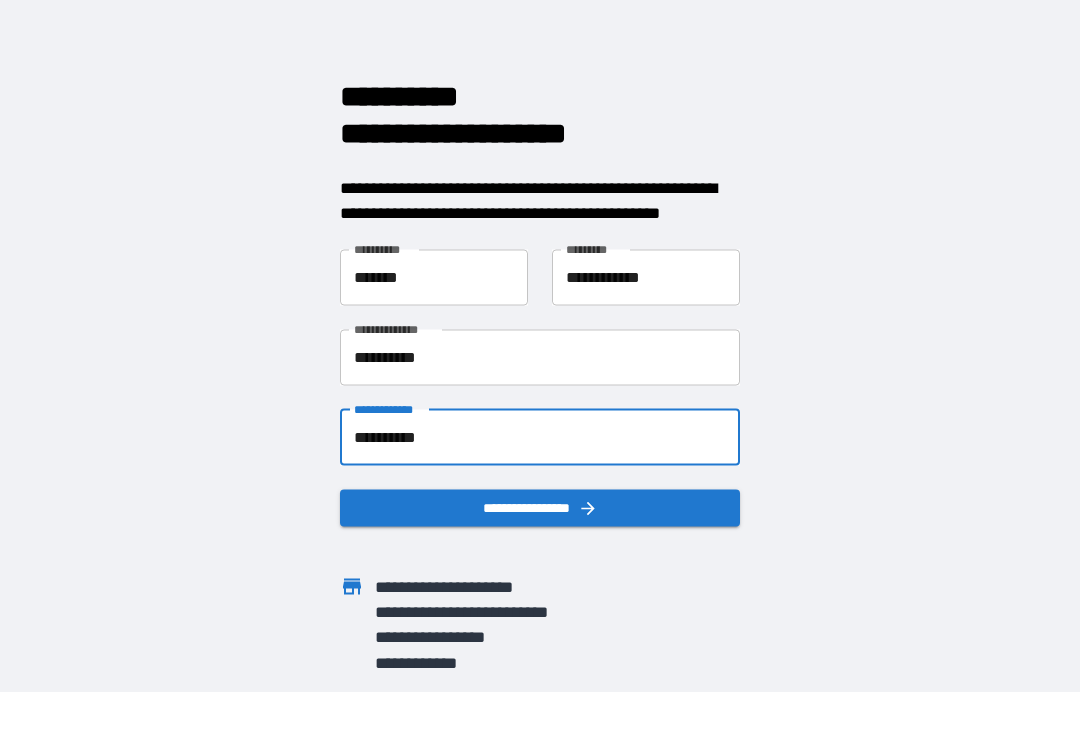 click on "**********" at bounding box center [540, 508] 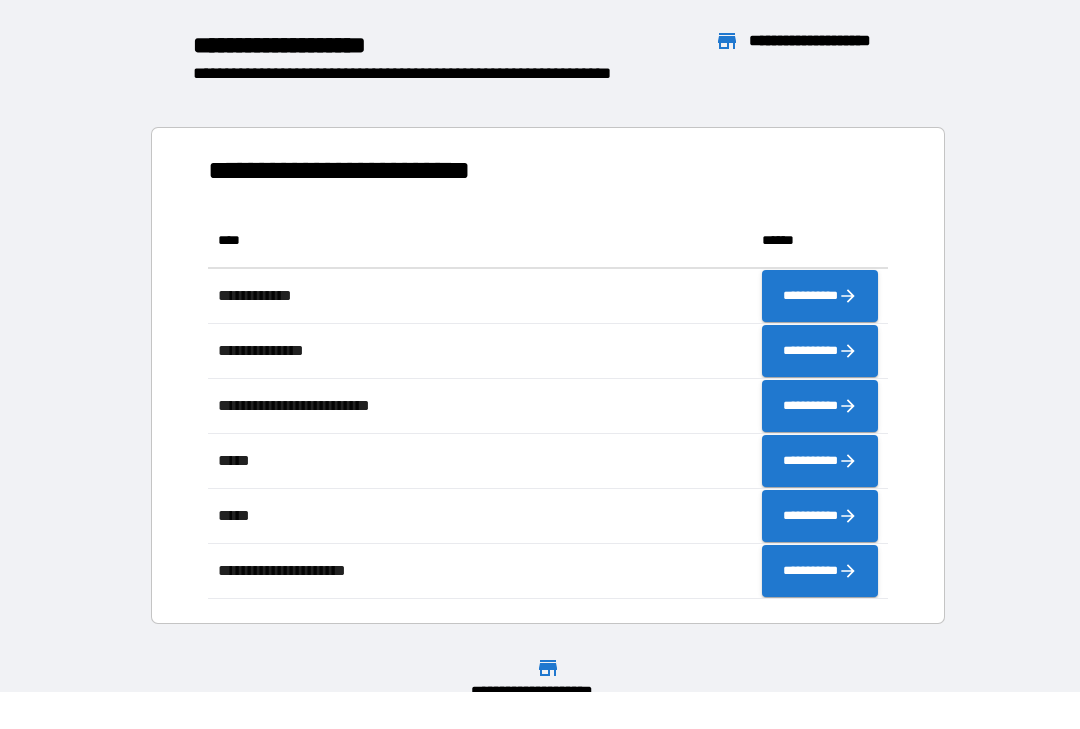 scroll, scrollTop: 386, scrollLeft: 680, axis: both 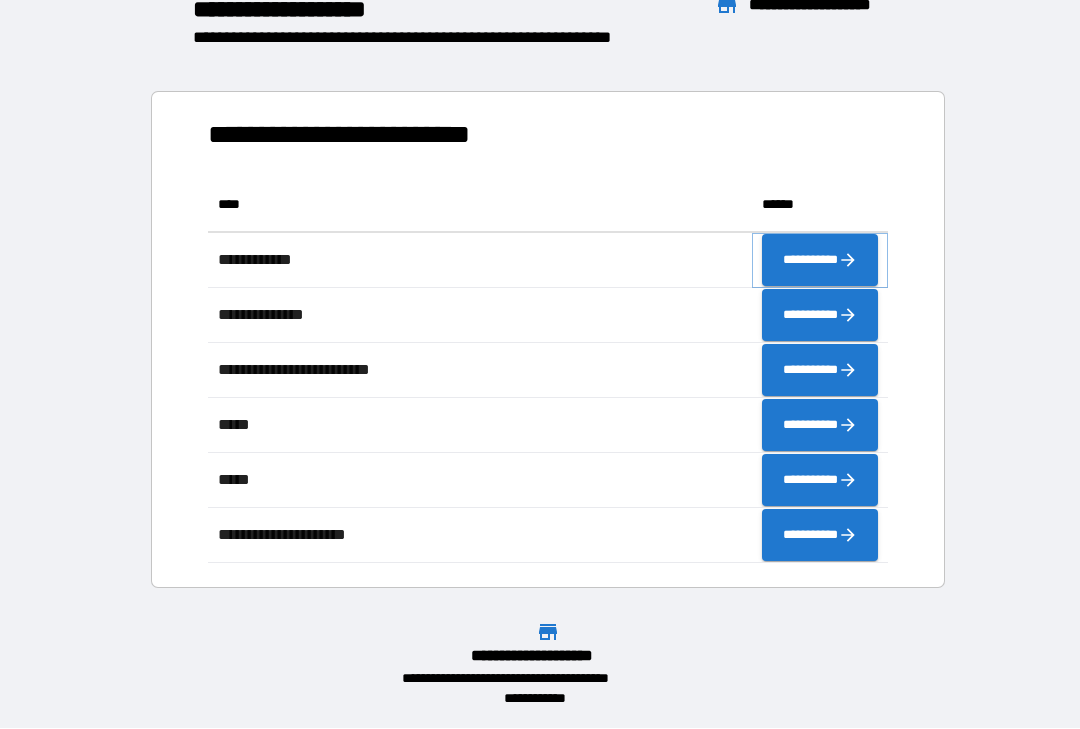 click on "**********" at bounding box center (820, 261) 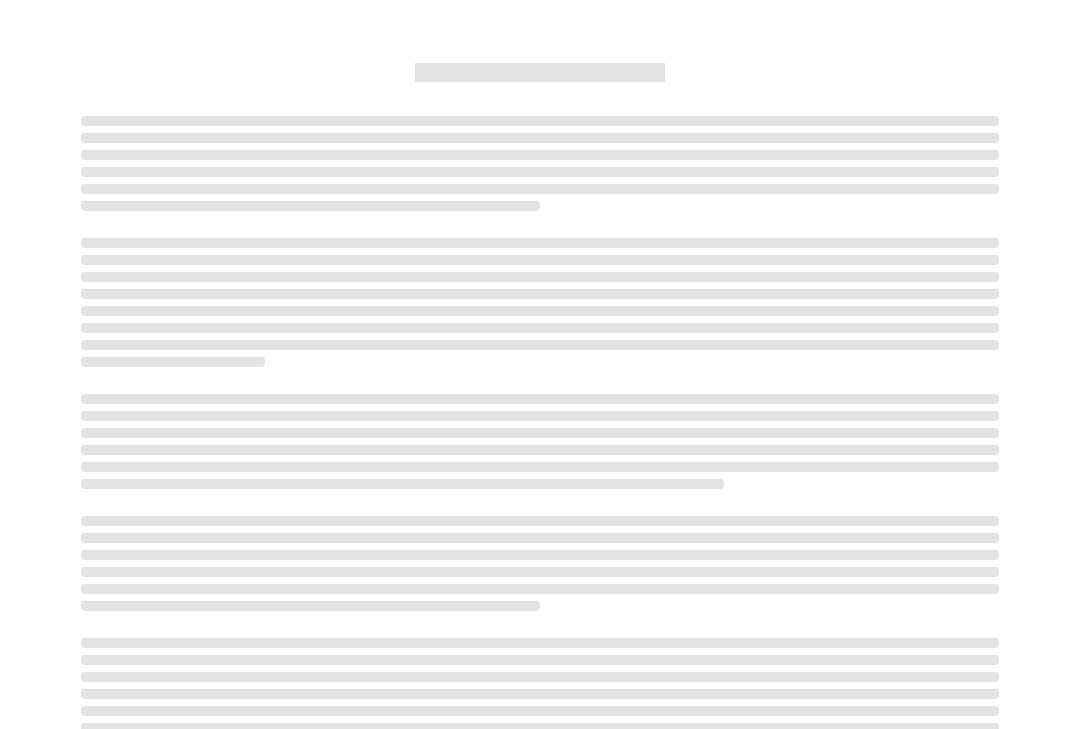scroll, scrollTop: 36, scrollLeft: 0, axis: vertical 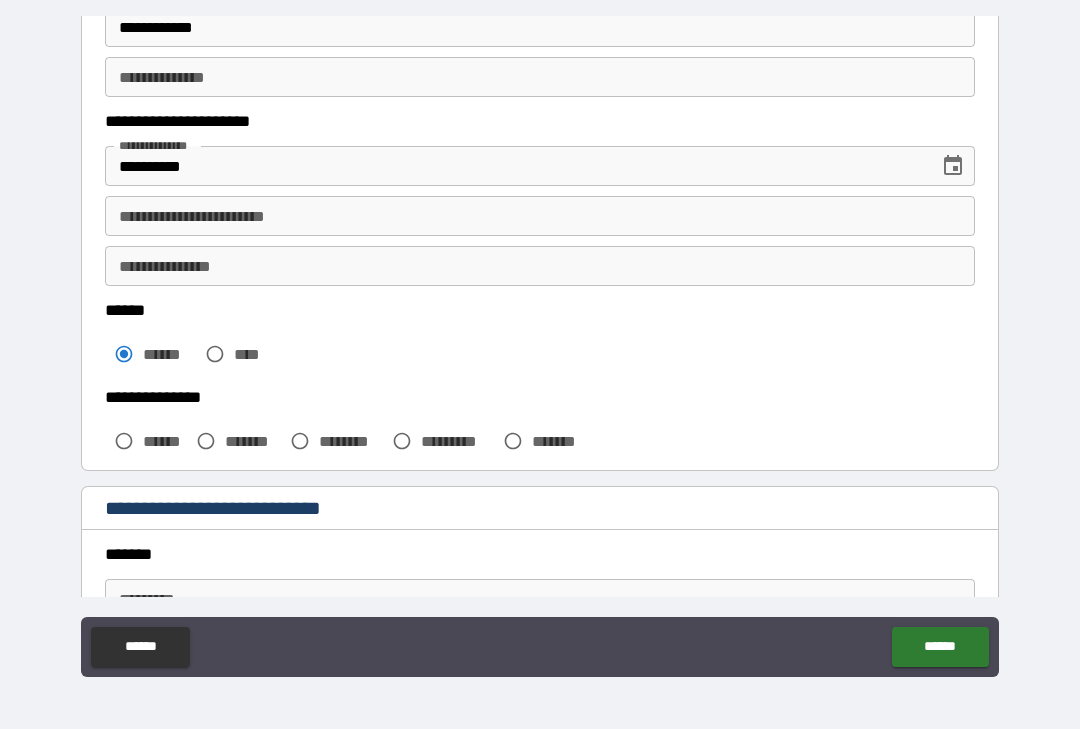 click on "**********" at bounding box center (540, 216) 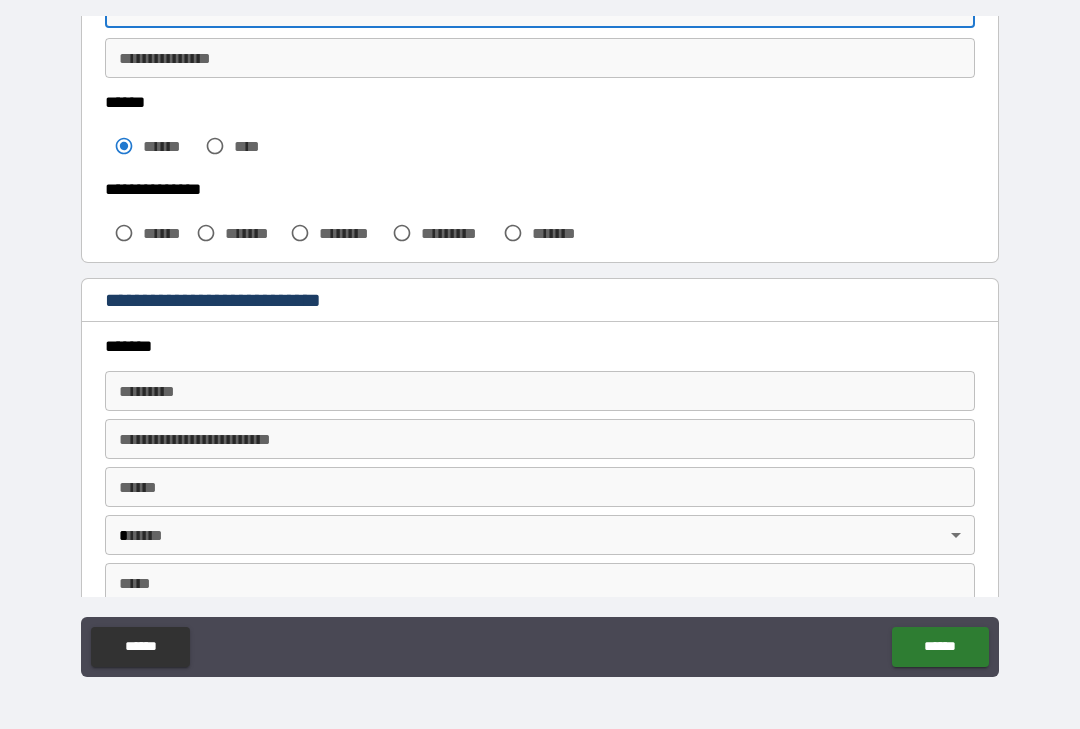 scroll, scrollTop: 476, scrollLeft: 0, axis: vertical 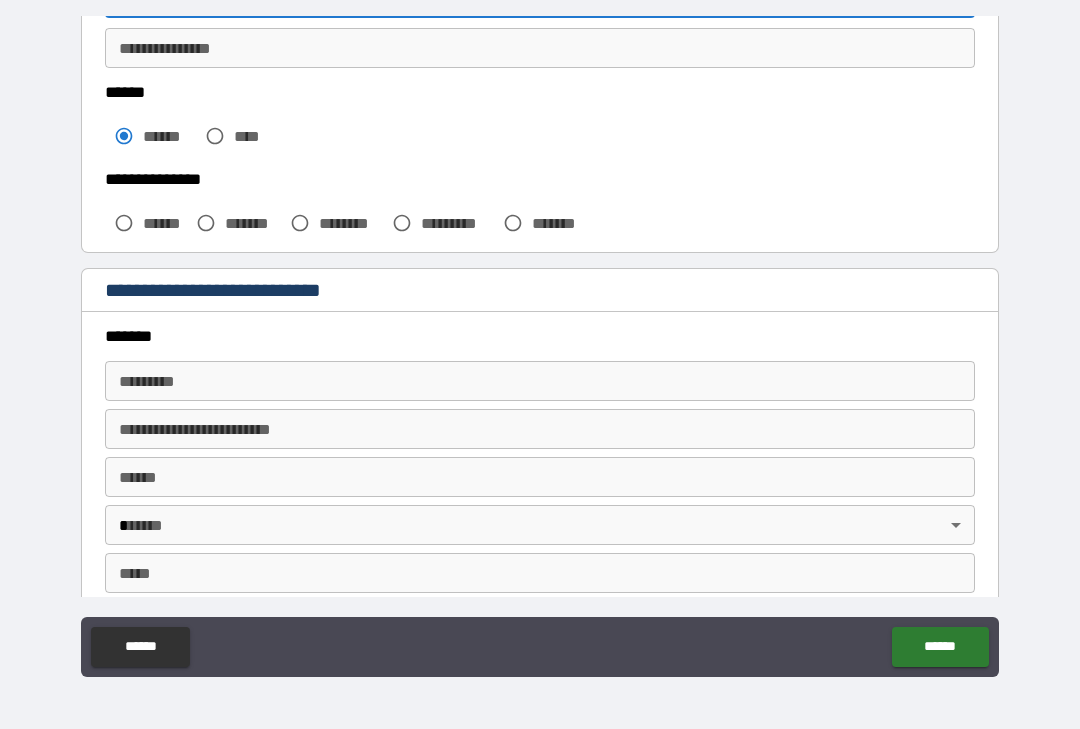 type on "**********" 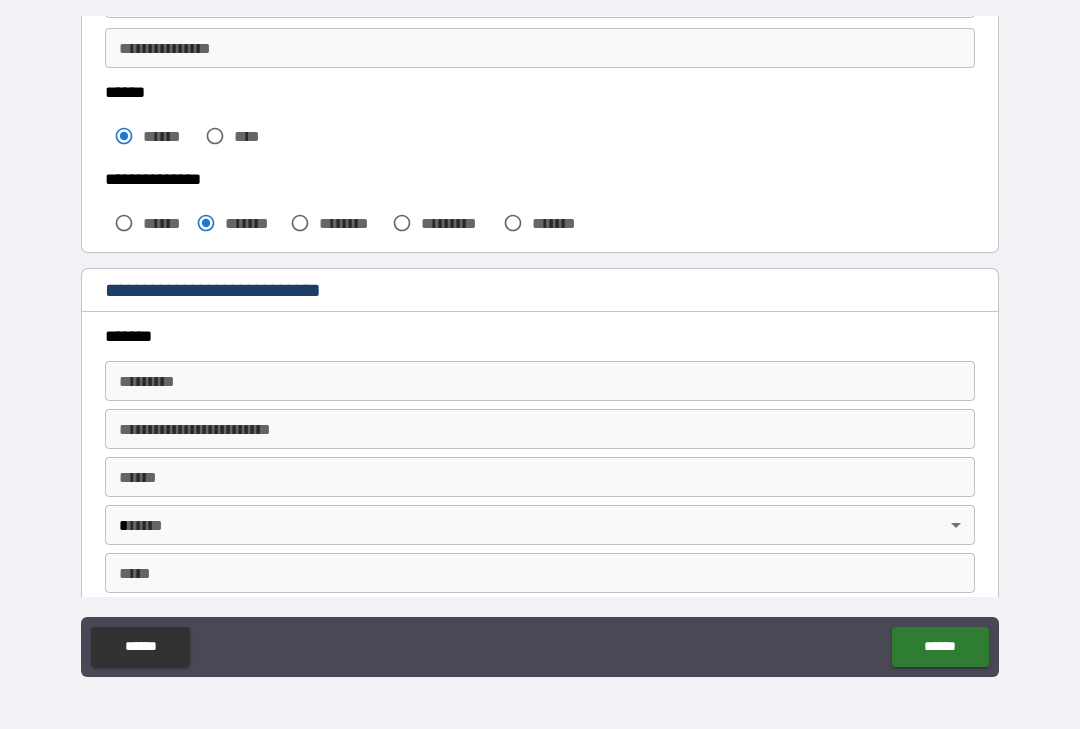 click on "*******   *" at bounding box center (540, 381) 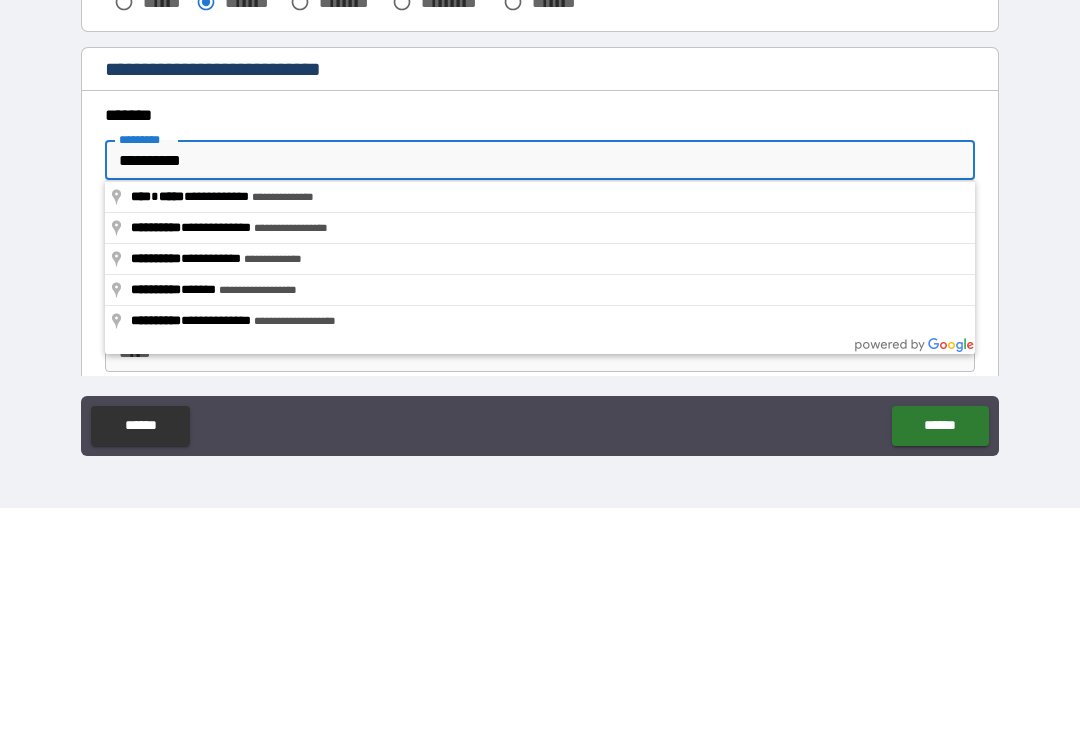 type on "**********" 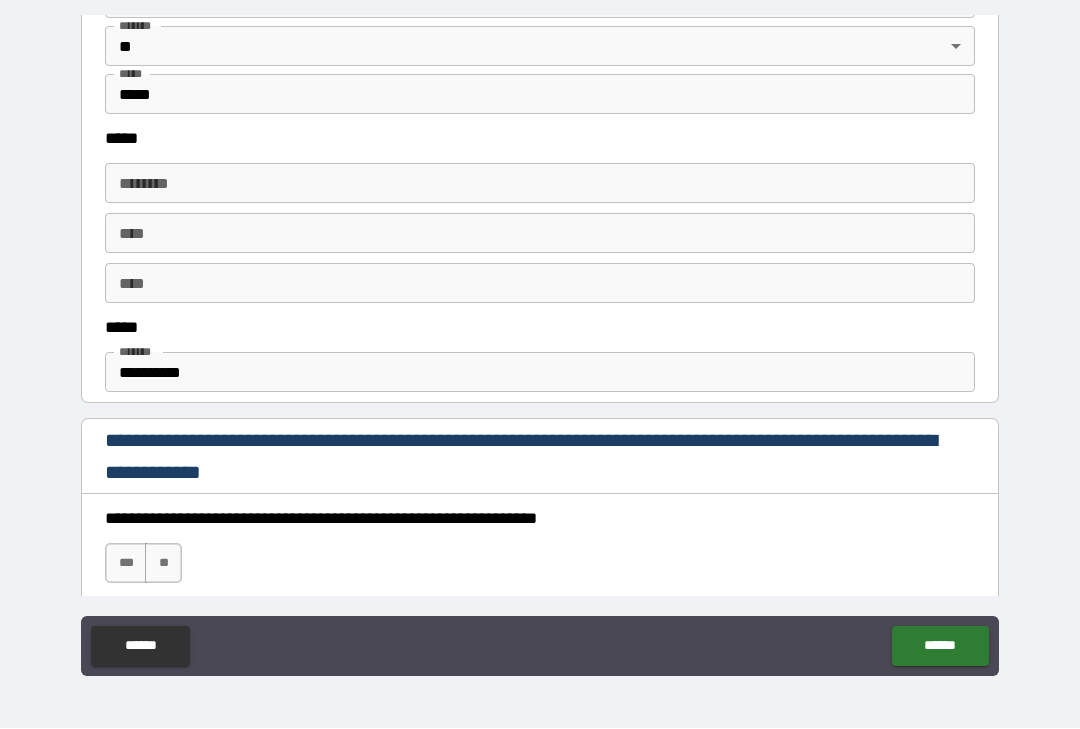 scroll, scrollTop: 956, scrollLeft: 0, axis: vertical 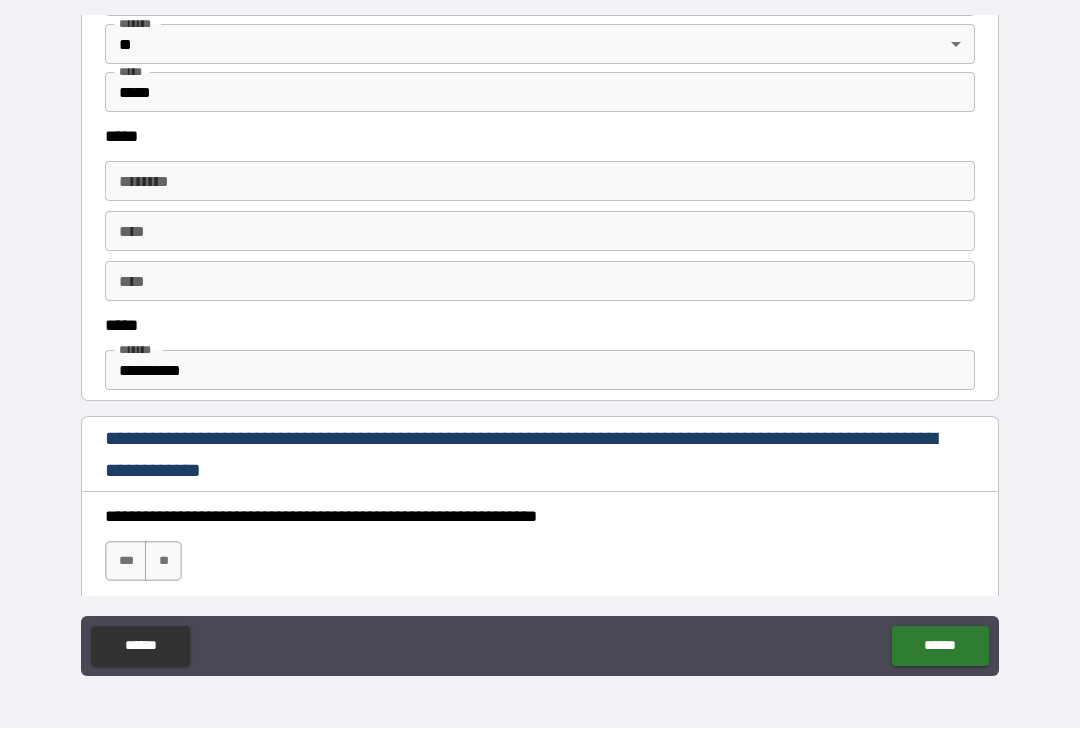 click on "******   *" at bounding box center [540, 182] 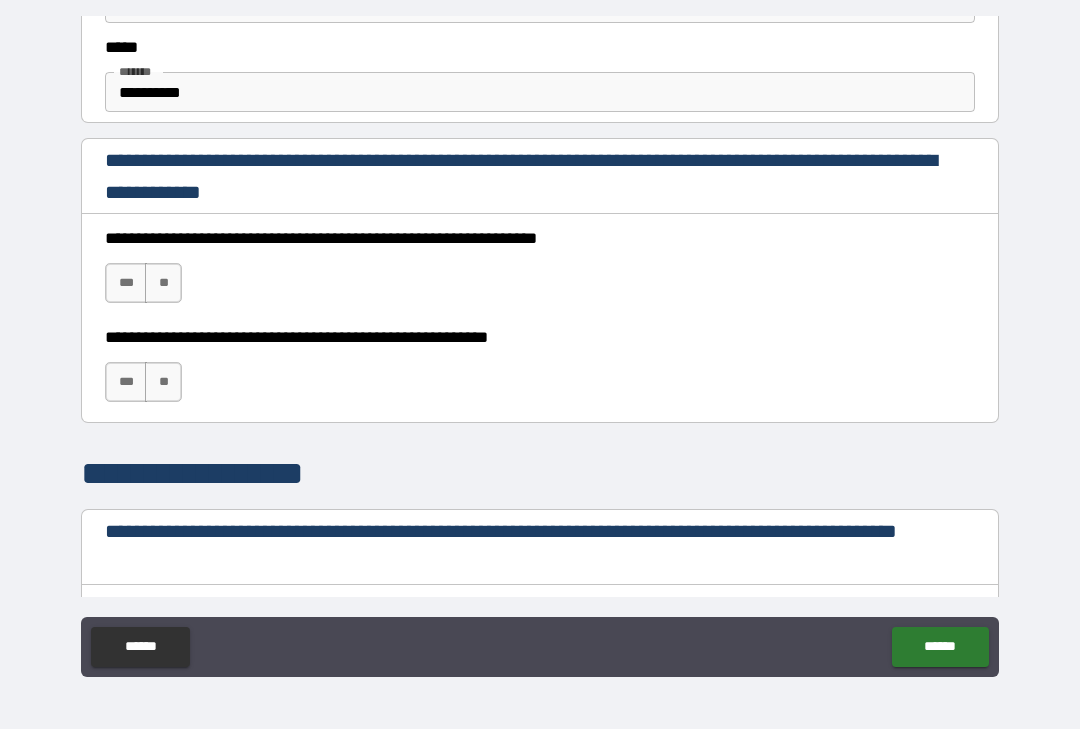 scroll, scrollTop: 1232, scrollLeft: 0, axis: vertical 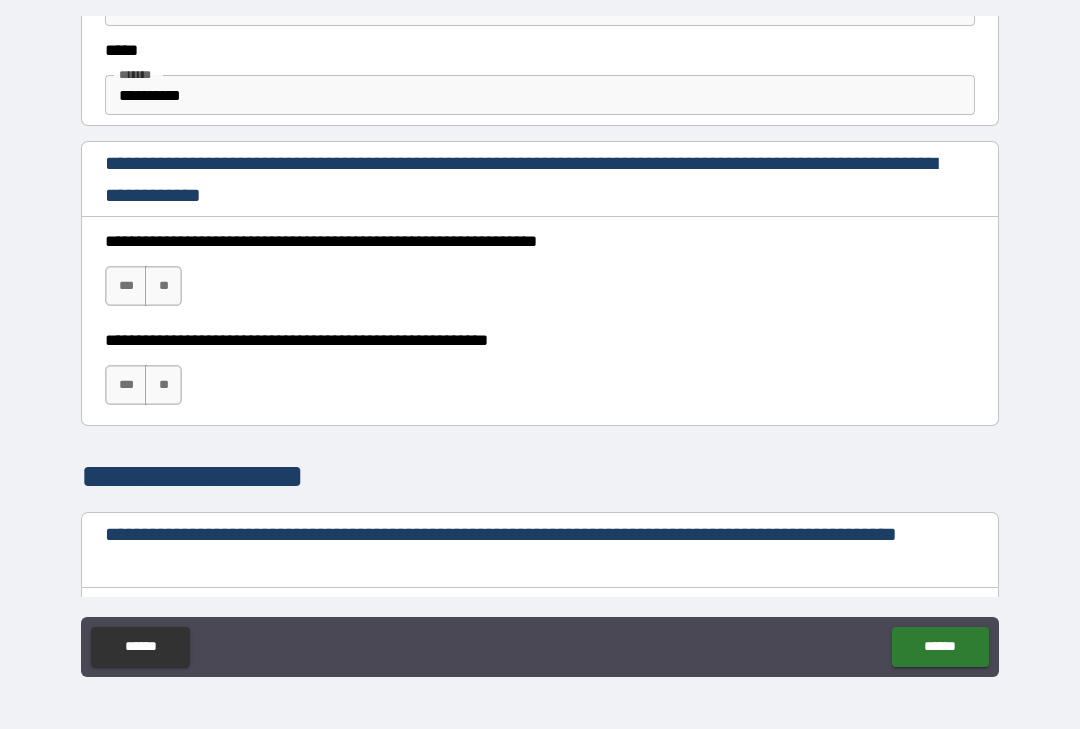 type on "**********" 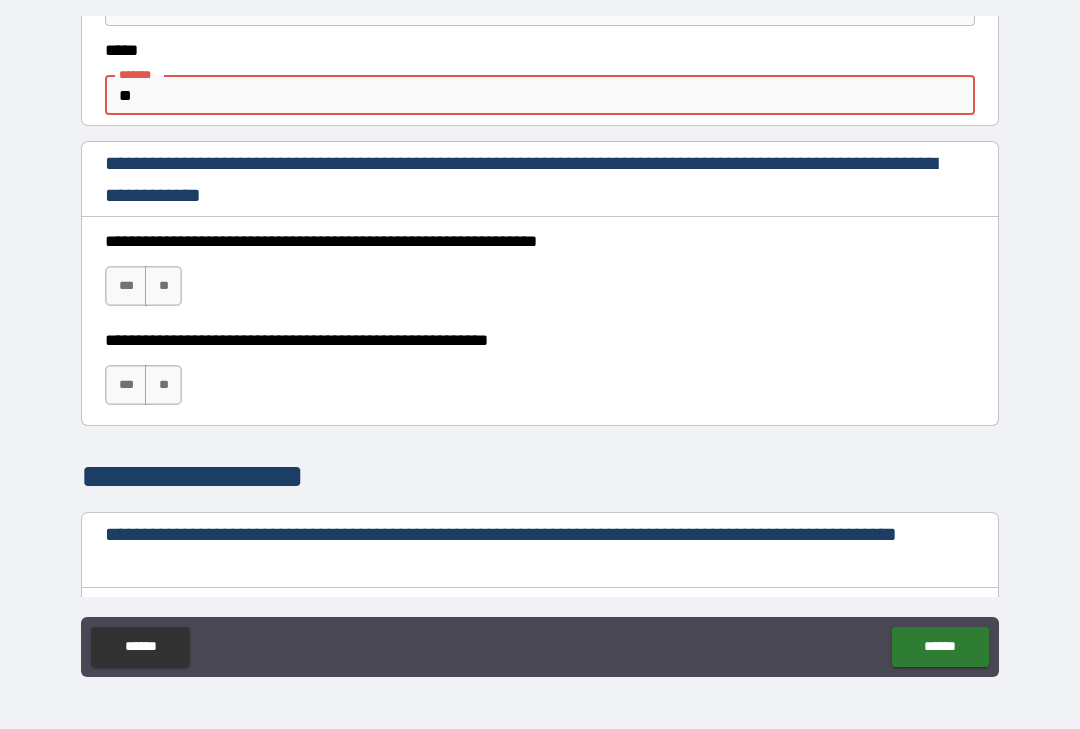 type on "*" 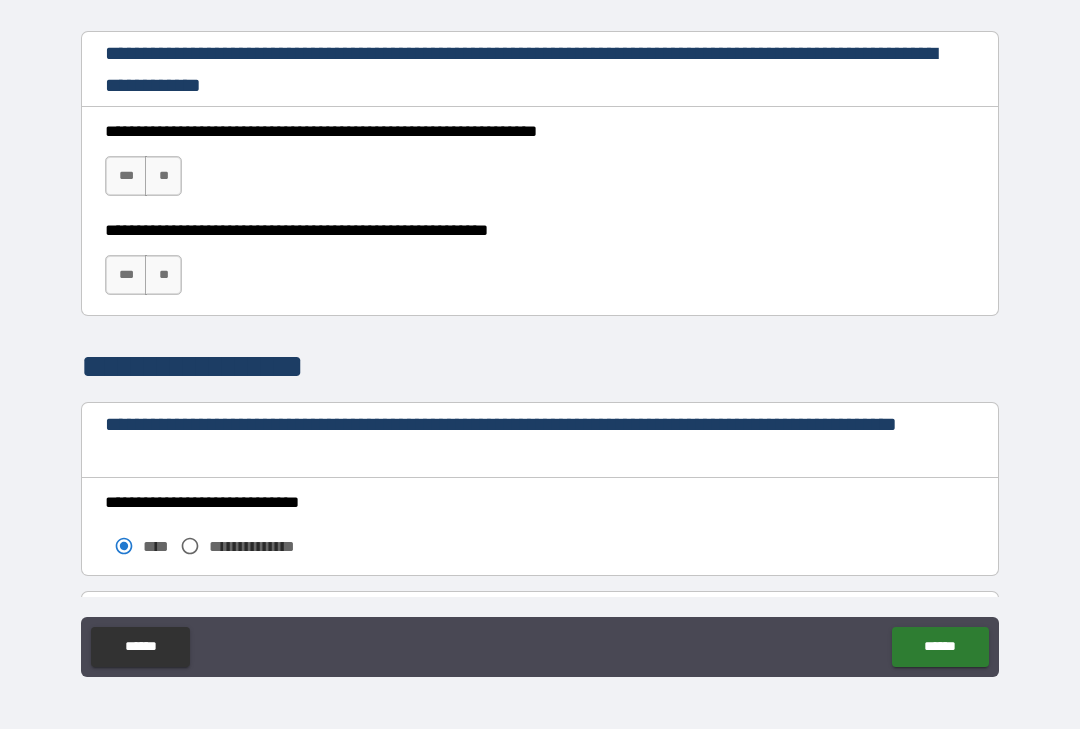 scroll, scrollTop: 1341, scrollLeft: 0, axis: vertical 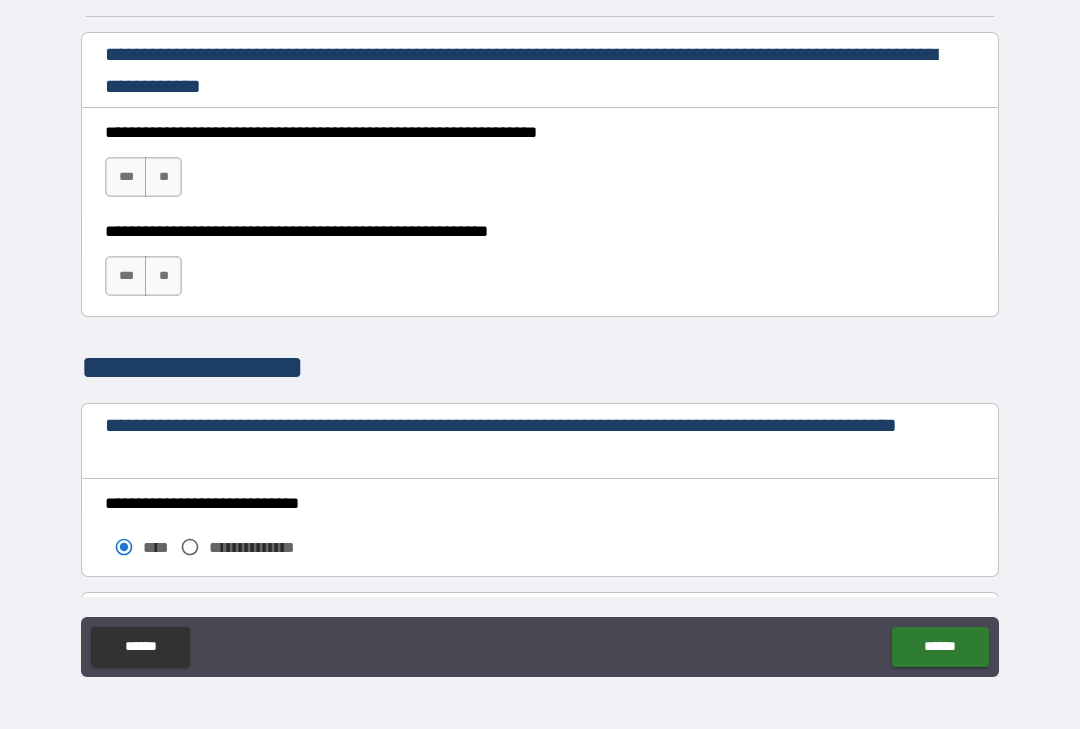 type on "**********" 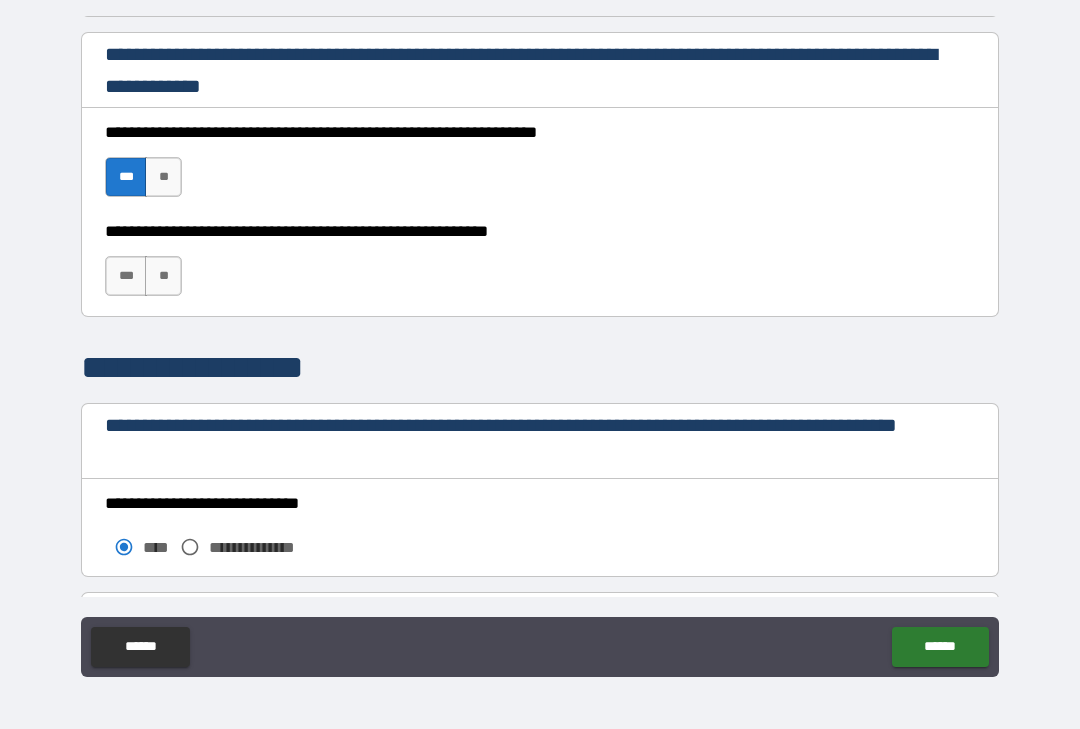 click on "***" at bounding box center [126, 276] 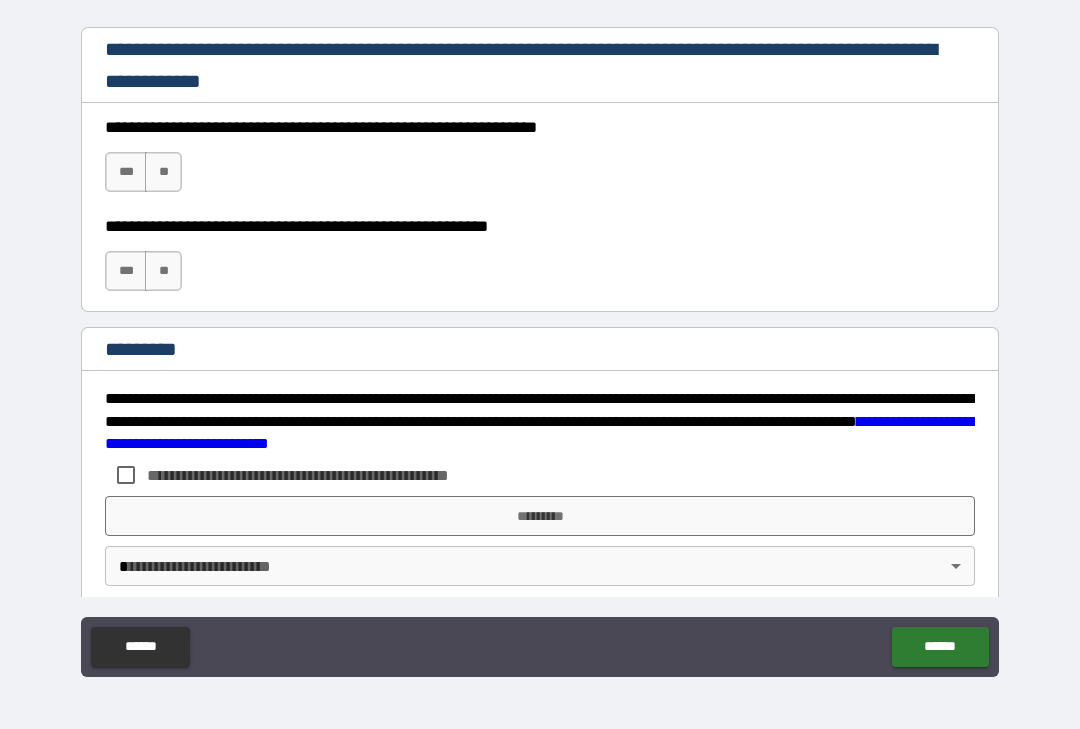 scroll, scrollTop: 2984, scrollLeft: 0, axis: vertical 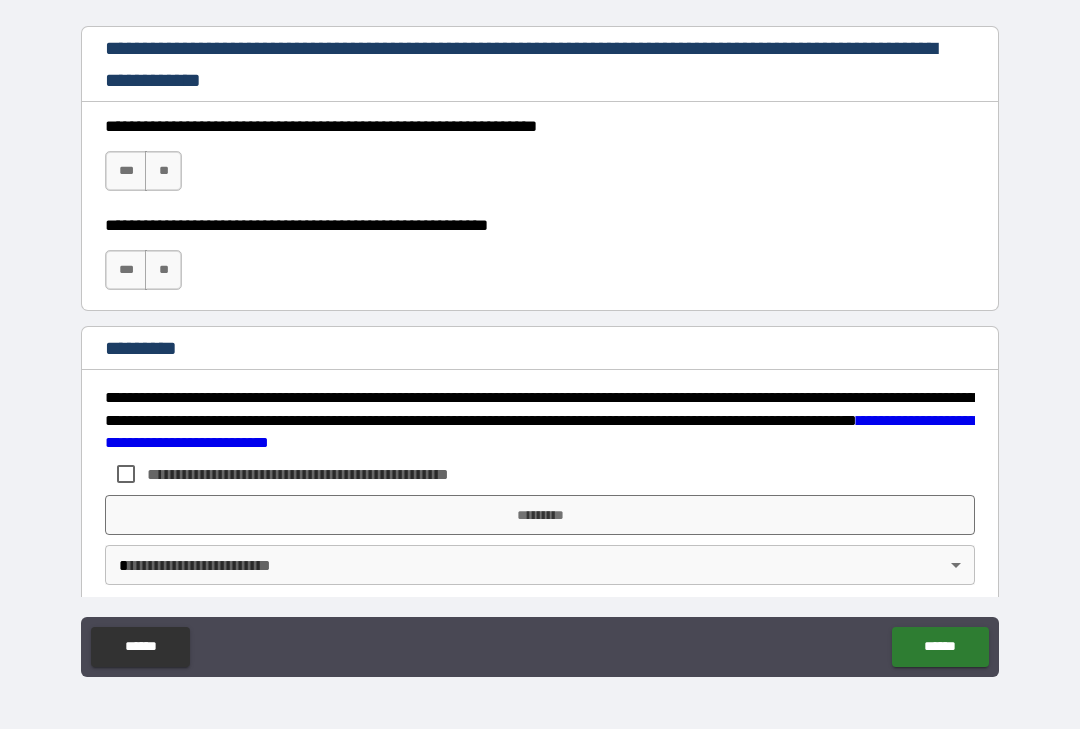 click on "***" at bounding box center (126, 171) 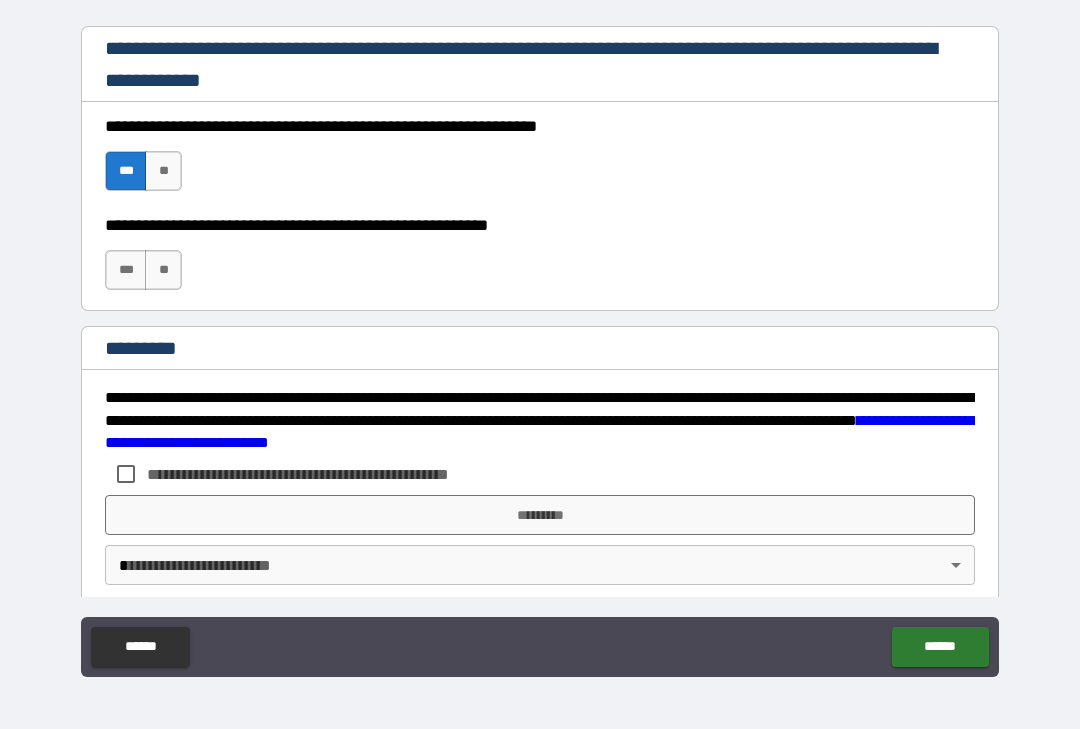 click on "***" at bounding box center [126, 270] 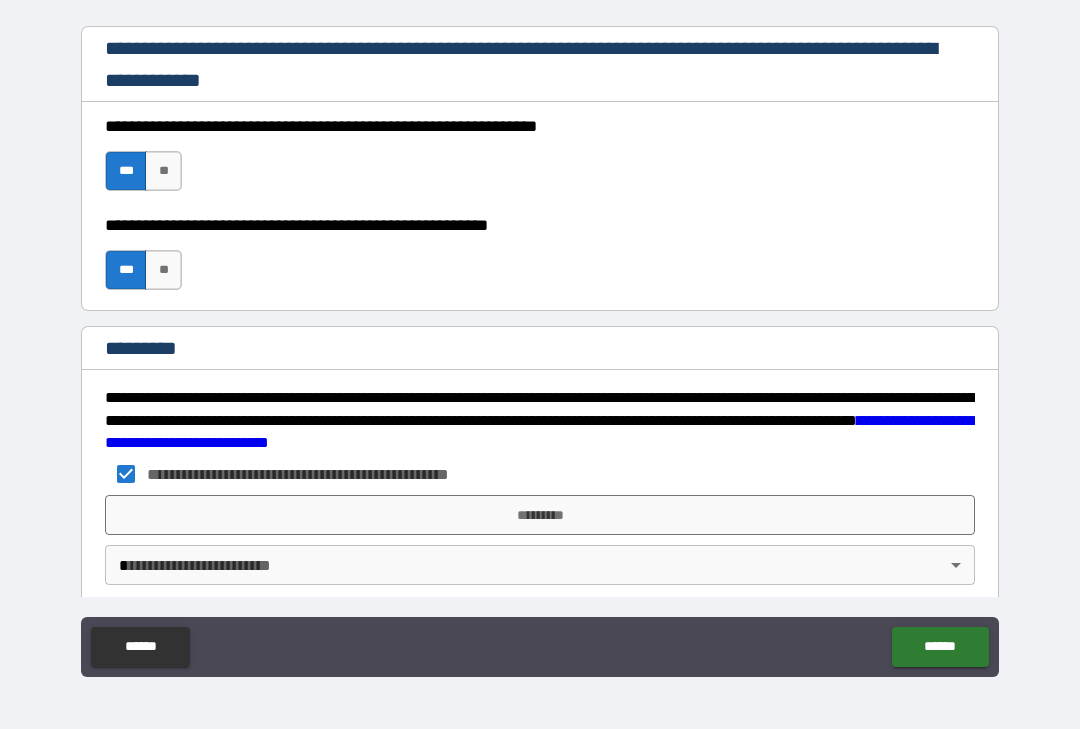 click on "*********" at bounding box center [540, 515] 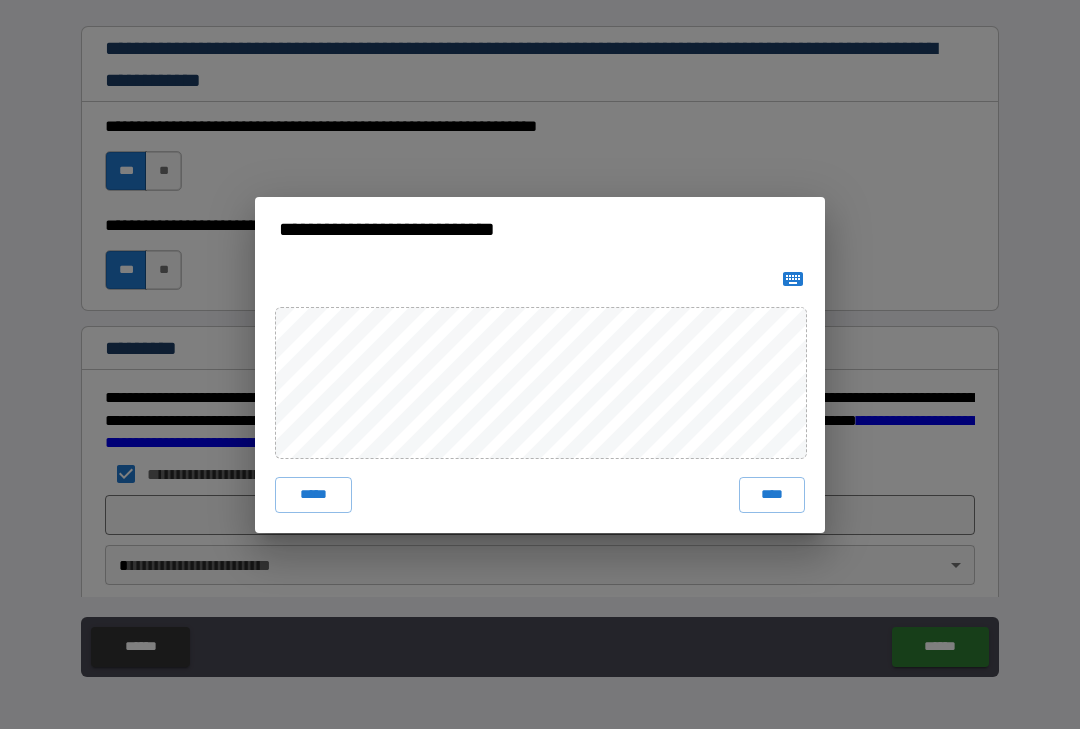 click on "****" at bounding box center (772, 495) 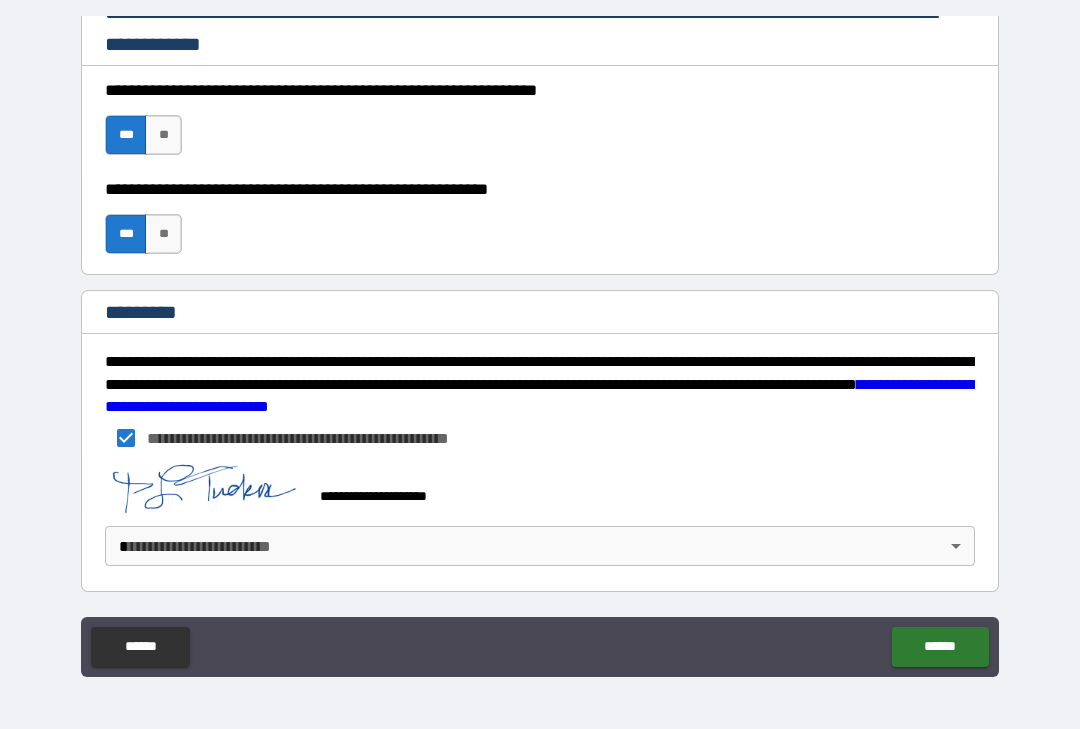 scroll, scrollTop: 3020, scrollLeft: 0, axis: vertical 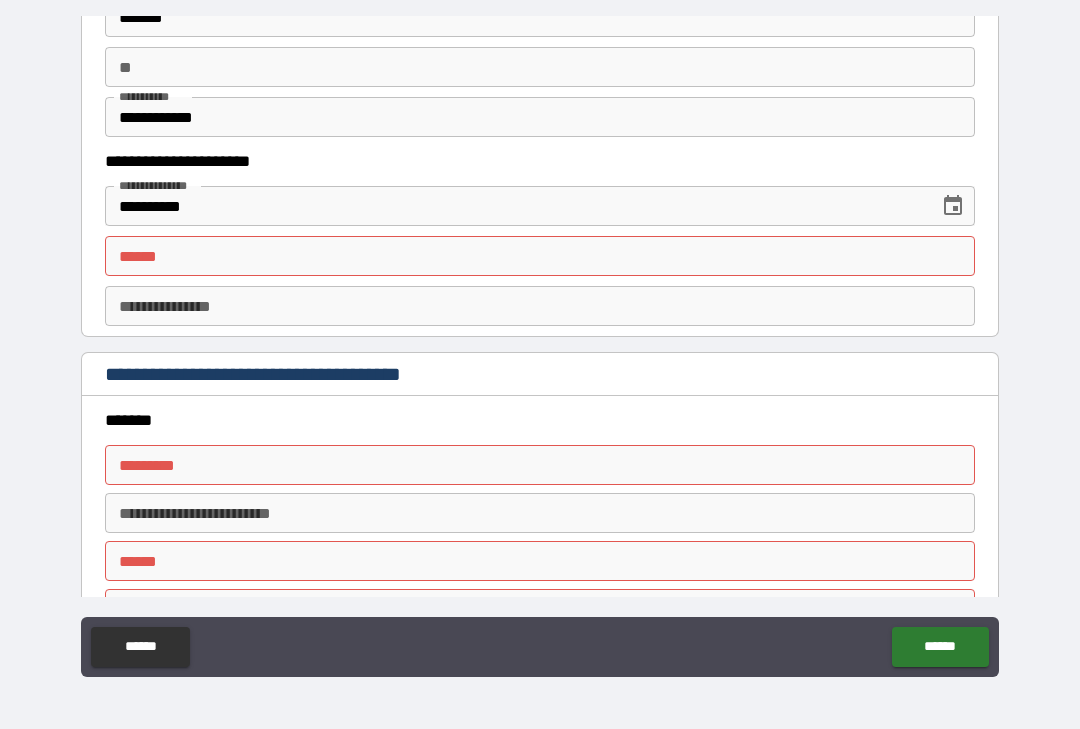click on "****   *" at bounding box center [540, 256] 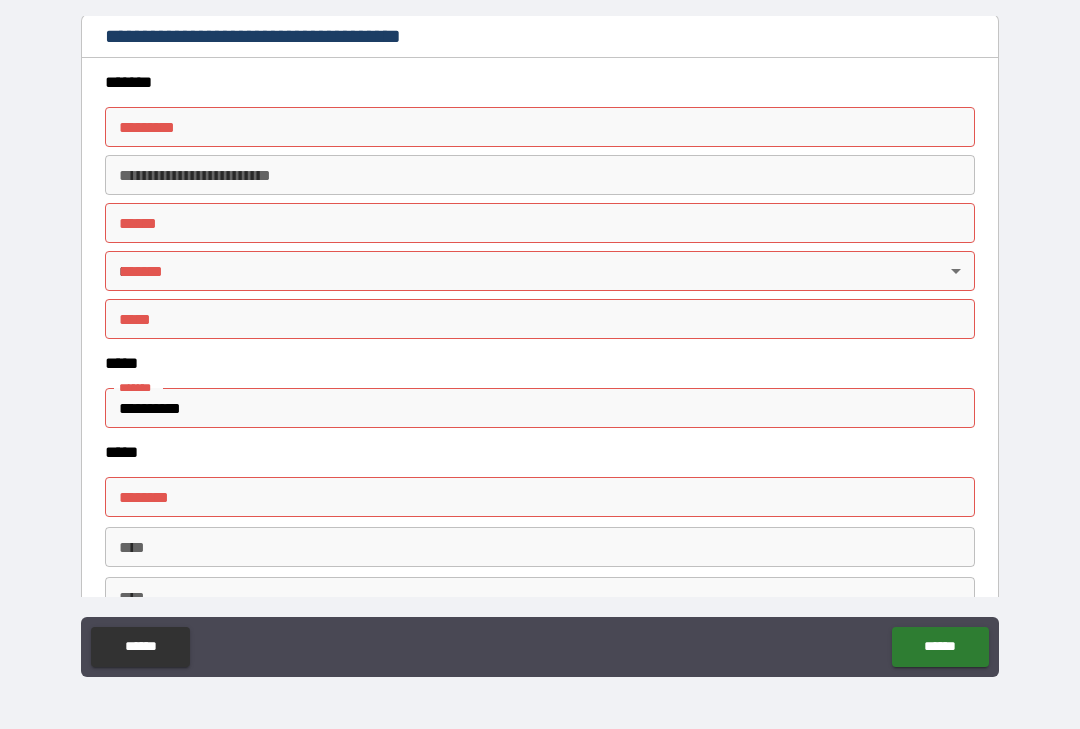 scroll, scrollTop: 2376, scrollLeft: 0, axis: vertical 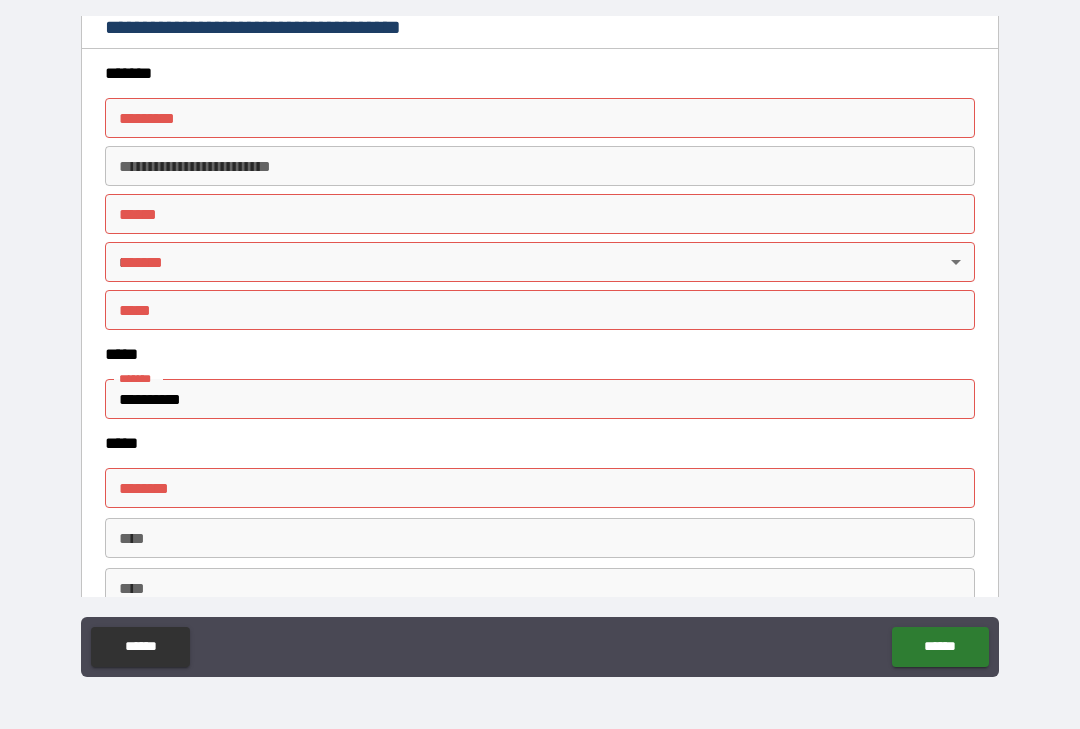 type on "**********" 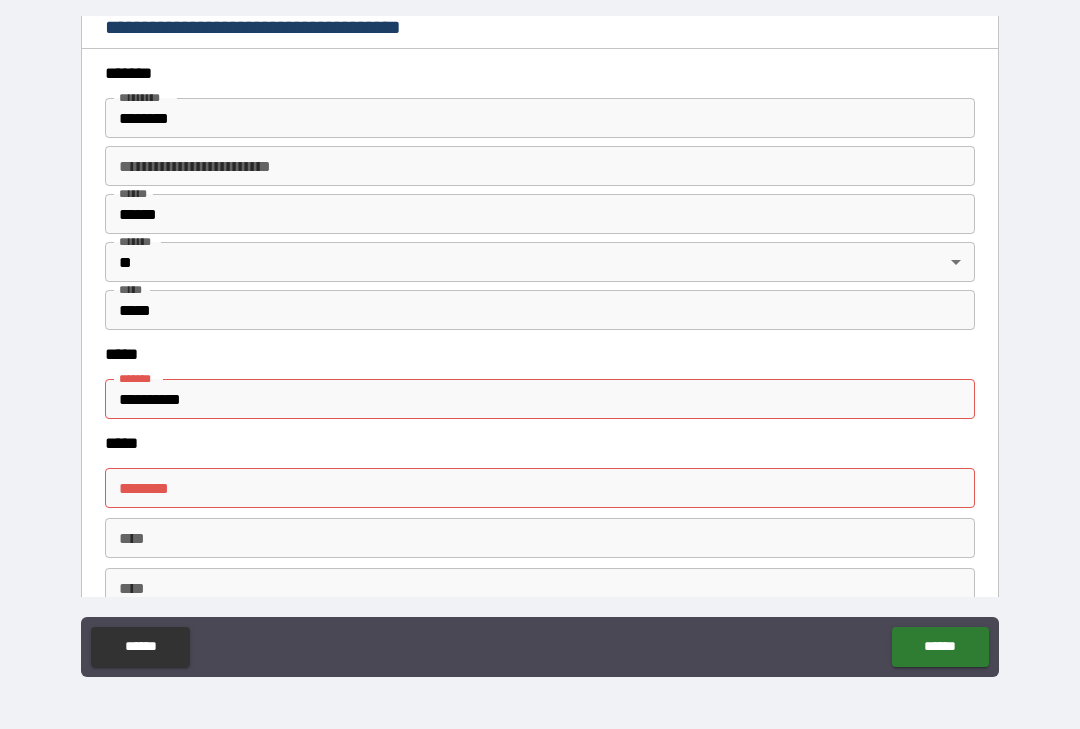 type on "**********" 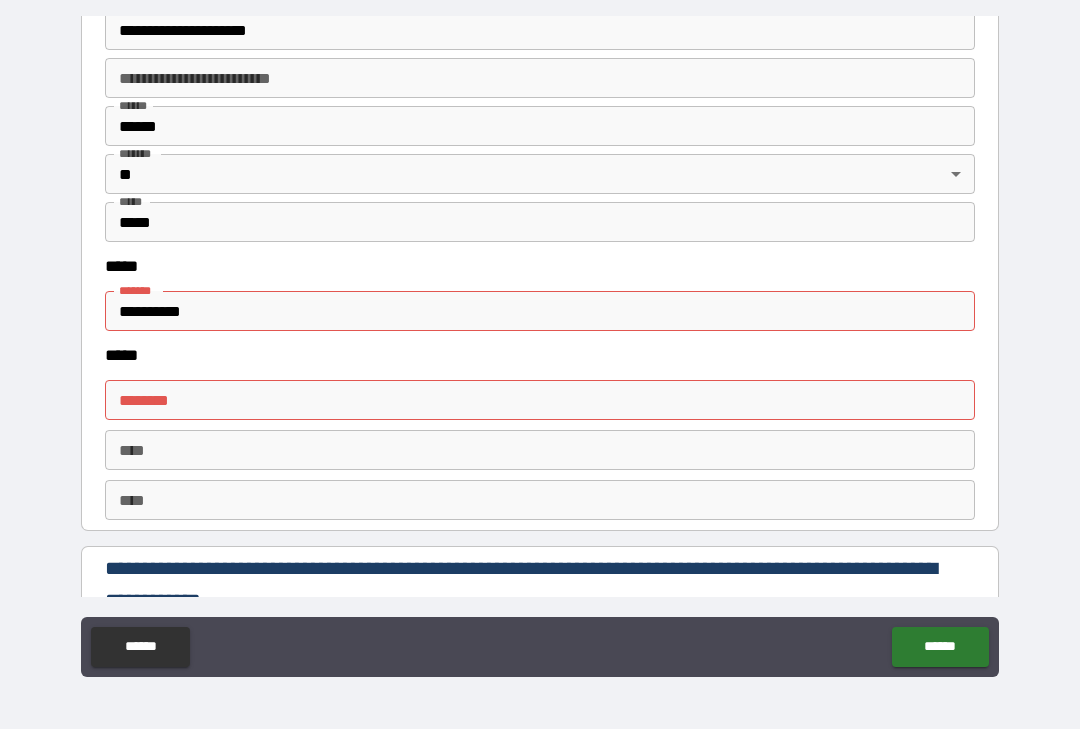 scroll, scrollTop: 2466, scrollLeft: 0, axis: vertical 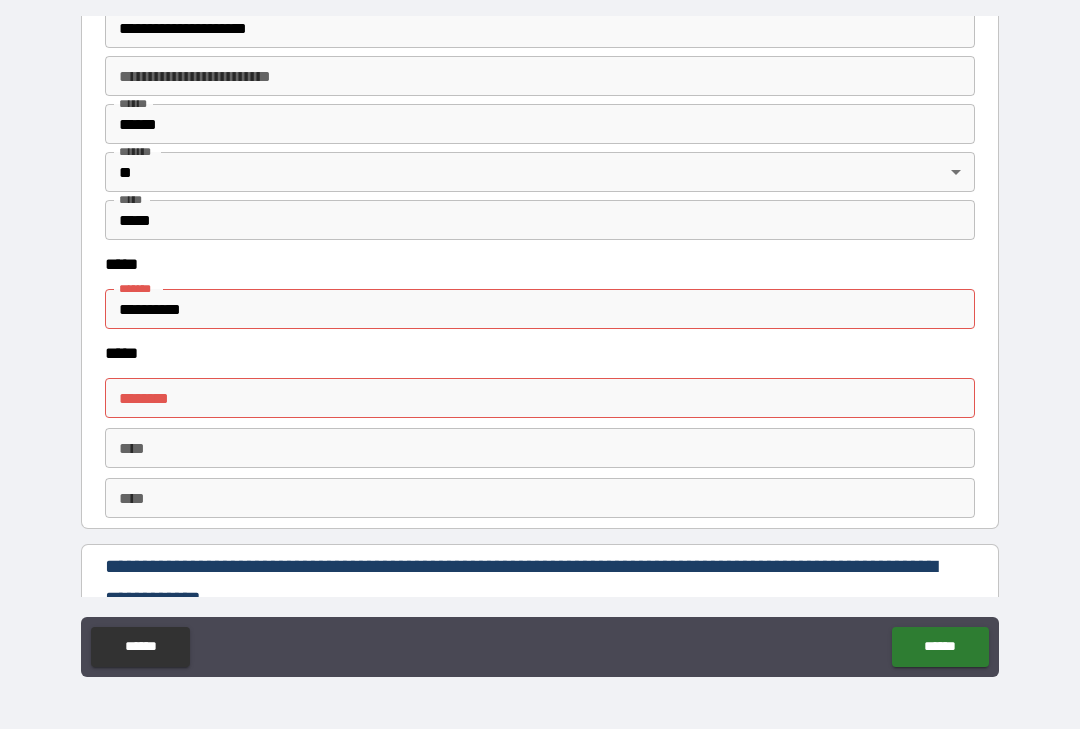 click on "**********" at bounding box center (540, 309) 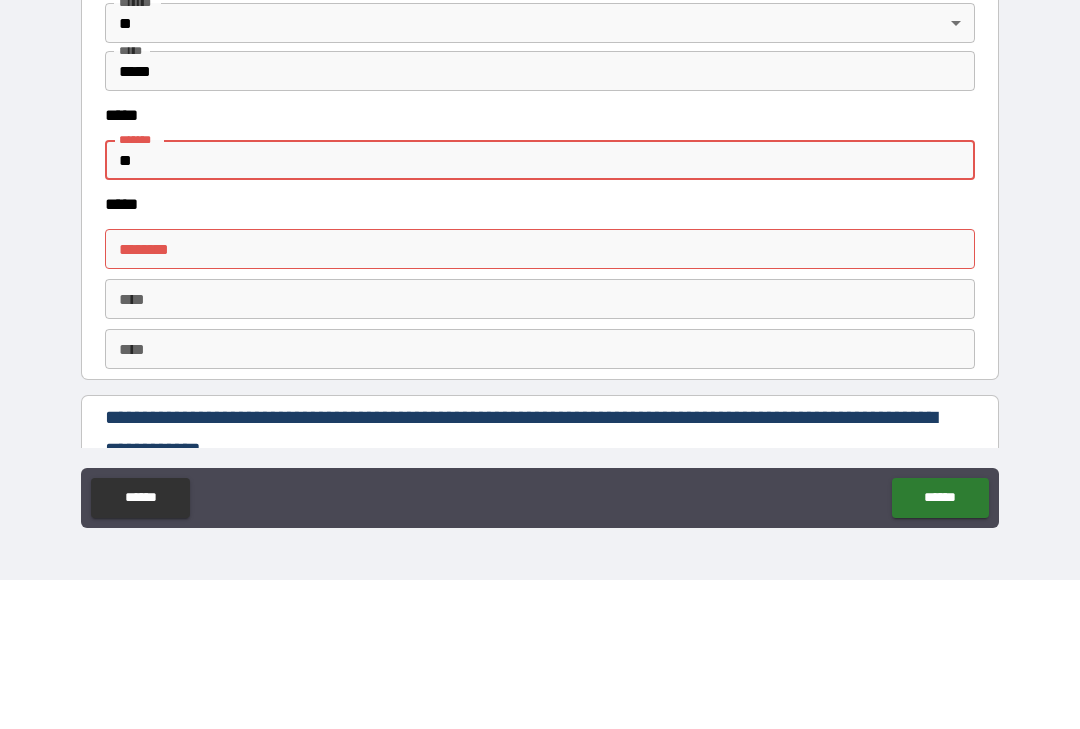 type on "*" 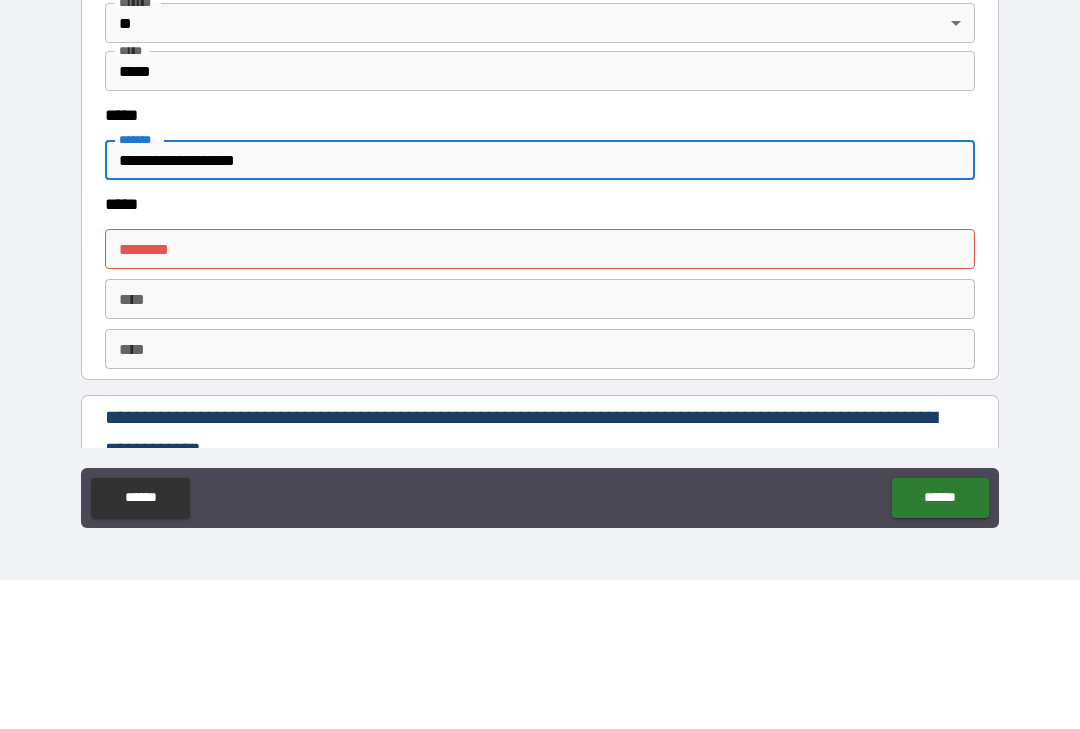 type on "**********" 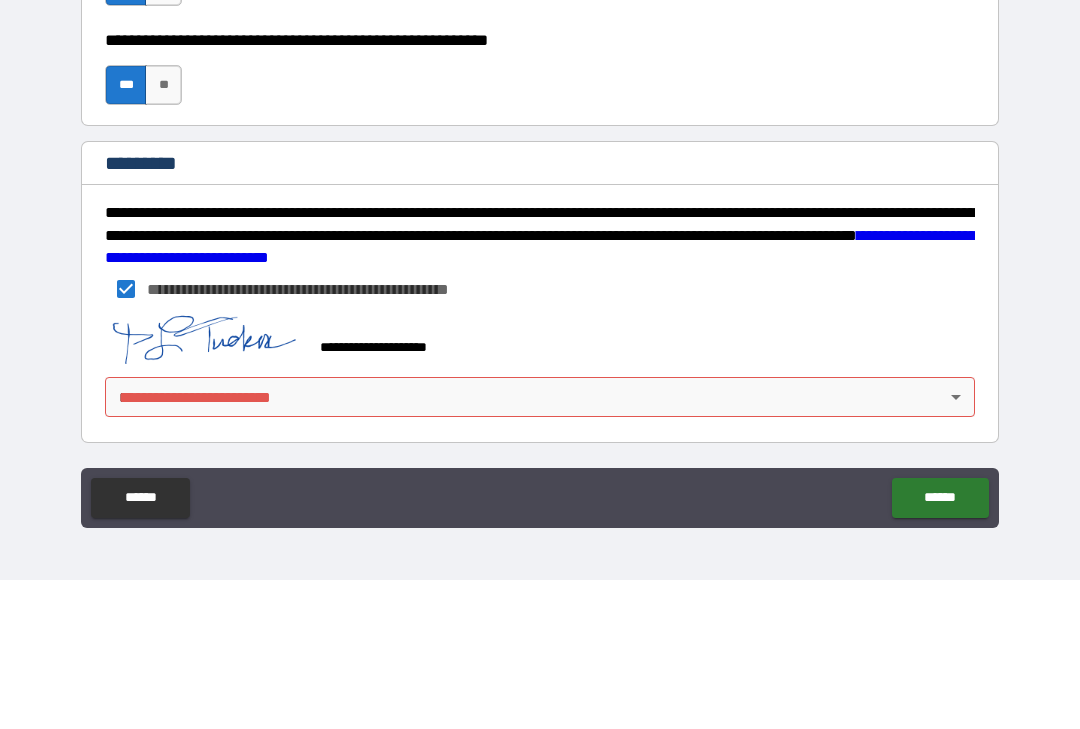 scroll, scrollTop: 3020, scrollLeft: 0, axis: vertical 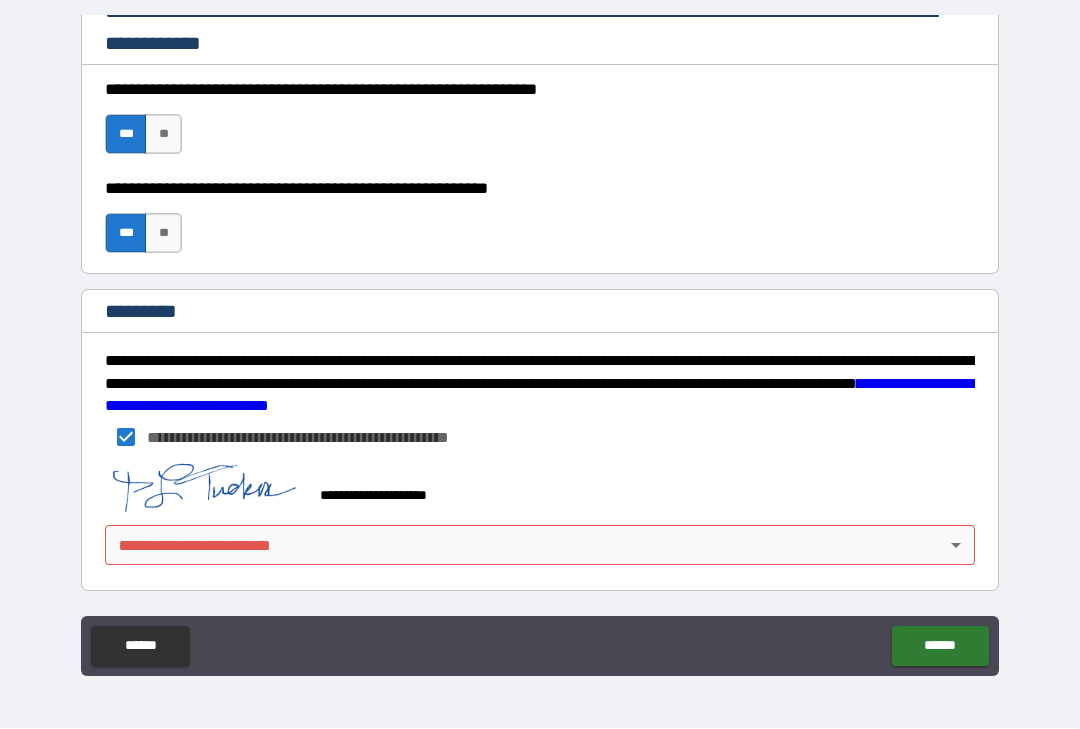 click on "******" at bounding box center [940, 647] 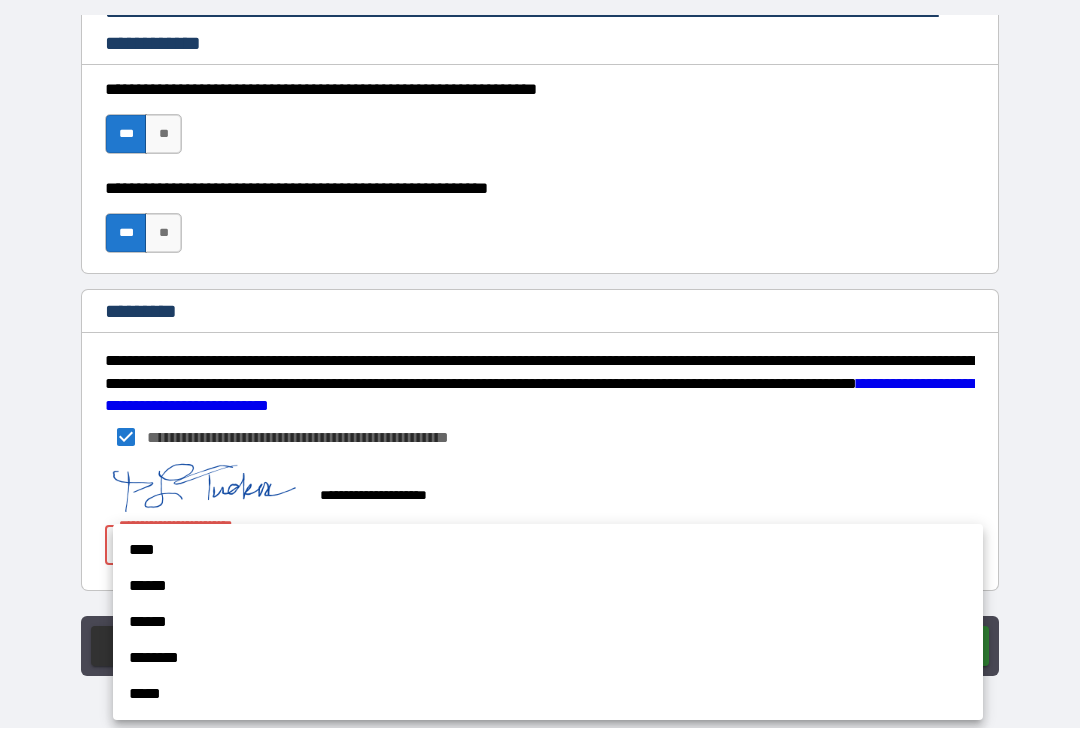 click on "****" at bounding box center [548, 551] 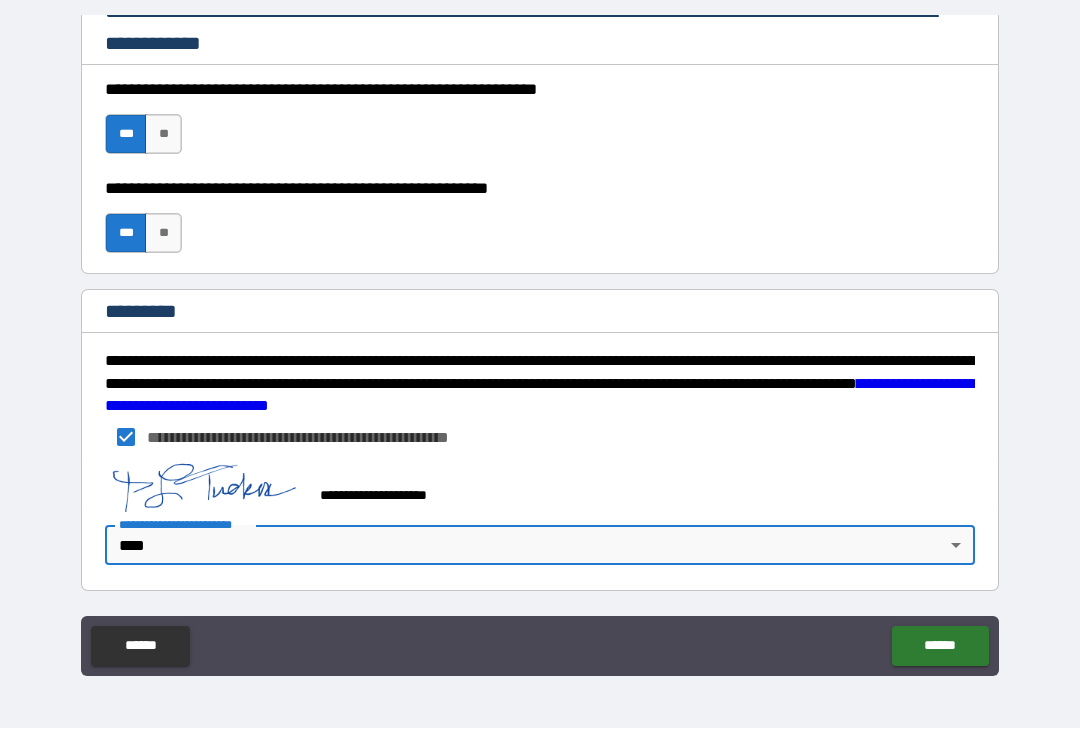 click on "******" at bounding box center [940, 647] 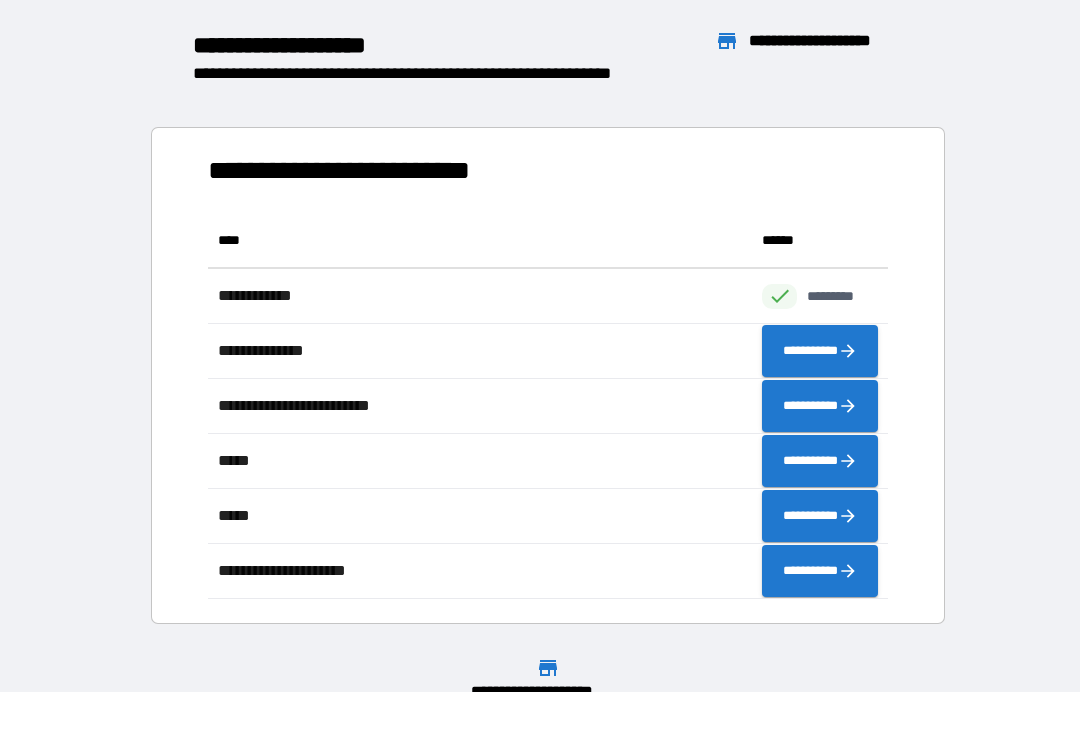 scroll, scrollTop: 386, scrollLeft: 680, axis: both 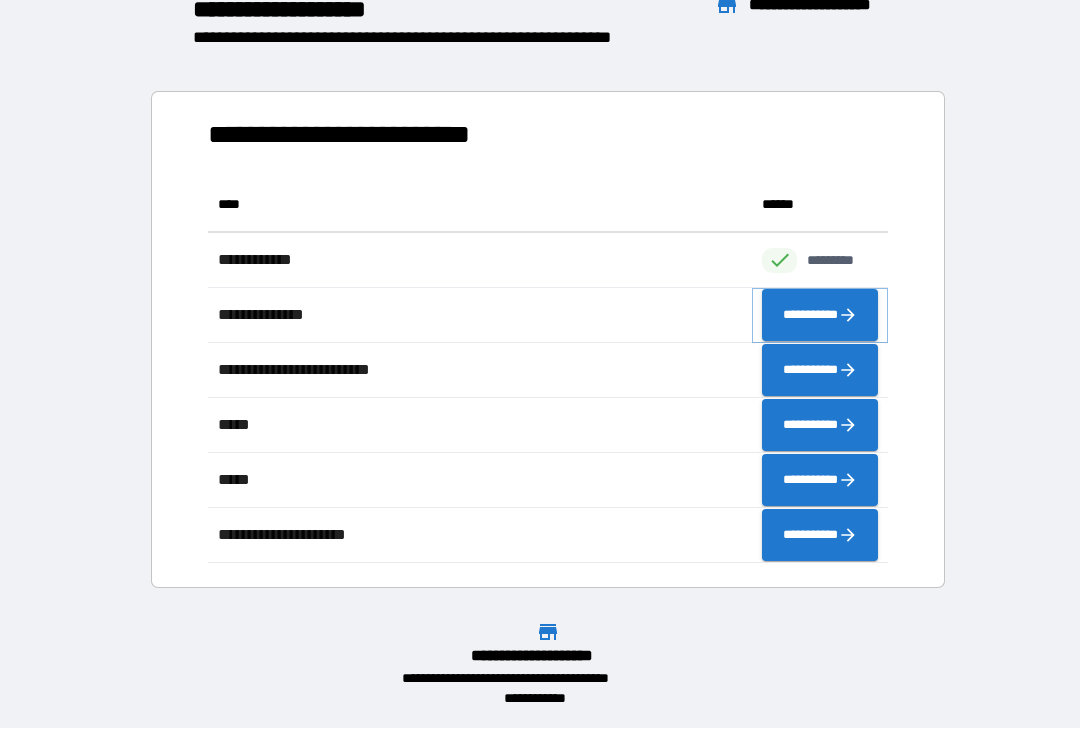 click on "**********" at bounding box center (820, 316) 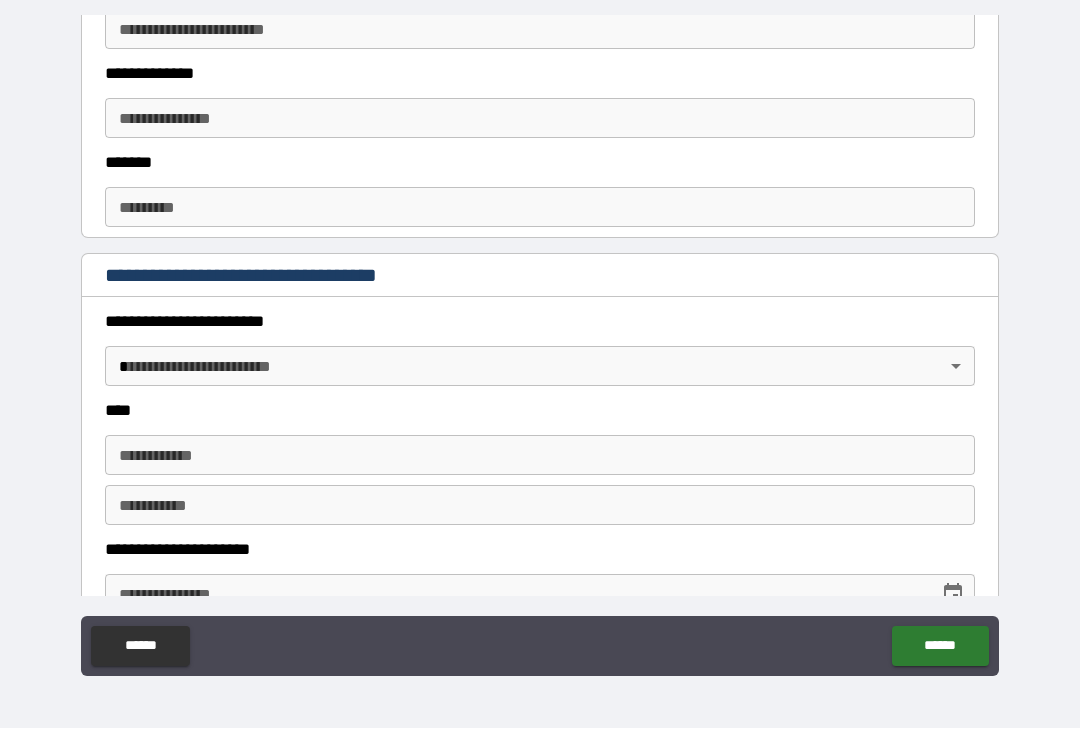 scroll, scrollTop: 687, scrollLeft: 0, axis: vertical 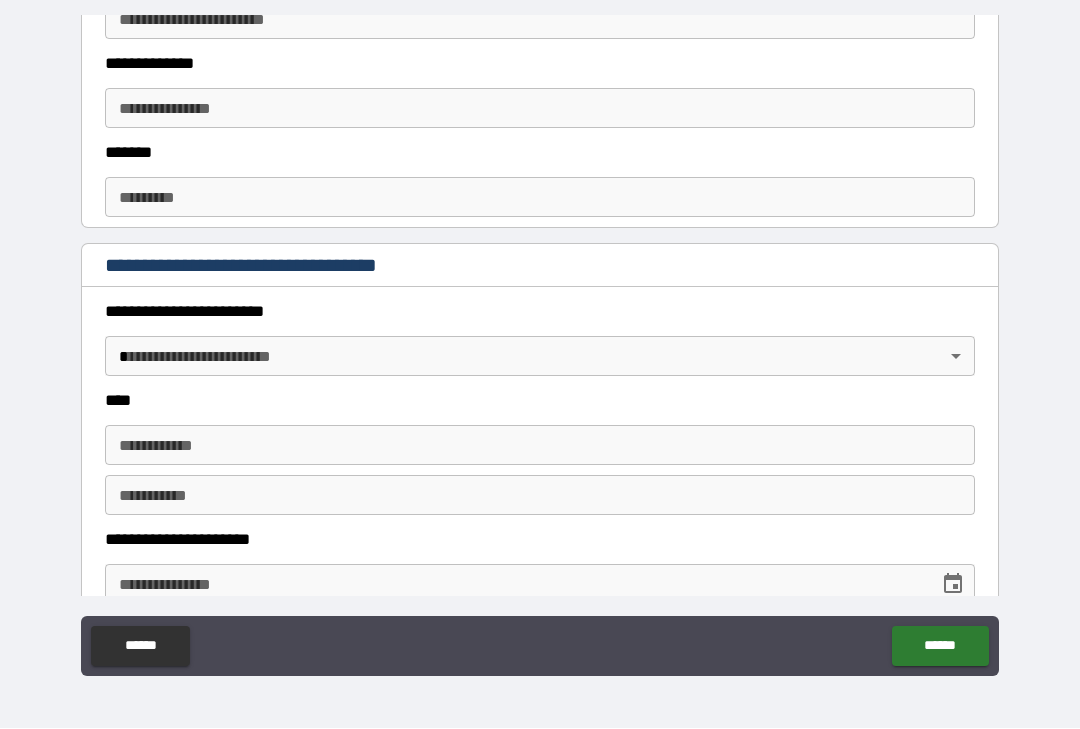 click on "******" at bounding box center (140, 647) 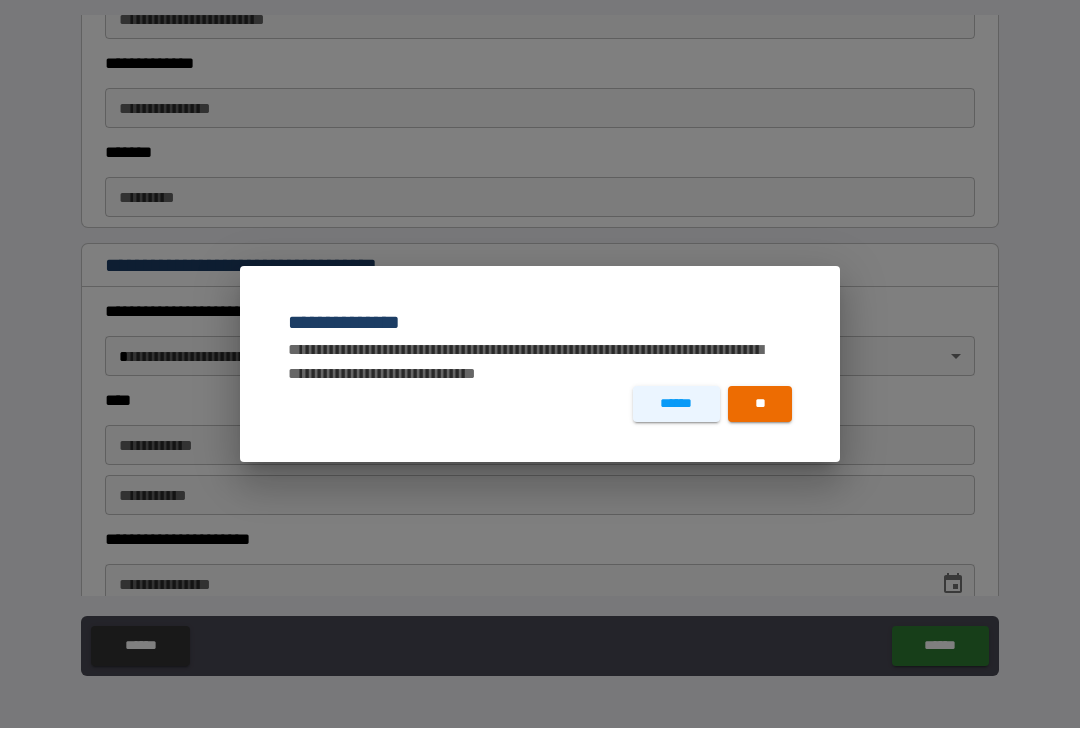 click on "**" at bounding box center (760, 405) 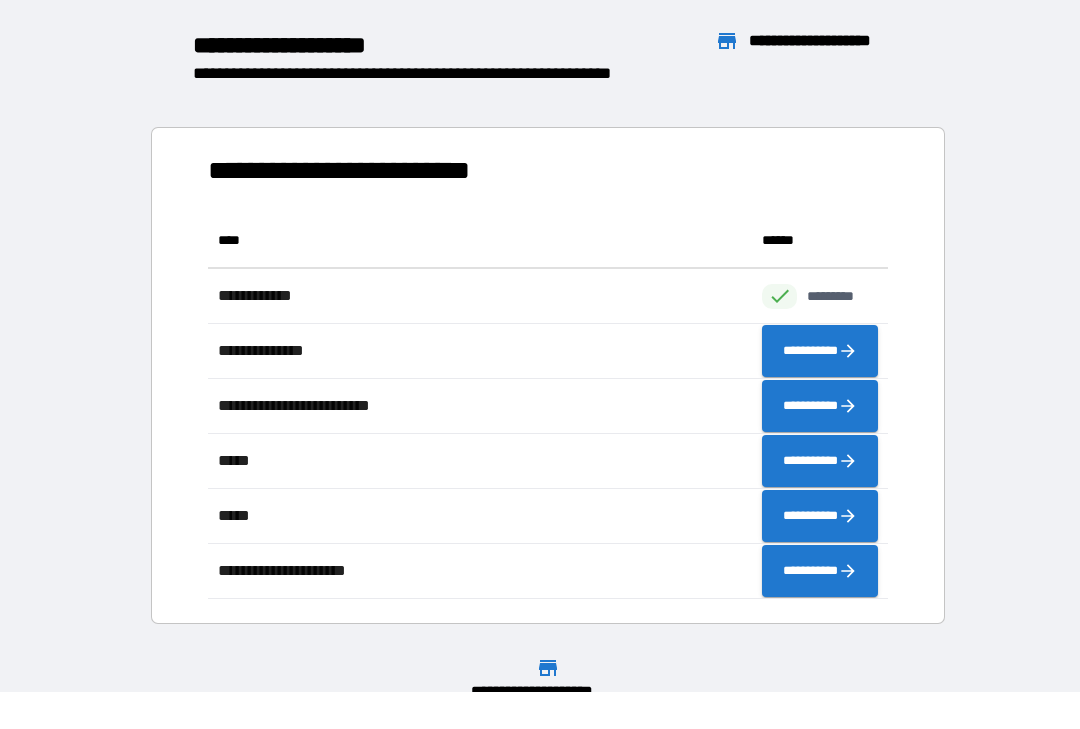 scroll, scrollTop: 1, scrollLeft: 1, axis: both 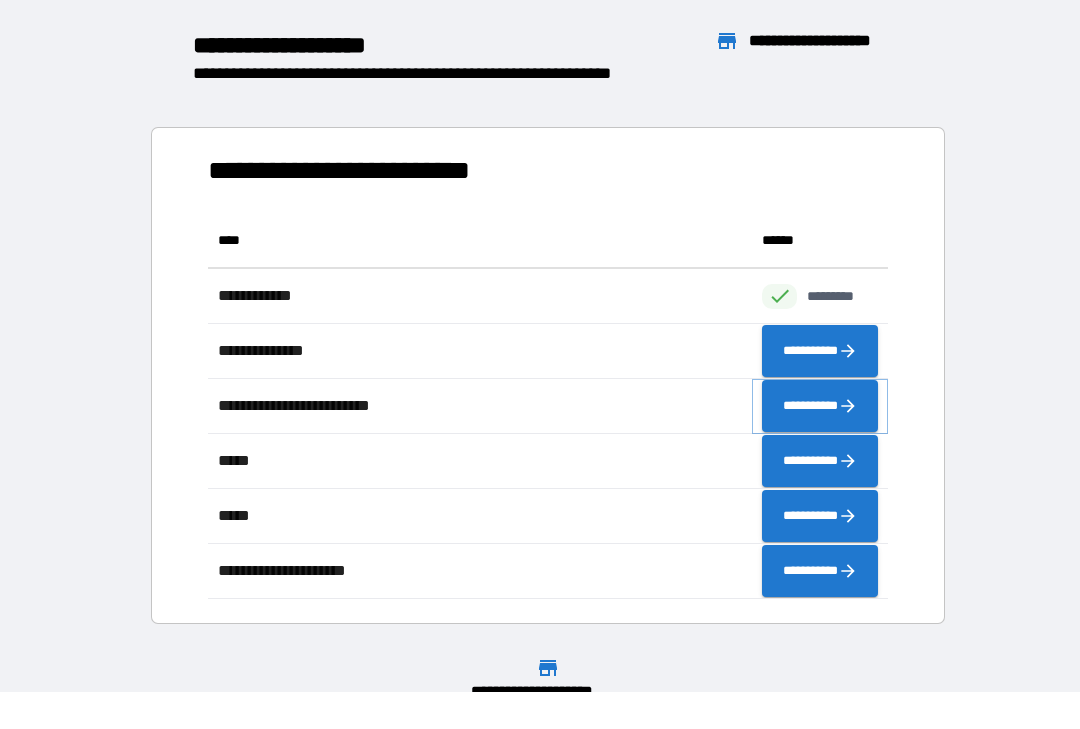 click on "**********" at bounding box center [820, 407] 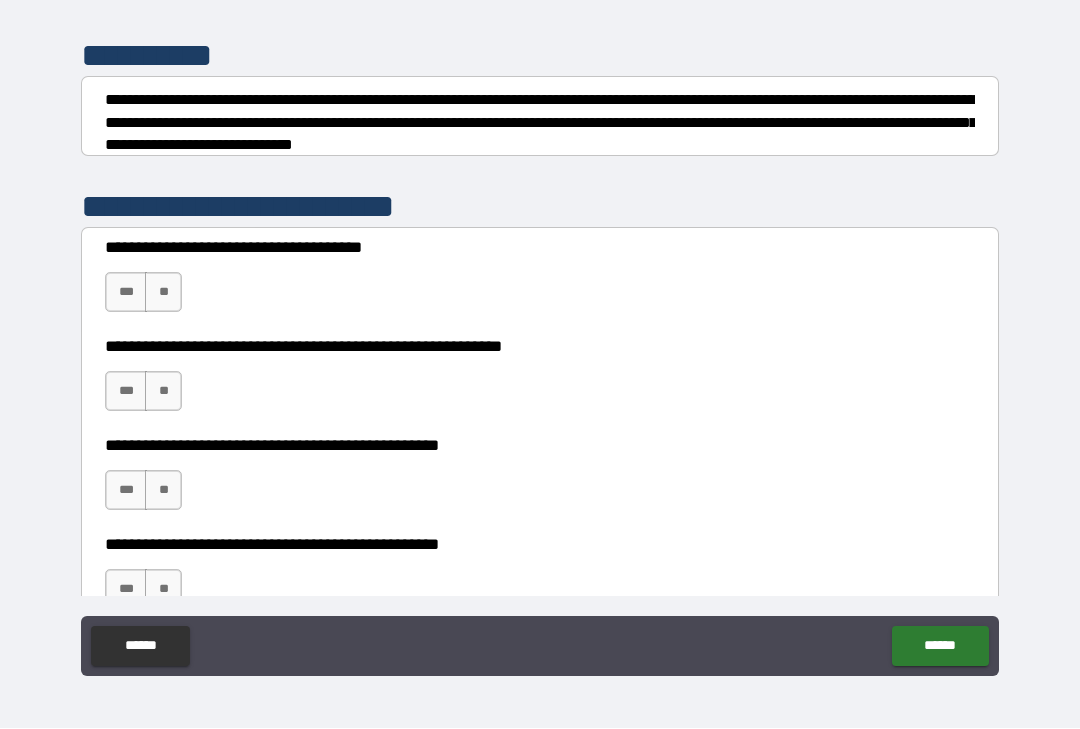 scroll, scrollTop: 255, scrollLeft: 0, axis: vertical 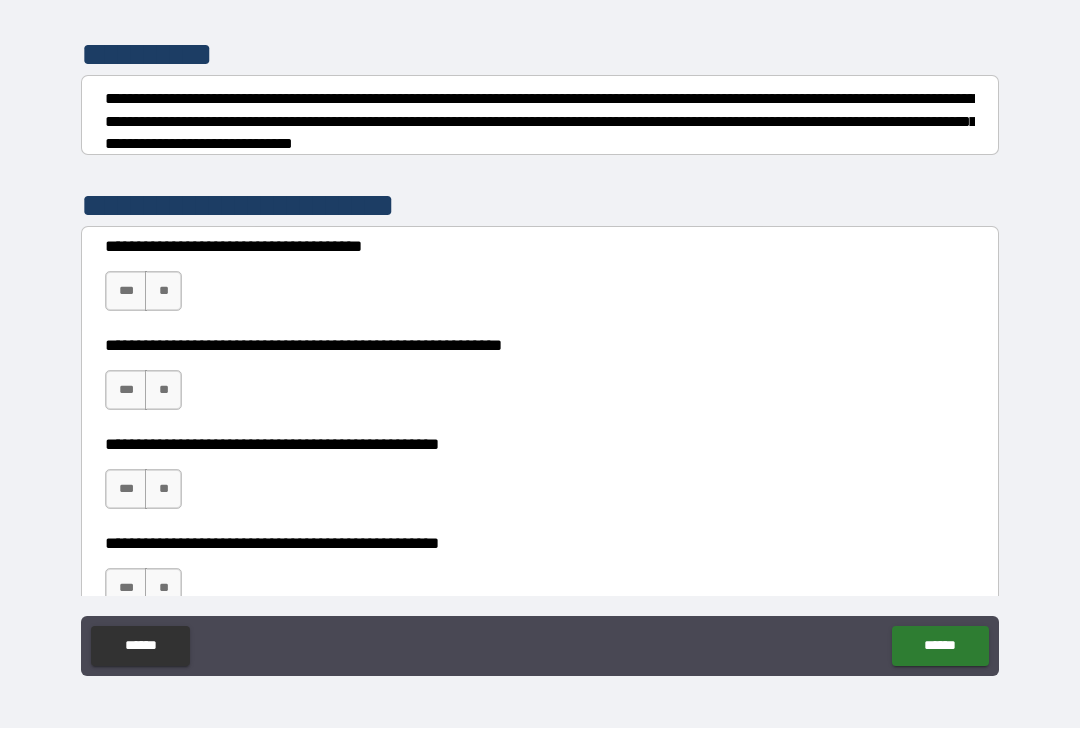 click on "**" at bounding box center (163, 292) 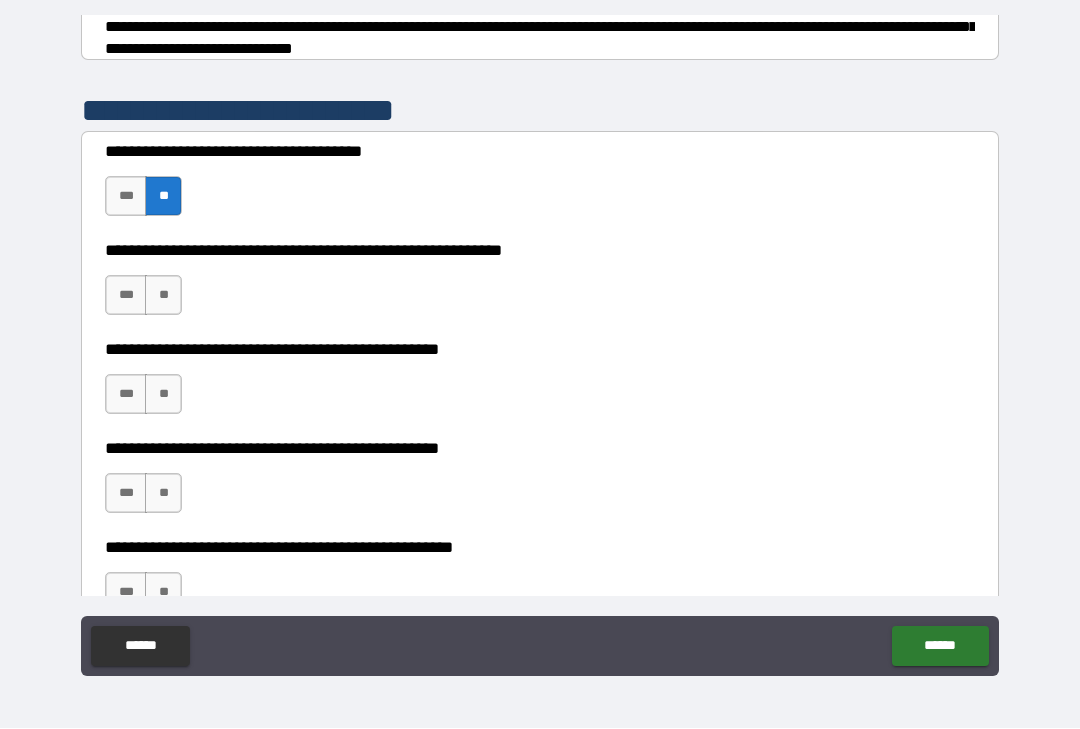 scroll, scrollTop: 351, scrollLeft: 0, axis: vertical 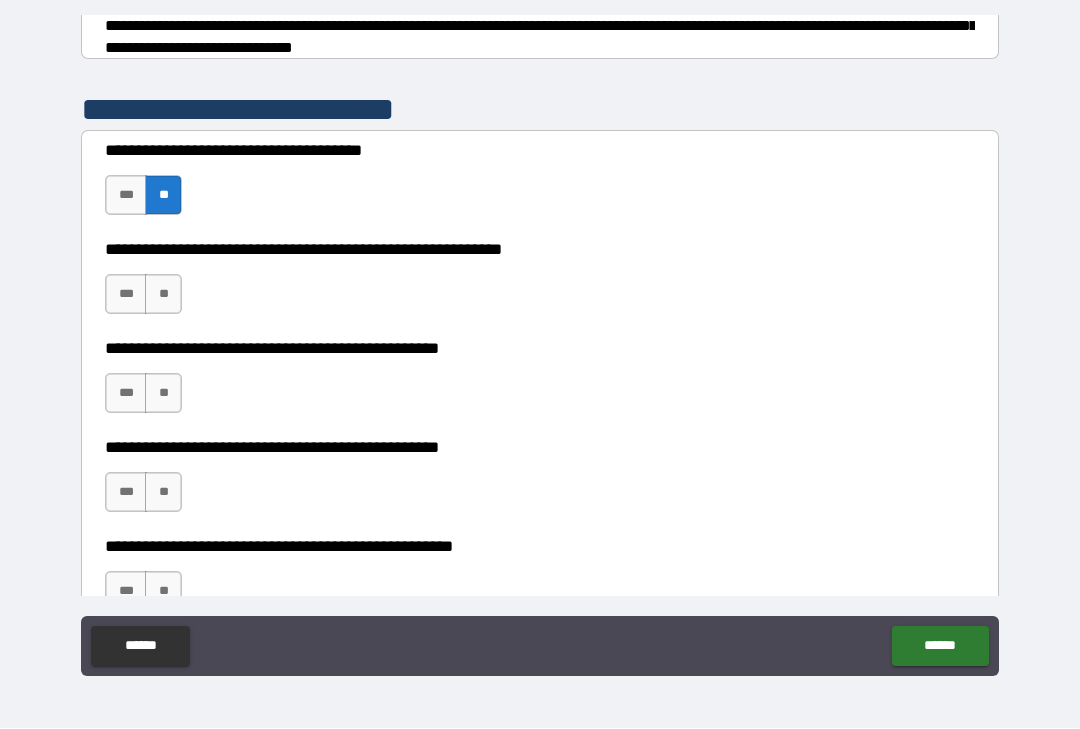 click on "**" at bounding box center [163, 295] 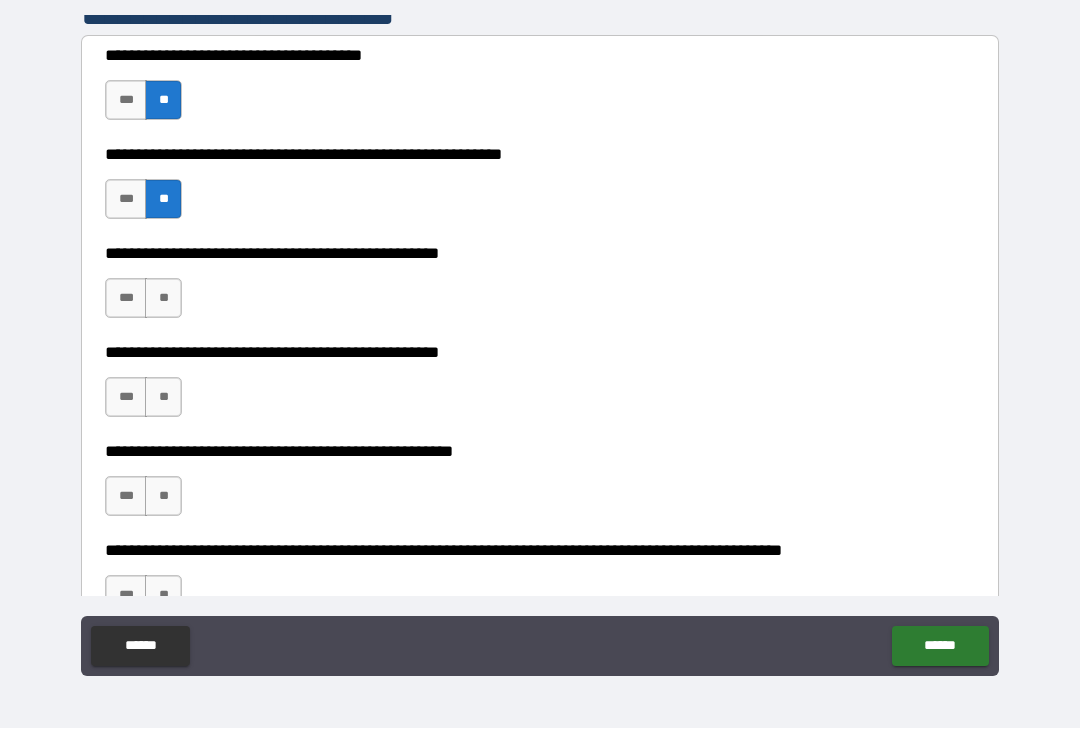 scroll, scrollTop: 450, scrollLeft: 0, axis: vertical 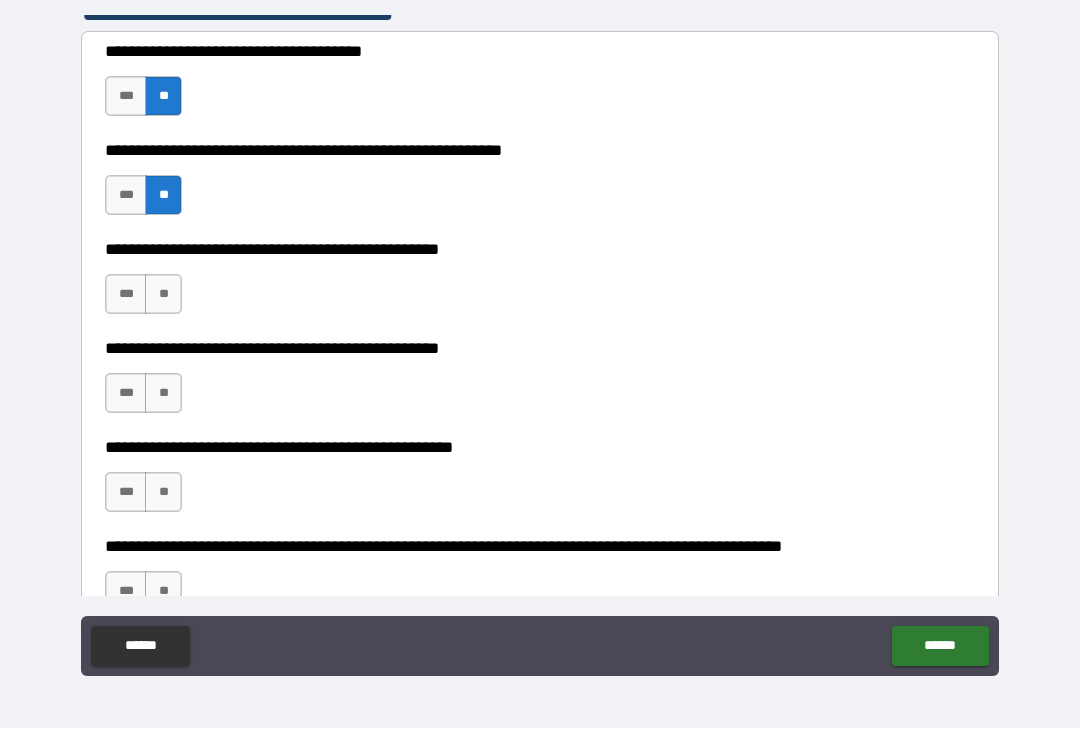click on "**" at bounding box center (163, 295) 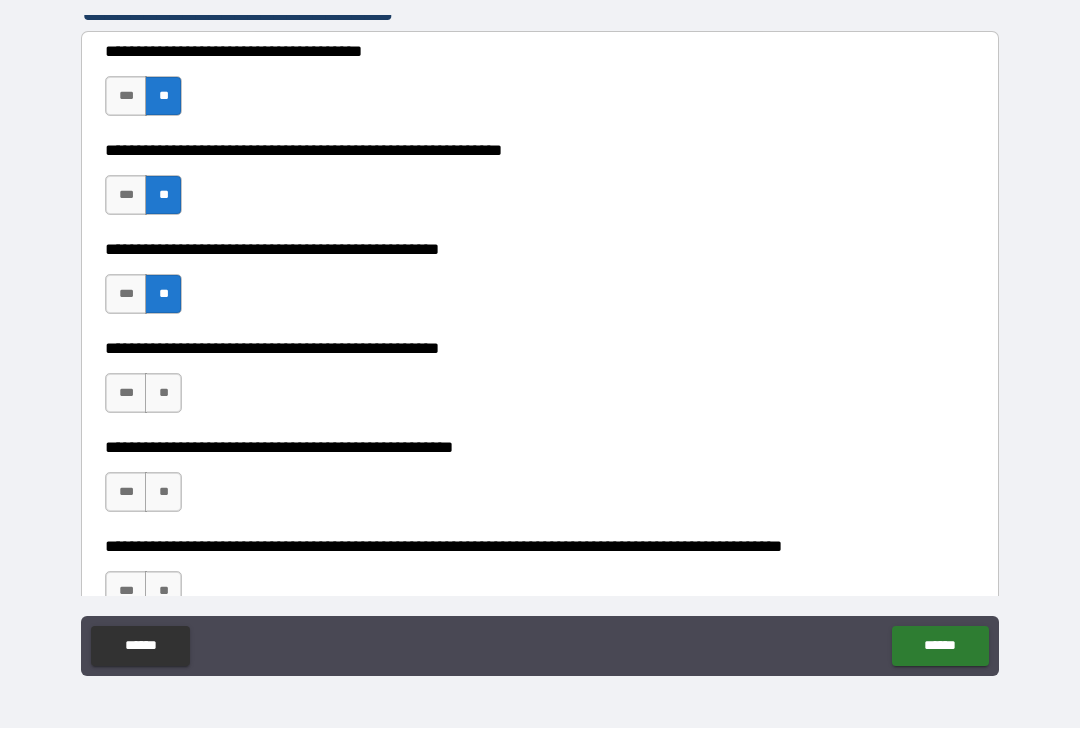 click on "**" at bounding box center [163, 394] 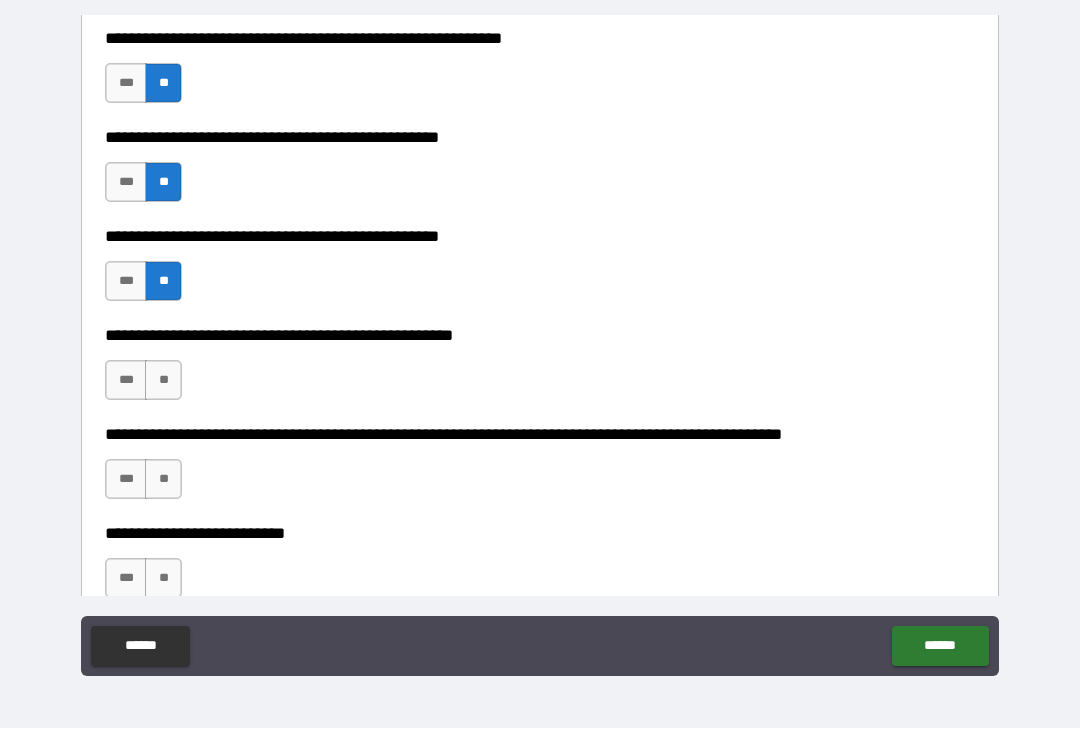 scroll, scrollTop: 566, scrollLeft: 0, axis: vertical 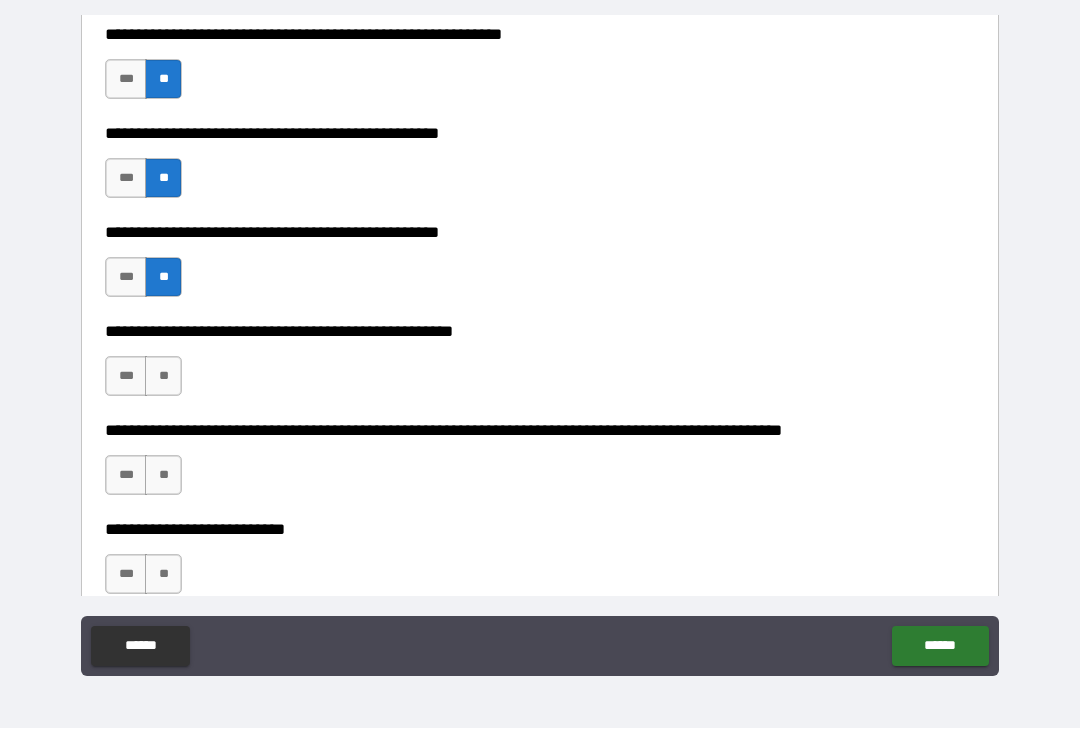 click on "**" at bounding box center [163, 377] 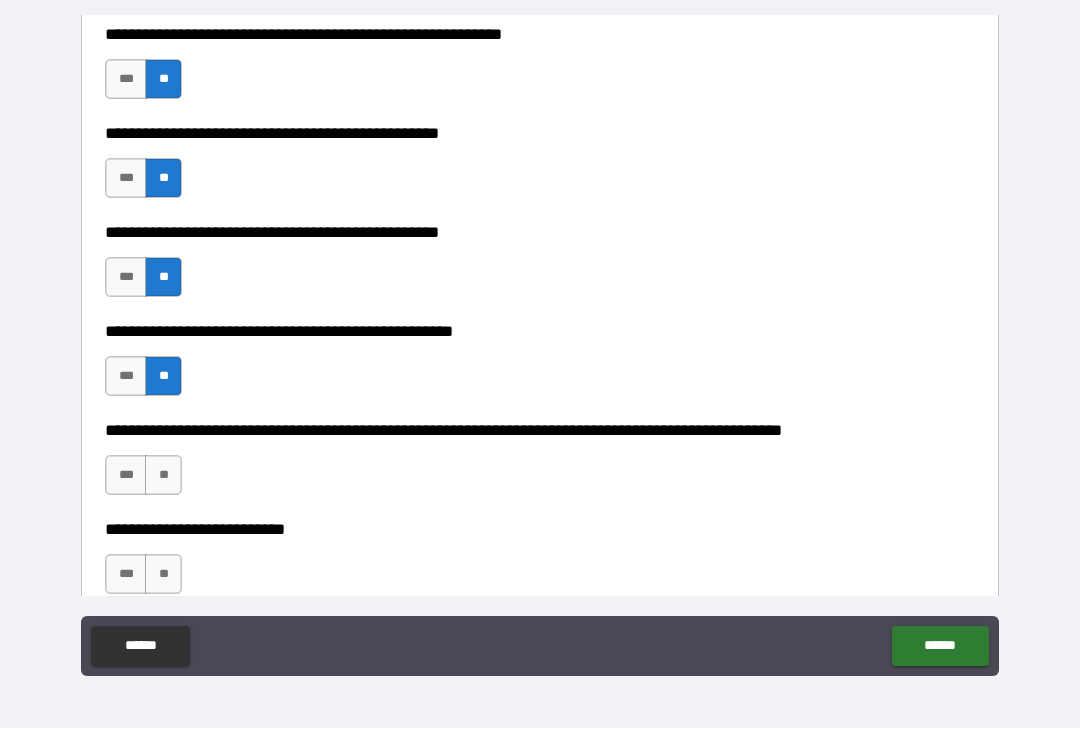 click on "**" at bounding box center [163, 476] 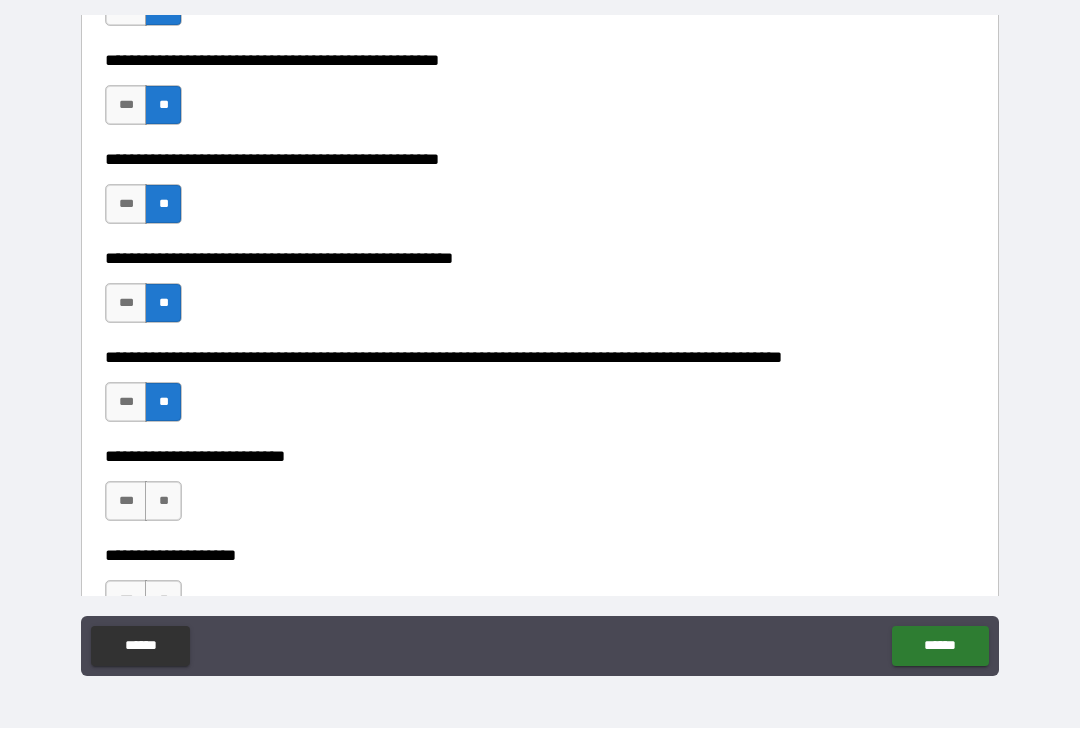 scroll, scrollTop: 717, scrollLeft: 0, axis: vertical 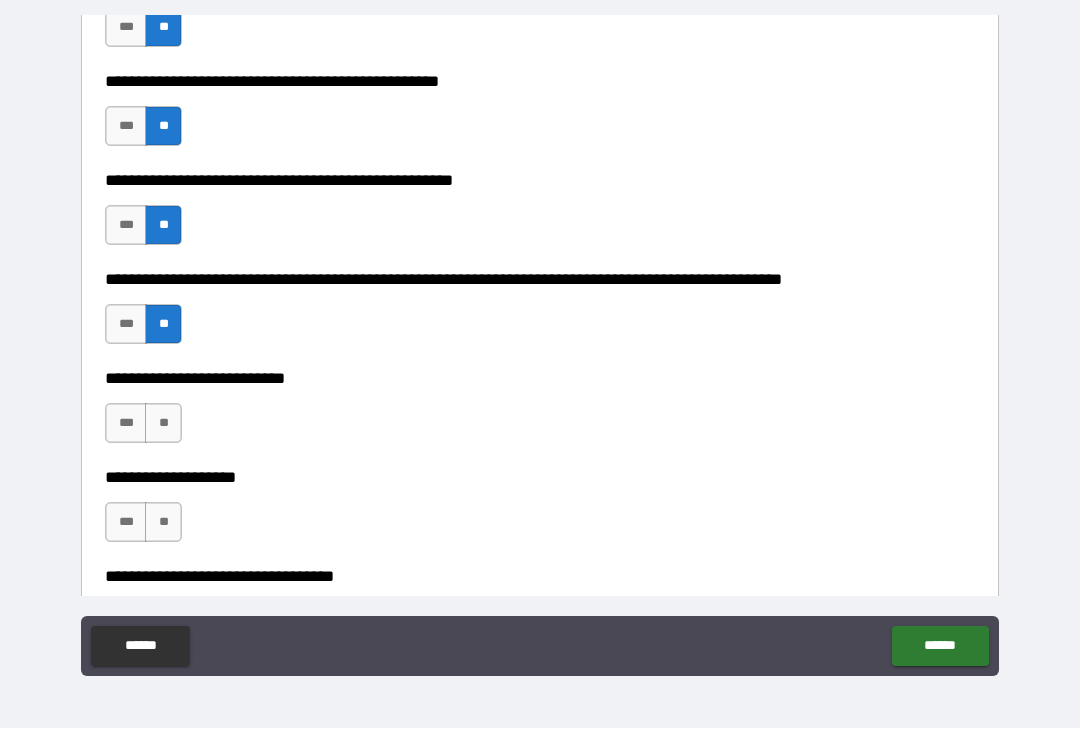 click on "**" at bounding box center (163, 424) 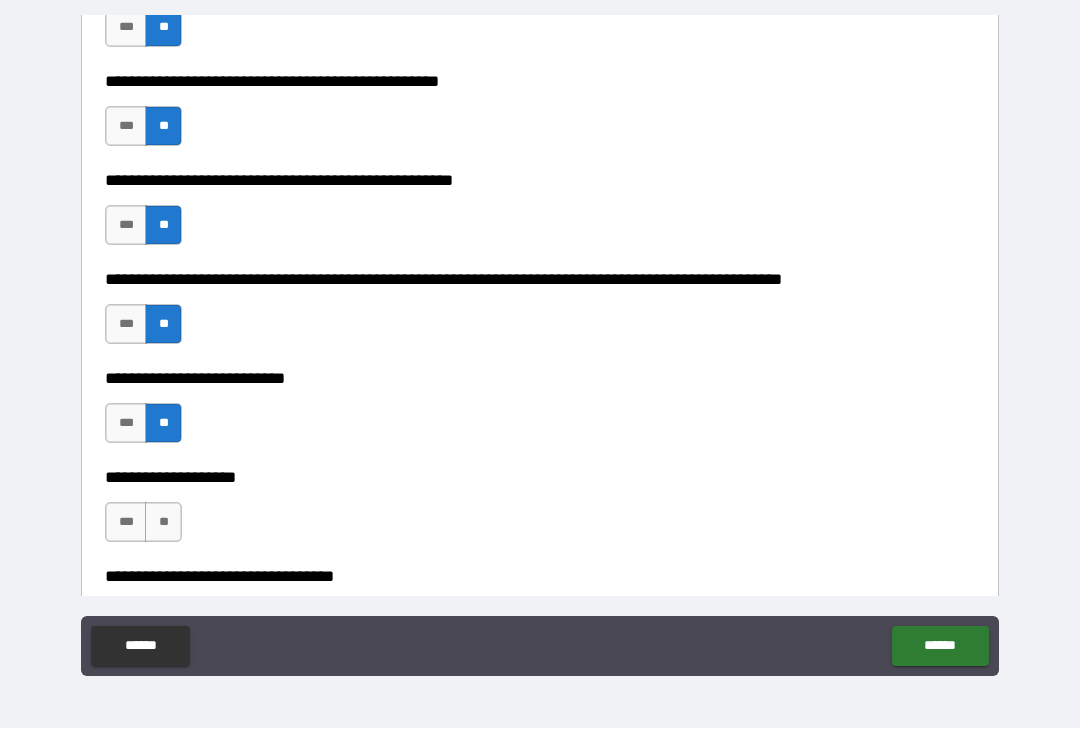 click on "**" at bounding box center [163, 523] 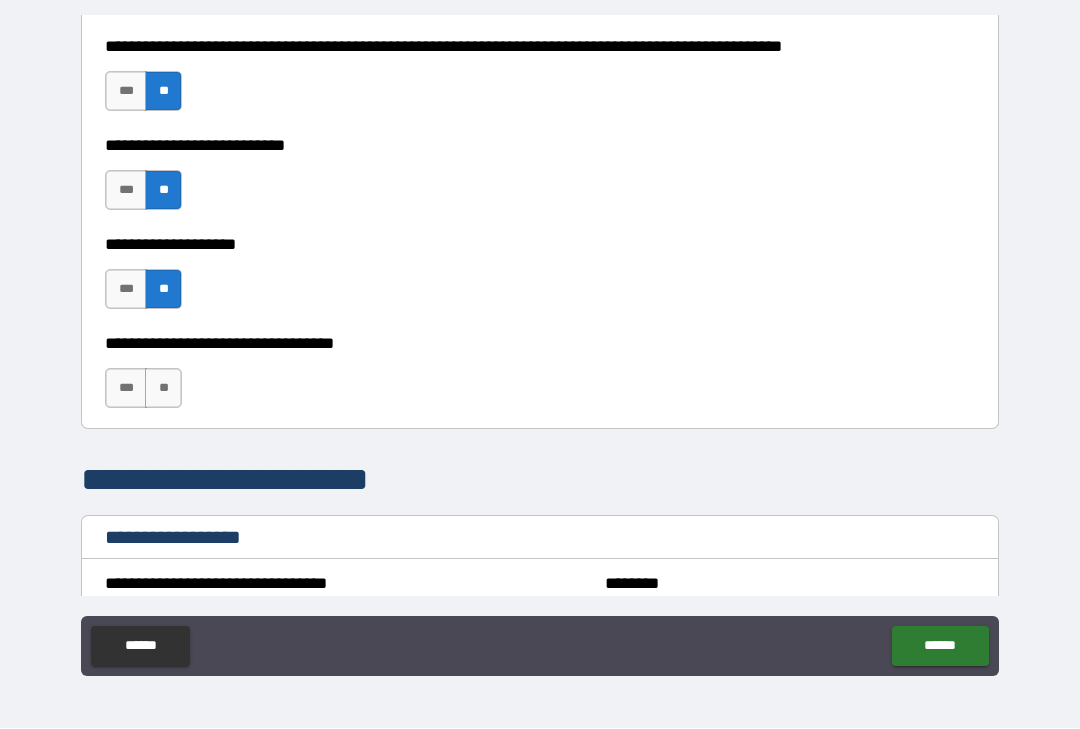 scroll, scrollTop: 971, scrollLeft: 0, axis: vertical 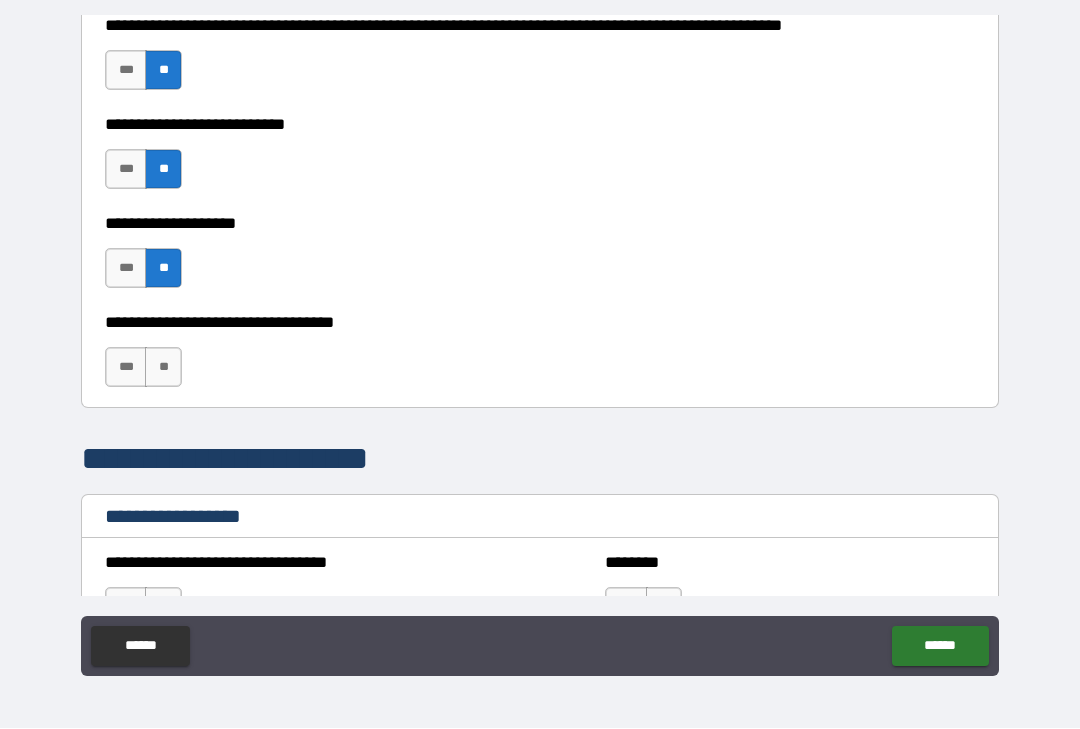 click on "**" at bounding box center (163, 368) 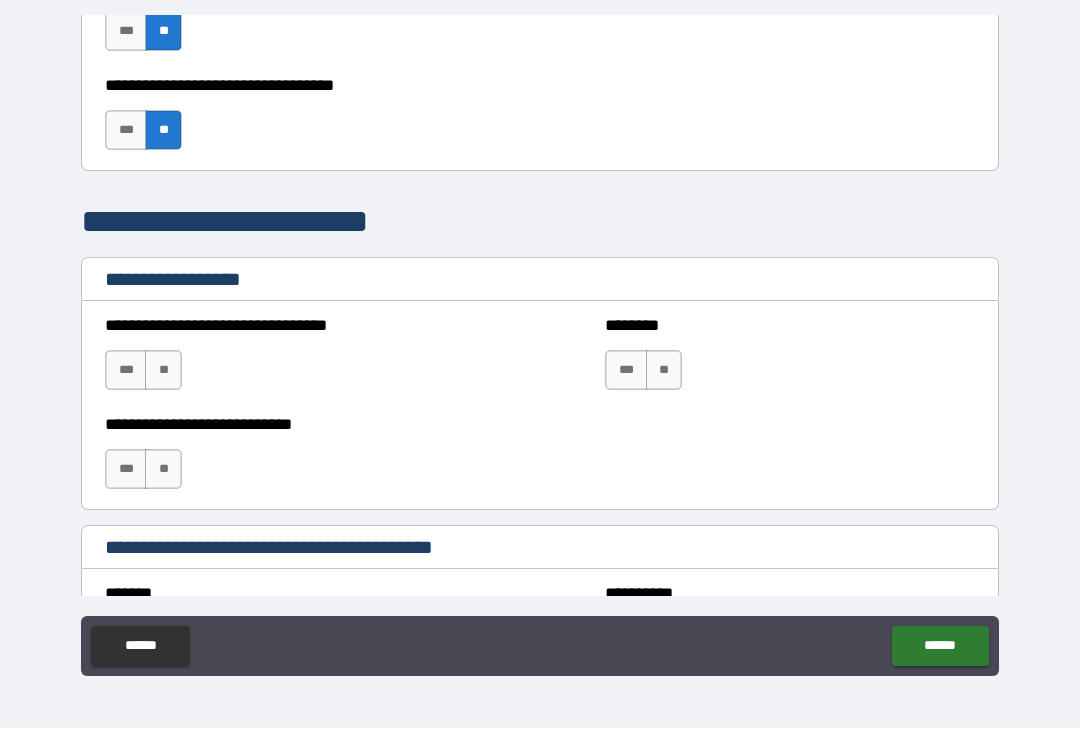 scroll, scrollTop: 1216, scrollLeft: 0, axis: vertical 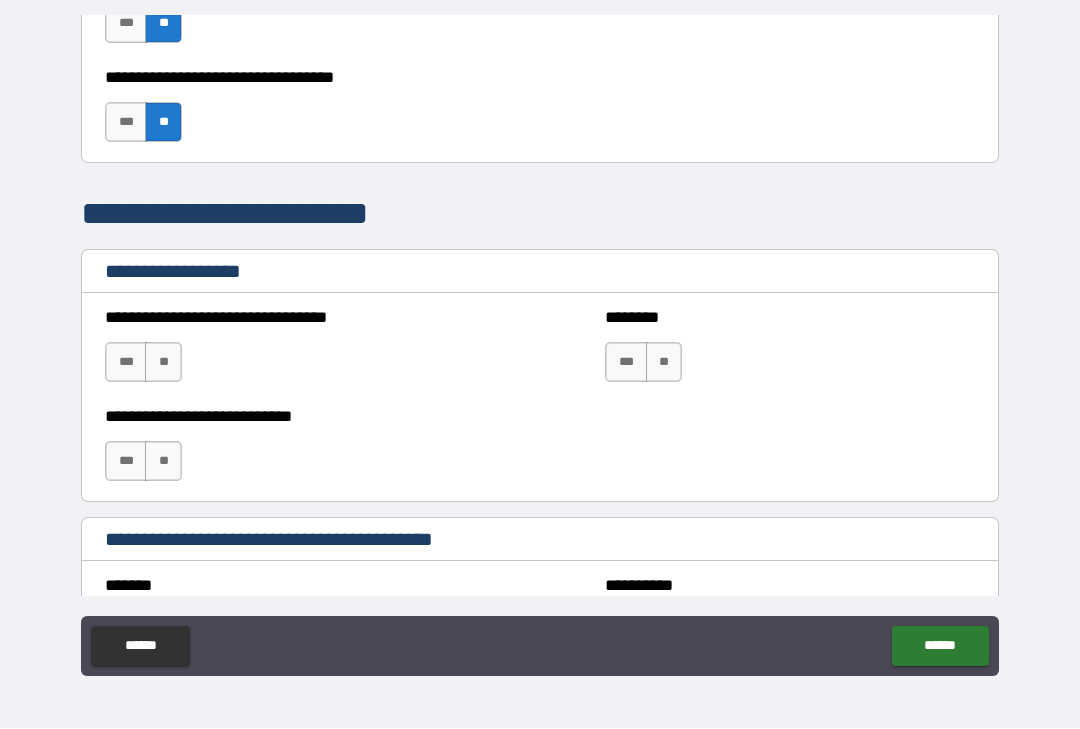 click on "**" at bounding box center [163, 363] 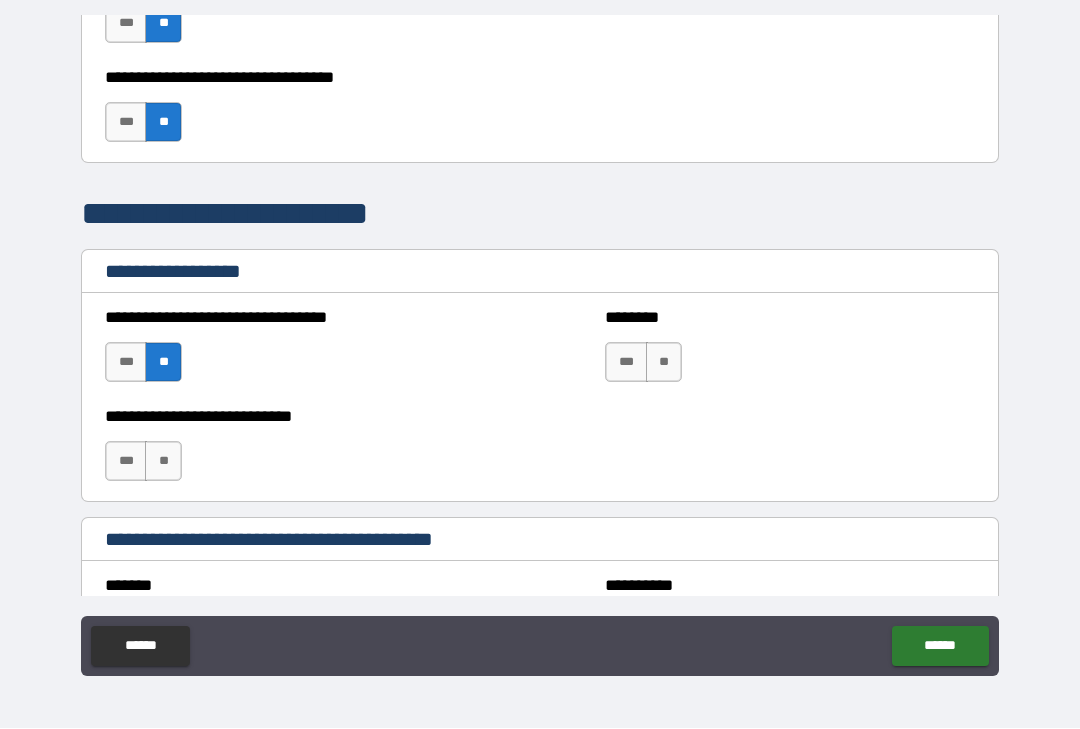 click on "**" at bounding box center (163, 462) 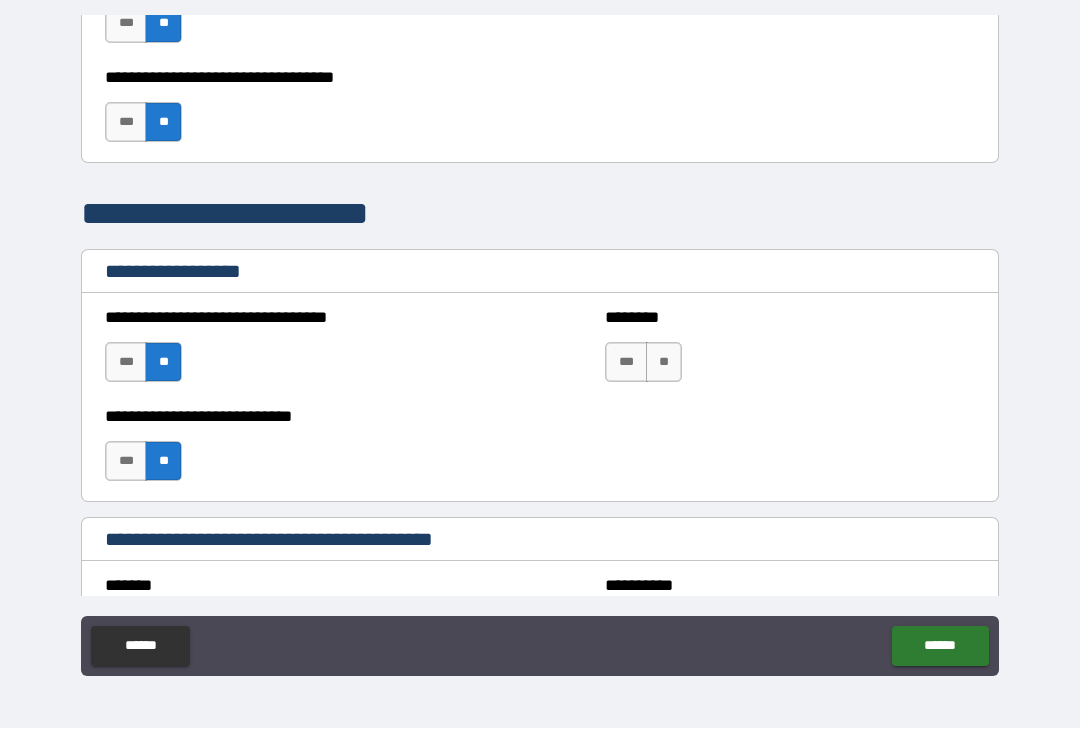 click on "**" at bounding box center (664, 363) 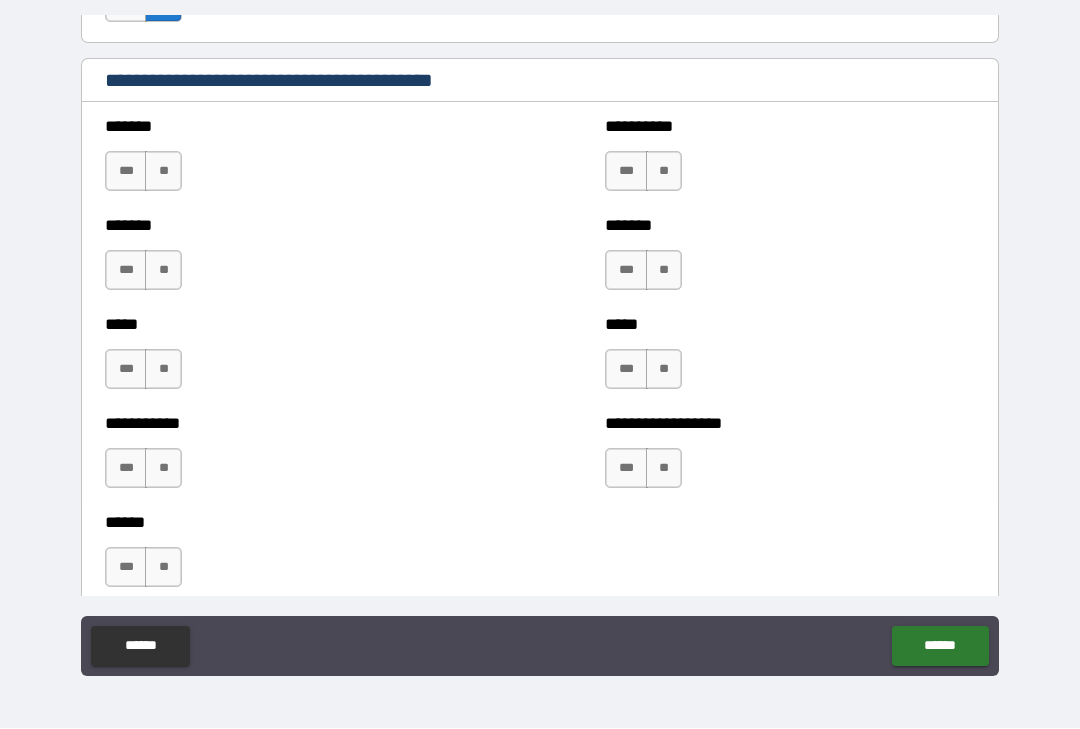 scroll, scrollTop: 1677, scrollLeft: 0, axis: vertical 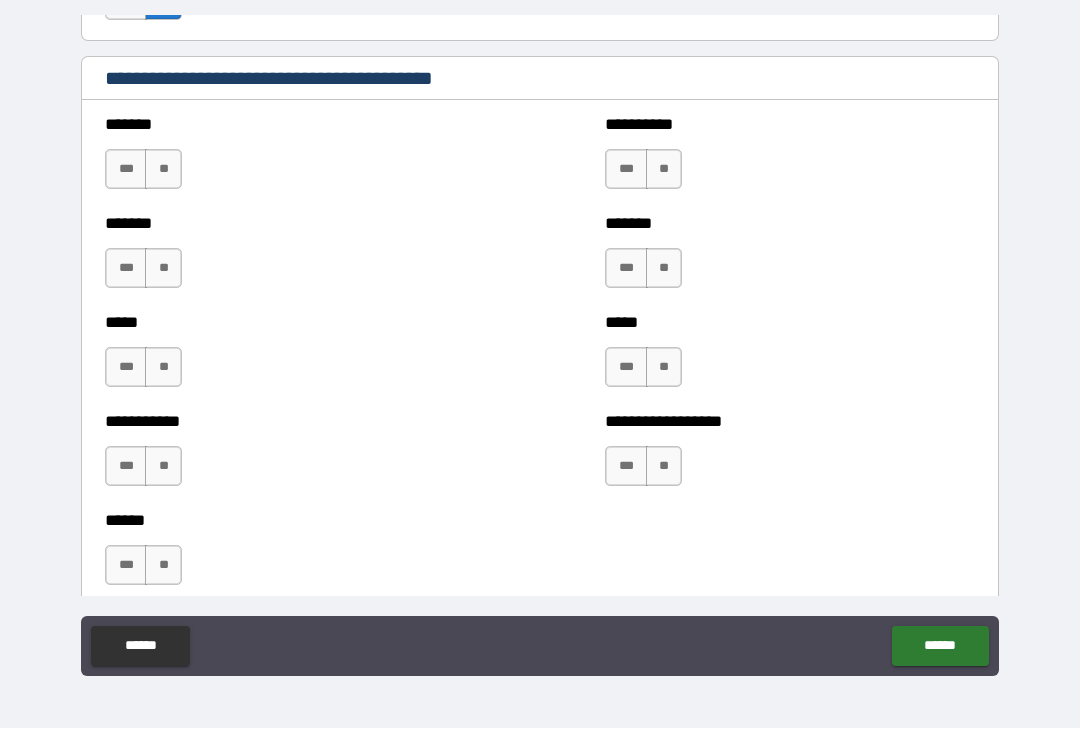 click on "**" at bounding box center (163, 170) 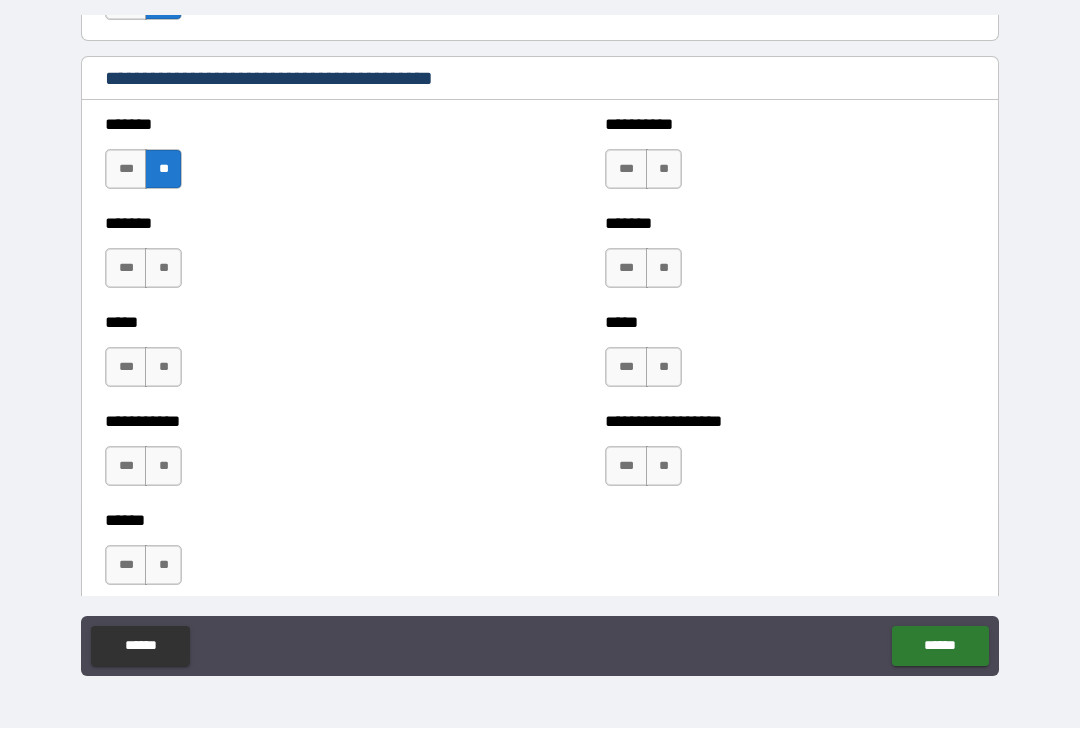 click on "**" at bounding box center (163, 269) 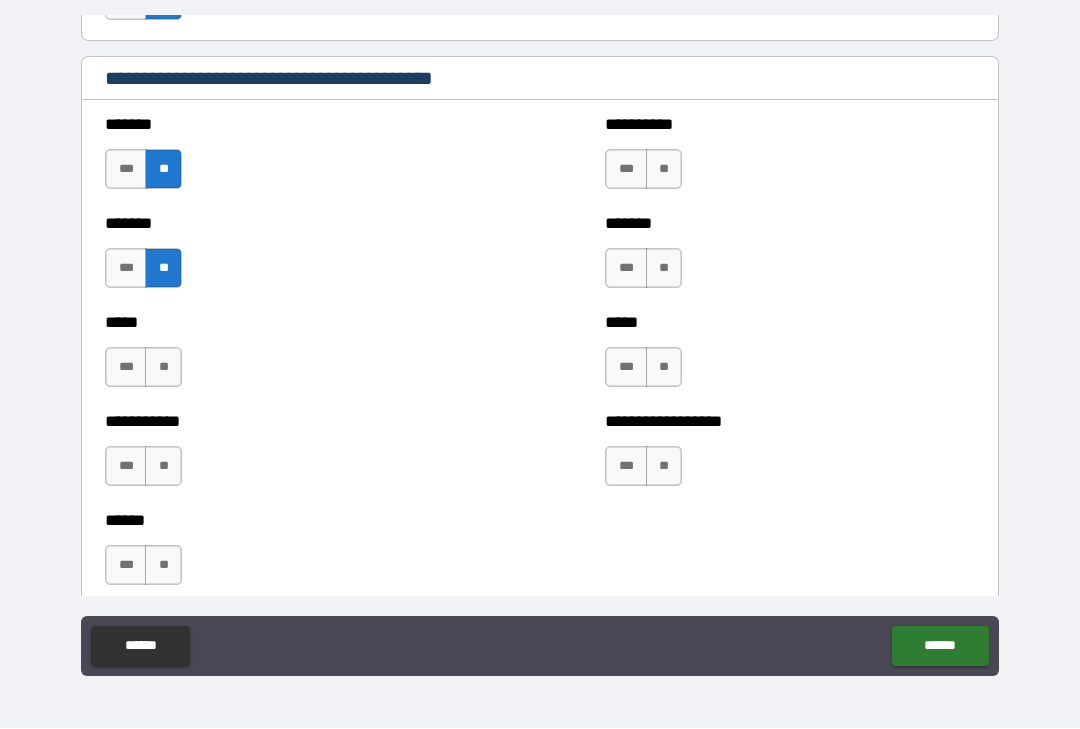 click on "**" at bounding box center (163, 368) 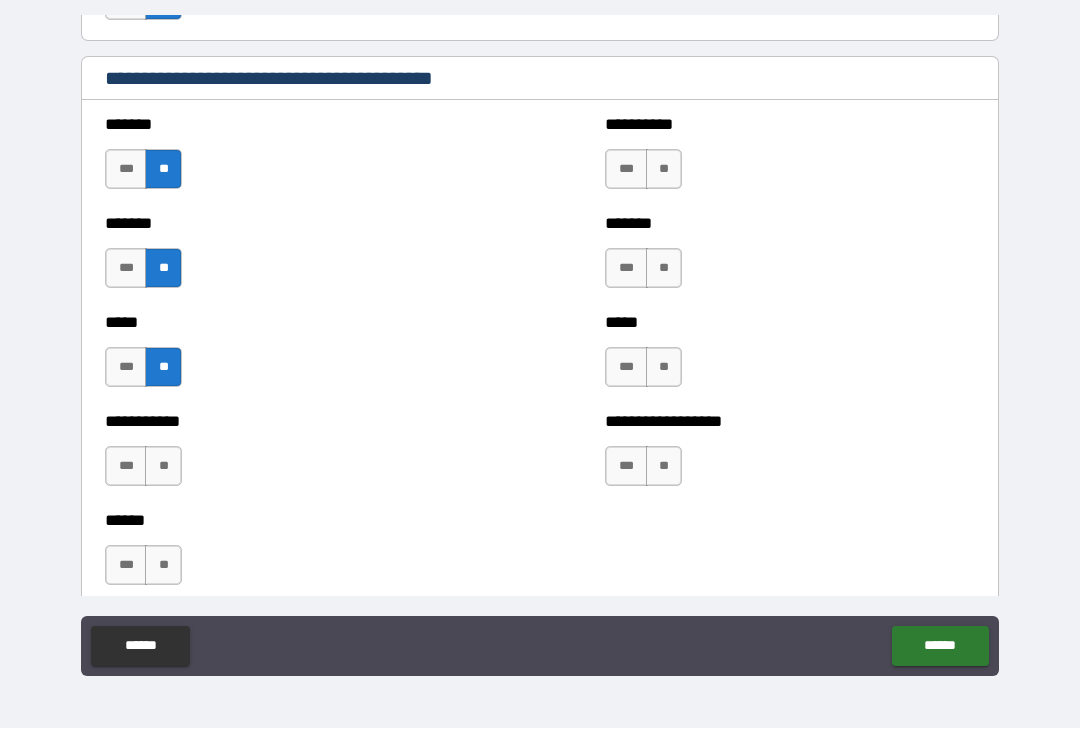click on "**" at bounding box center [163, 467] 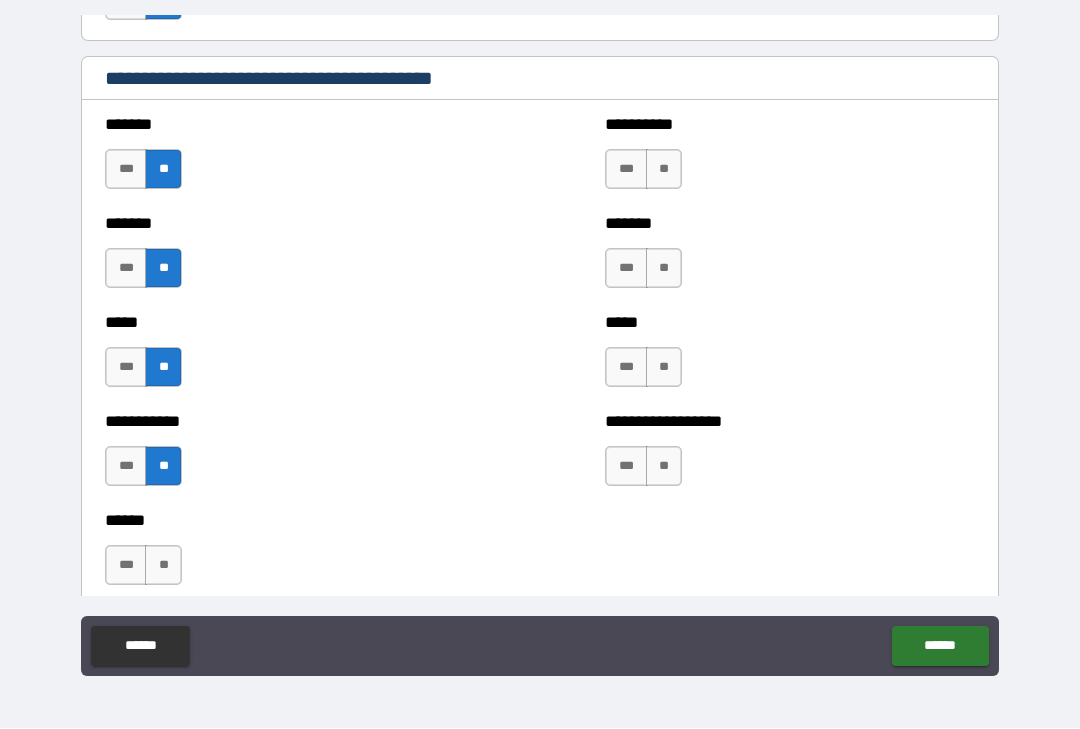 click on "**" at bounding box center [163, 566] 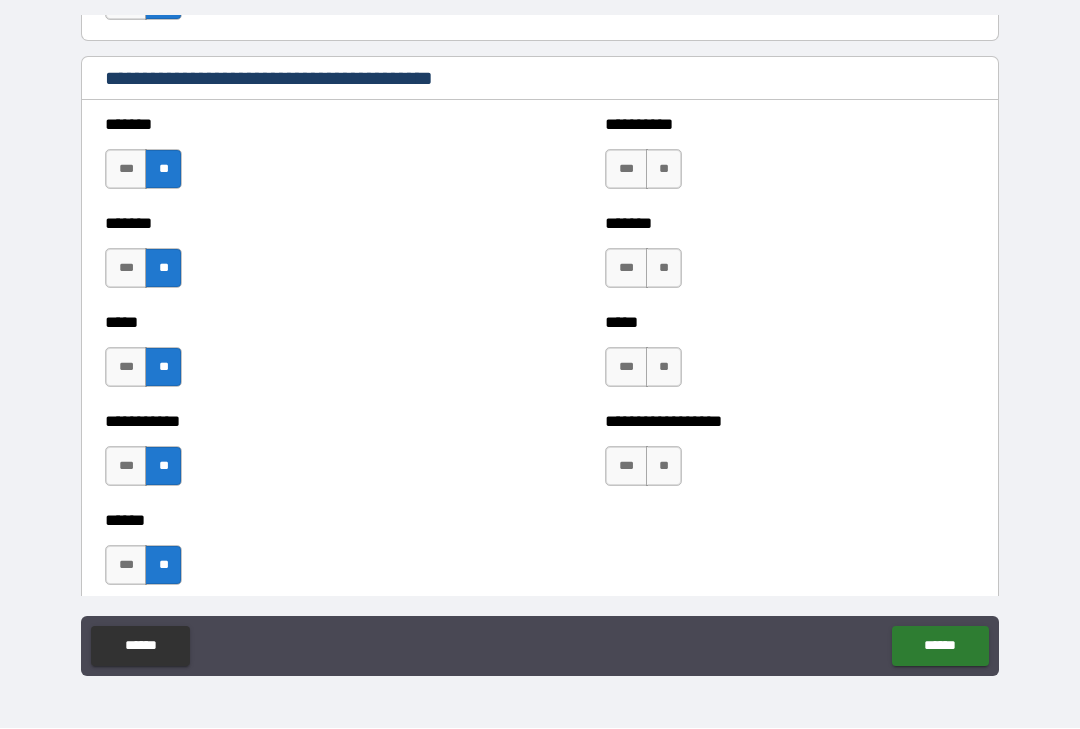 click on "**" at bounding box center (664, 170) 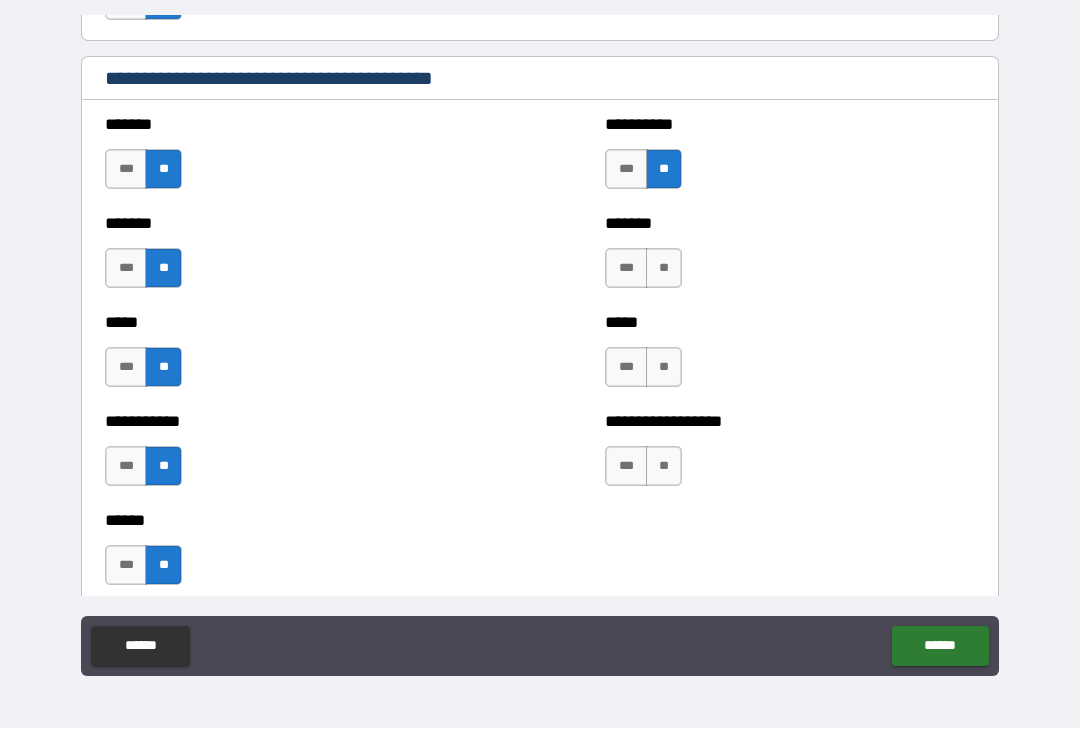 click on "**" at bounding box center [664, 269] 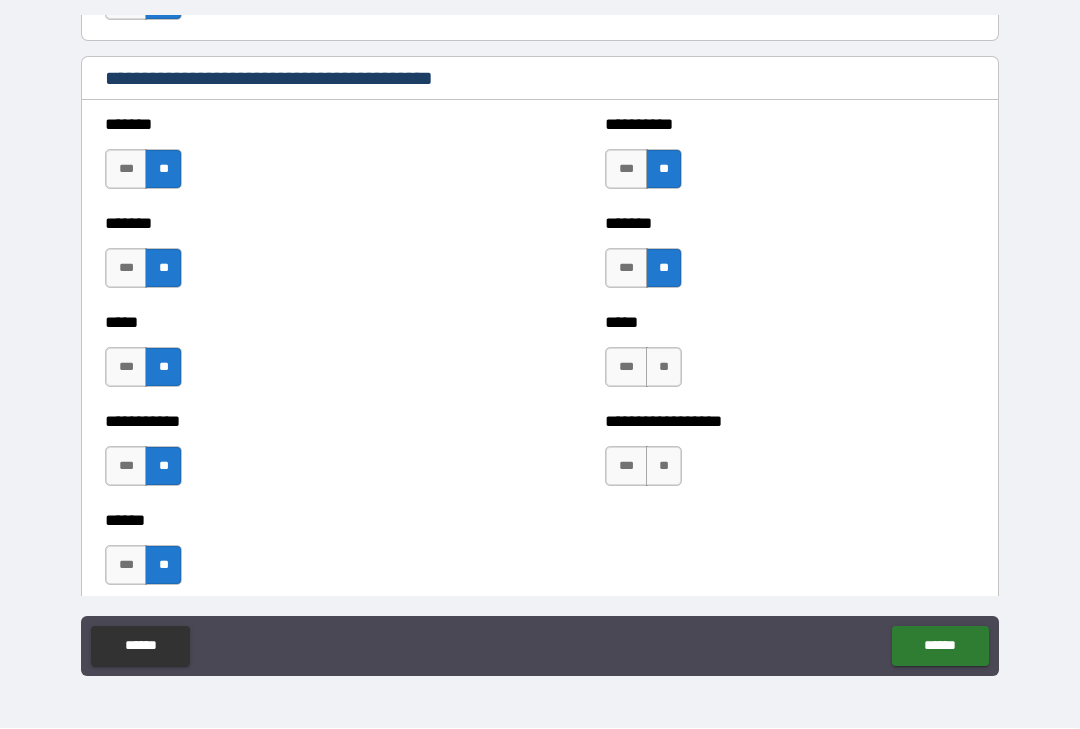 click on "**" at bounding box center (664, 368) 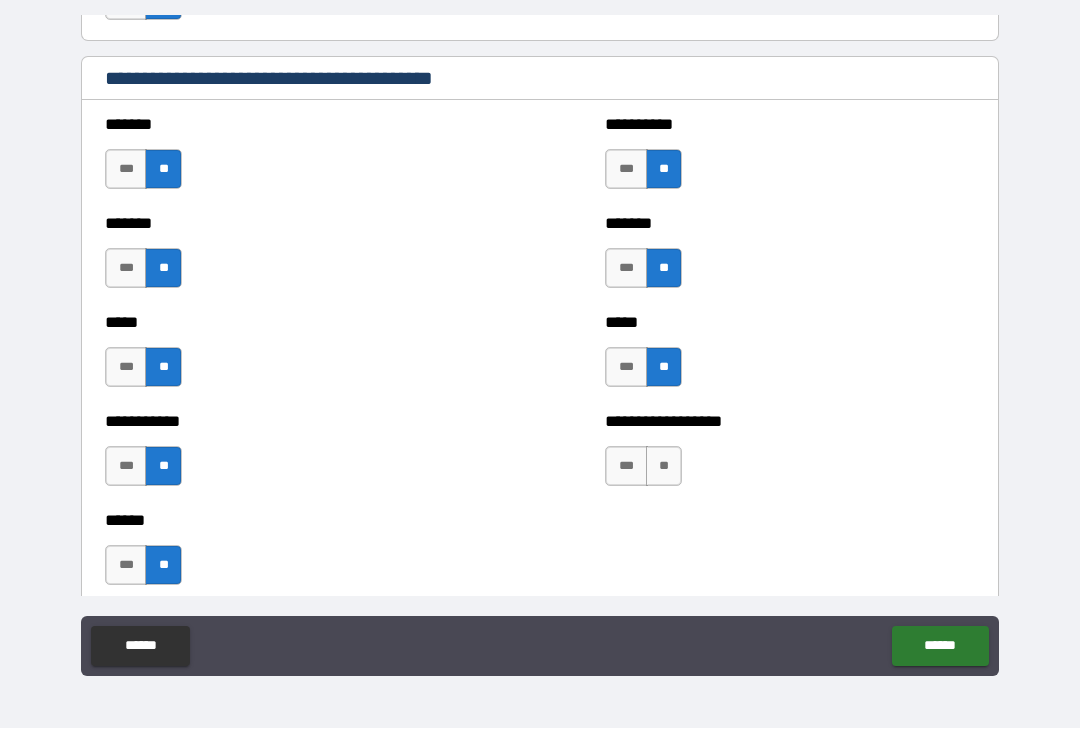 click on "**" at bounding box center (664, 467) 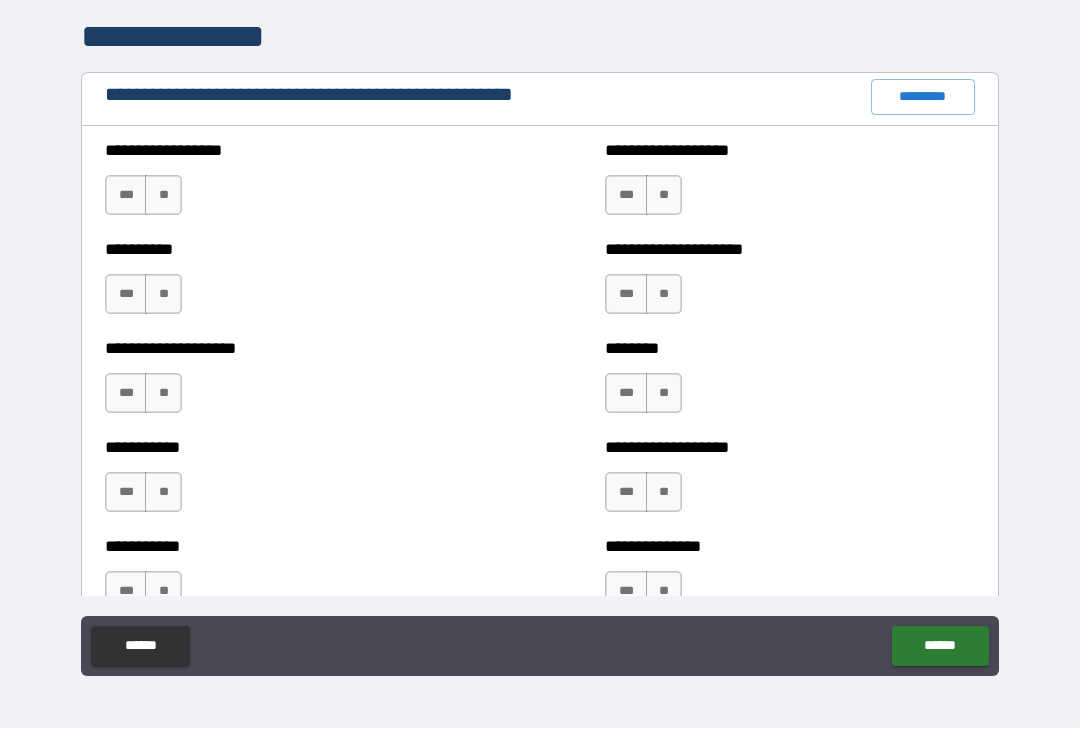 scroll, scrollTop: 2298, scrollLeft: 0, axis: vertical 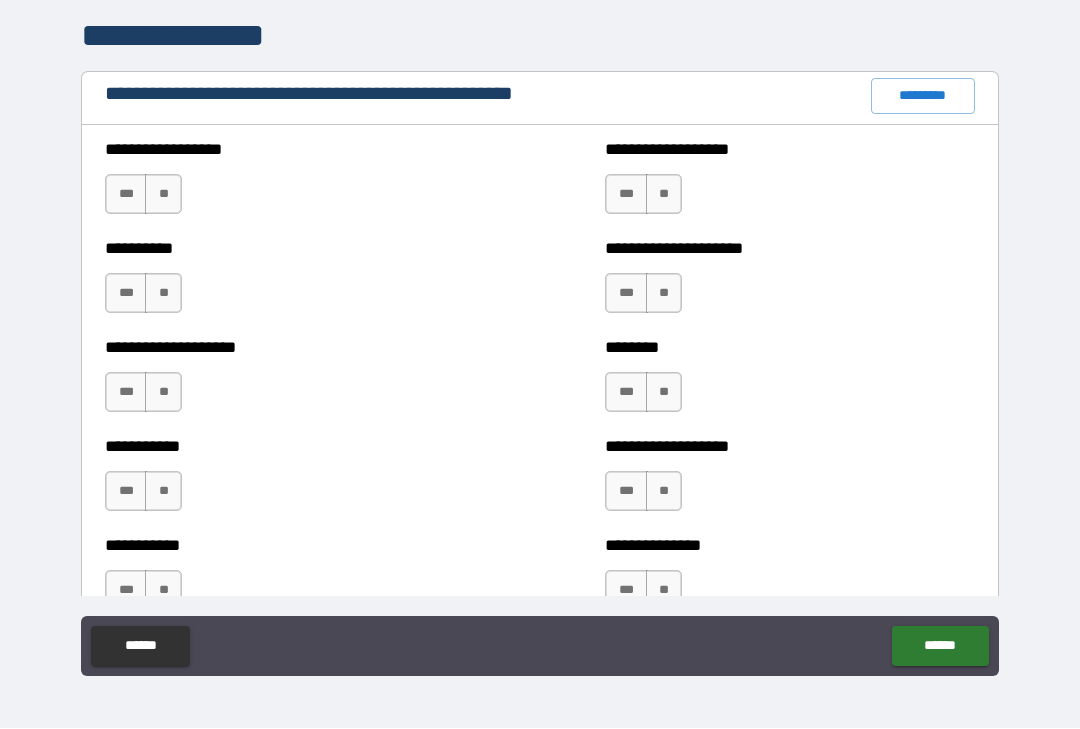 click on "**" at bounding box center (163, 195) 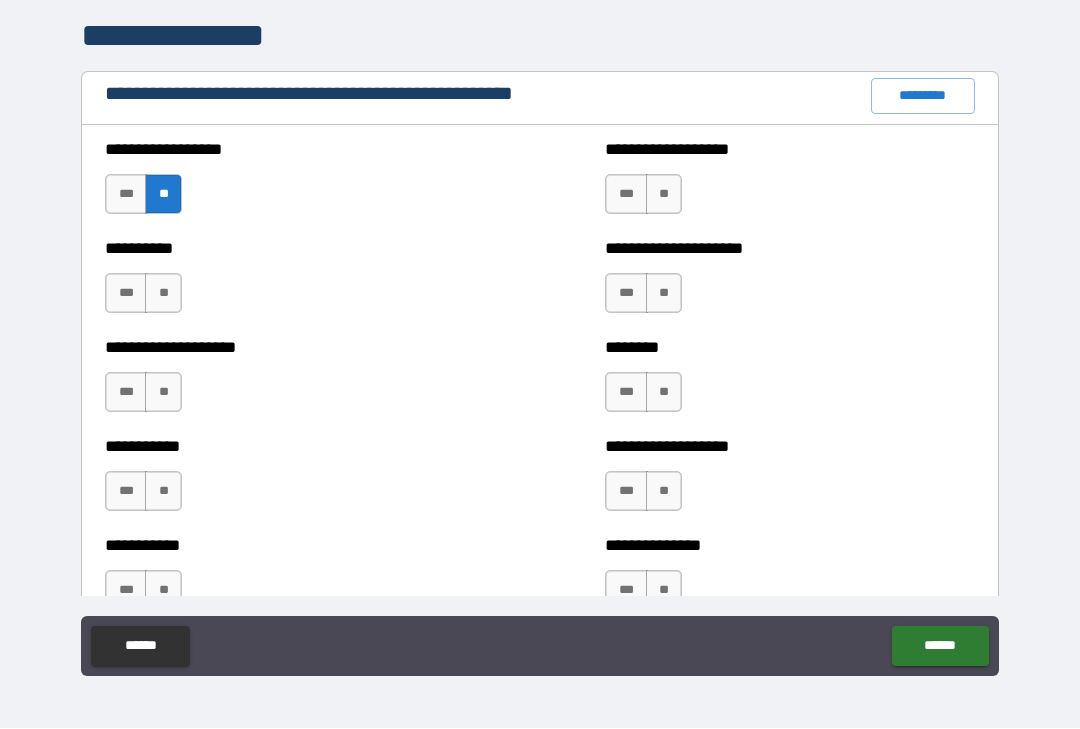 click on "**" at bounding box center [163, 294] 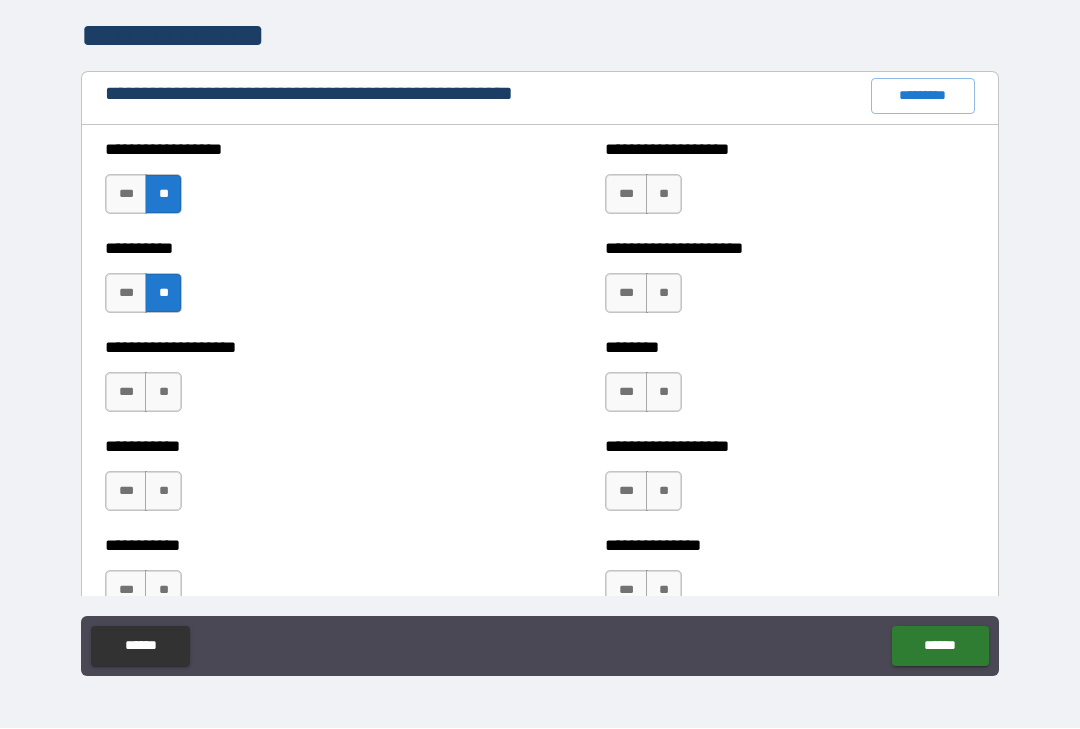 click on "**" at bounding box center (163, 393) 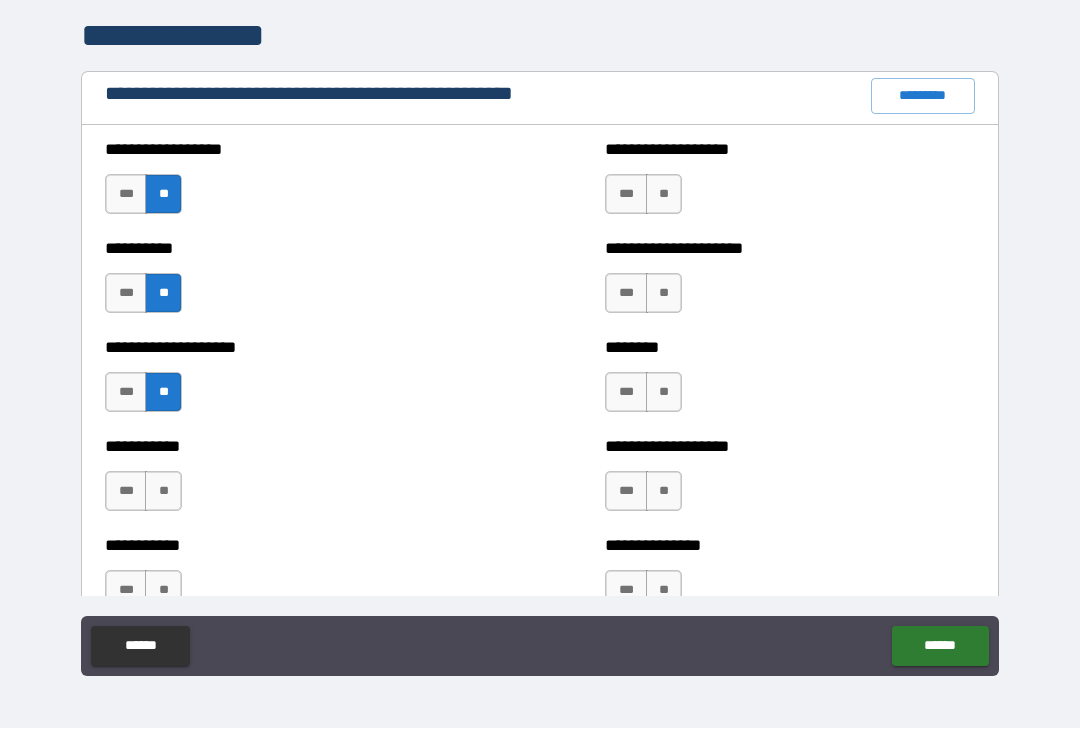 click on "**" at bounding box center (163, 492) 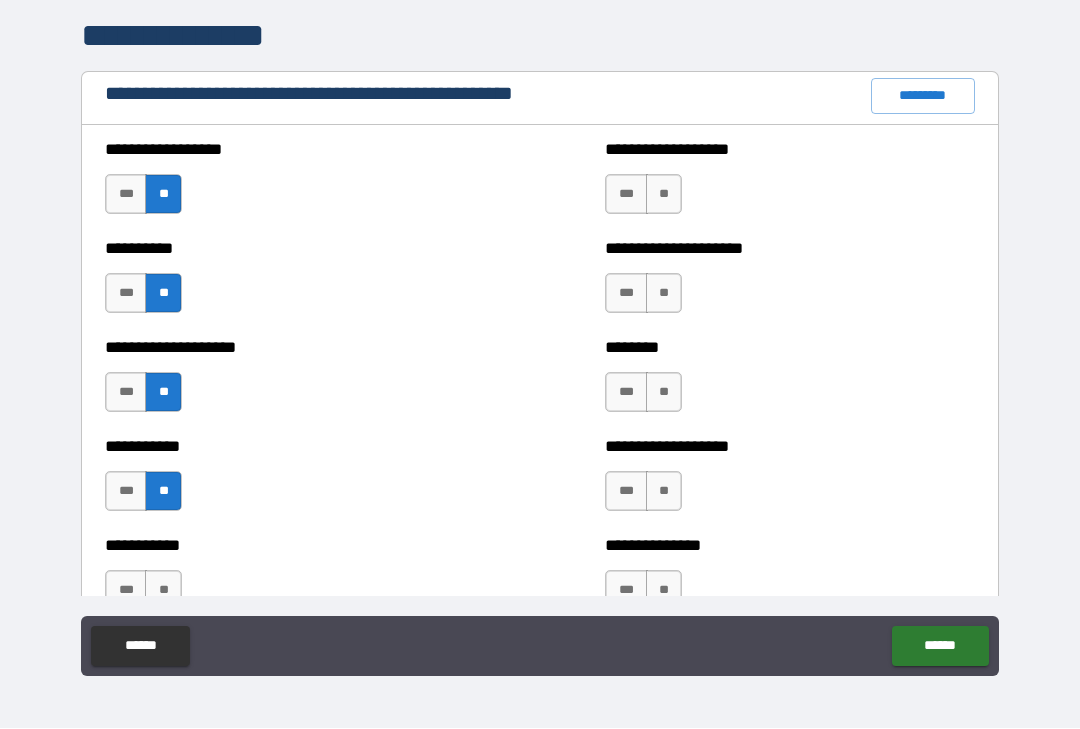click on "**" at bounding box center [664, 195] 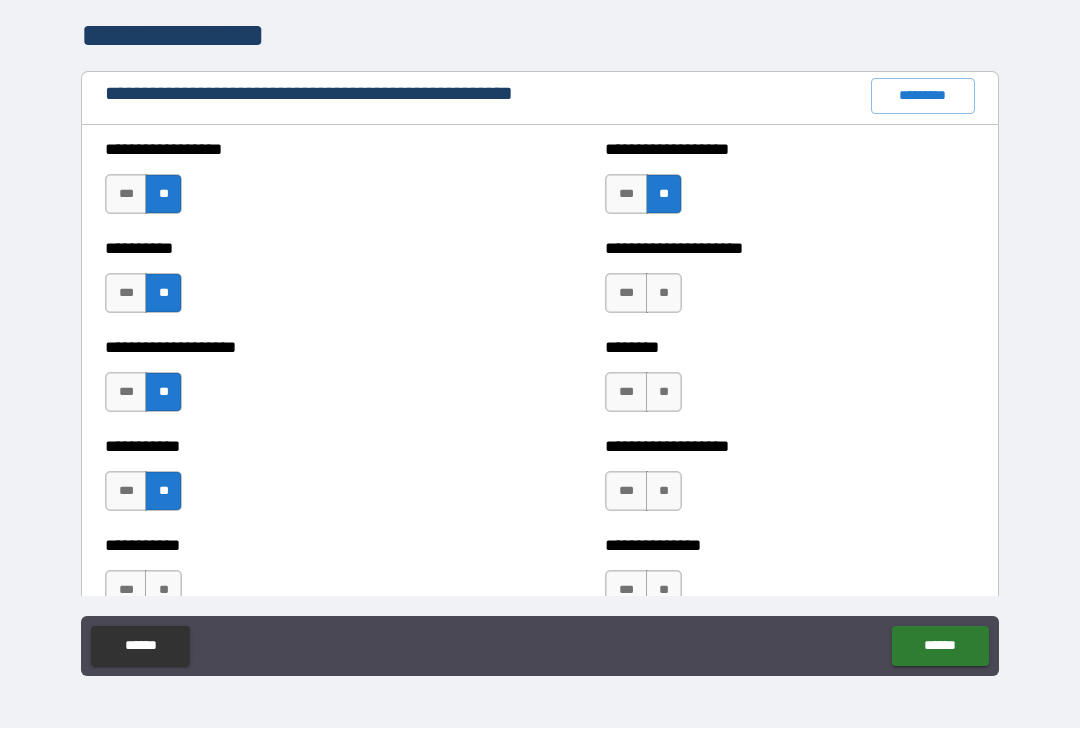 click on "**" at bounding box center (664, 294) 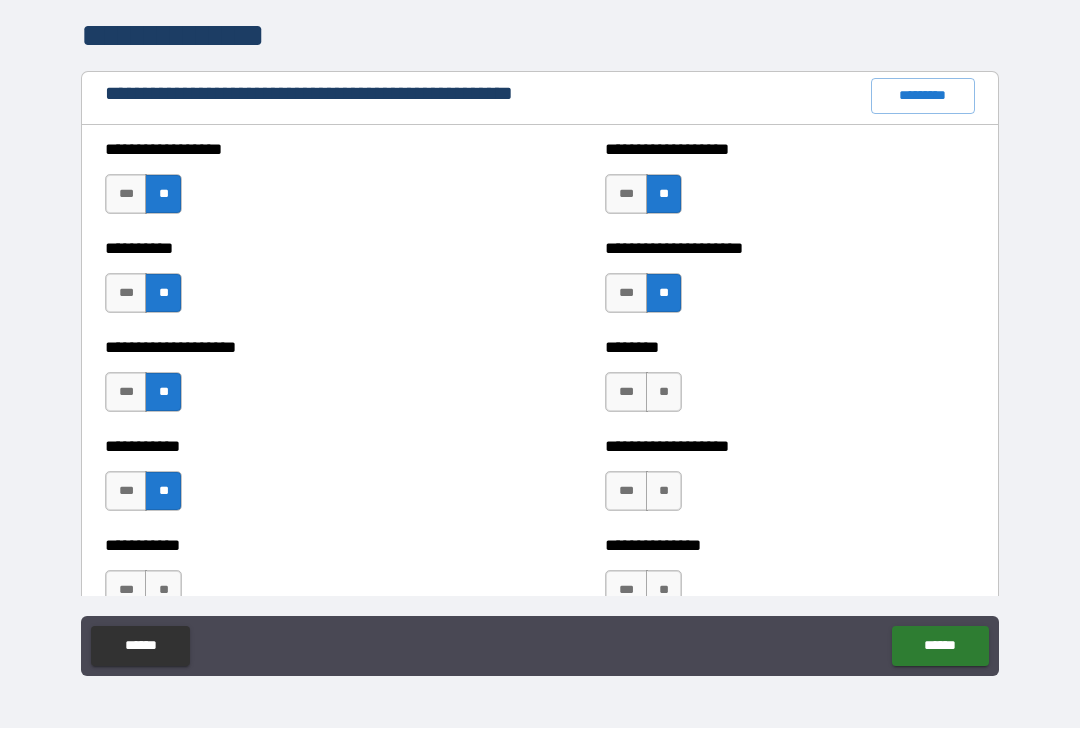 click on "**" at bounding box center (664, 393) 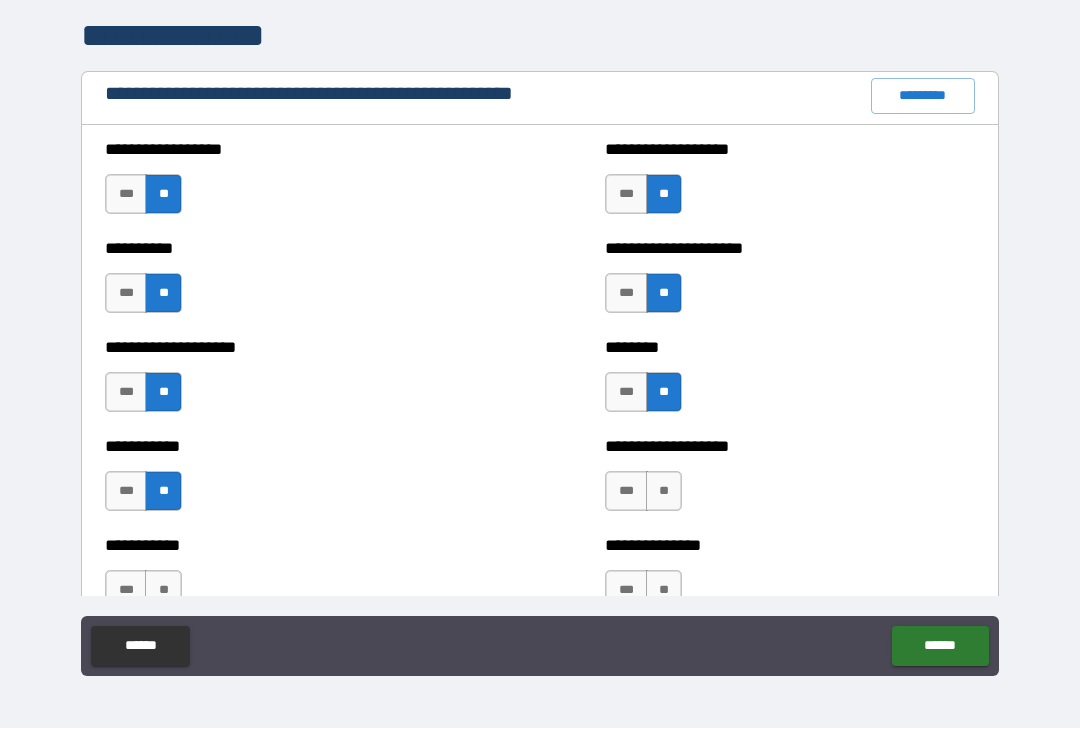 click on "*********" at bounding box center (923, 97) 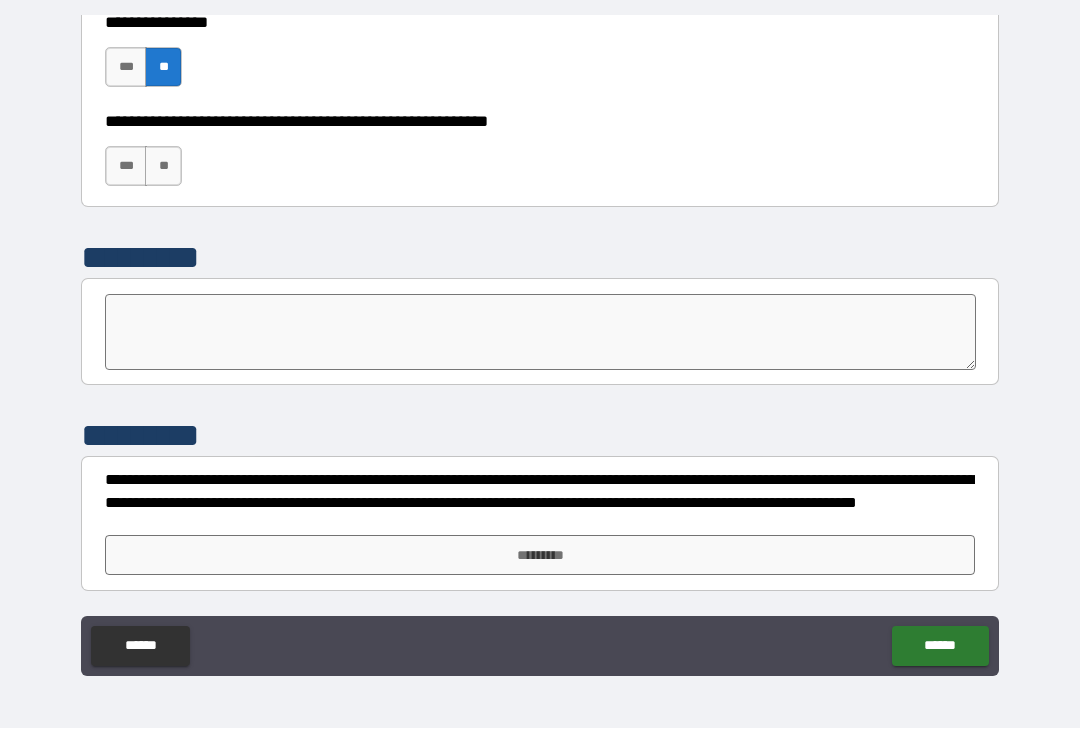 scroll, scrollTop: 6187, scrollLeft: 0, axis: vertical 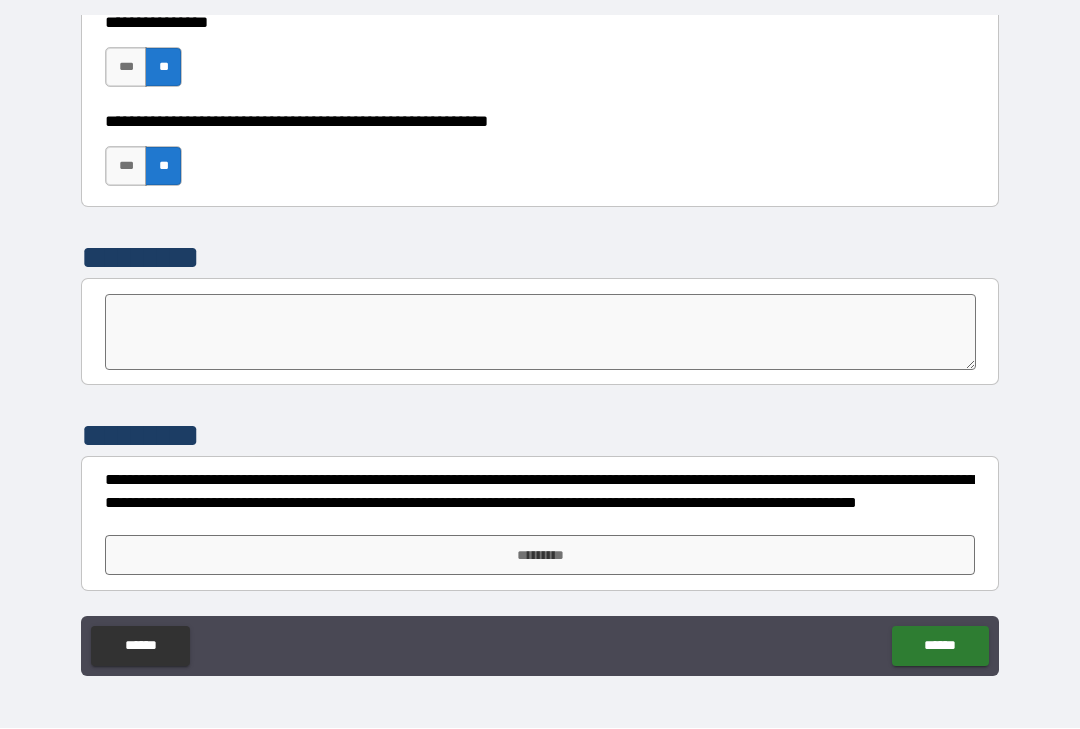 click on "*********" at bounding box center (540, 556) 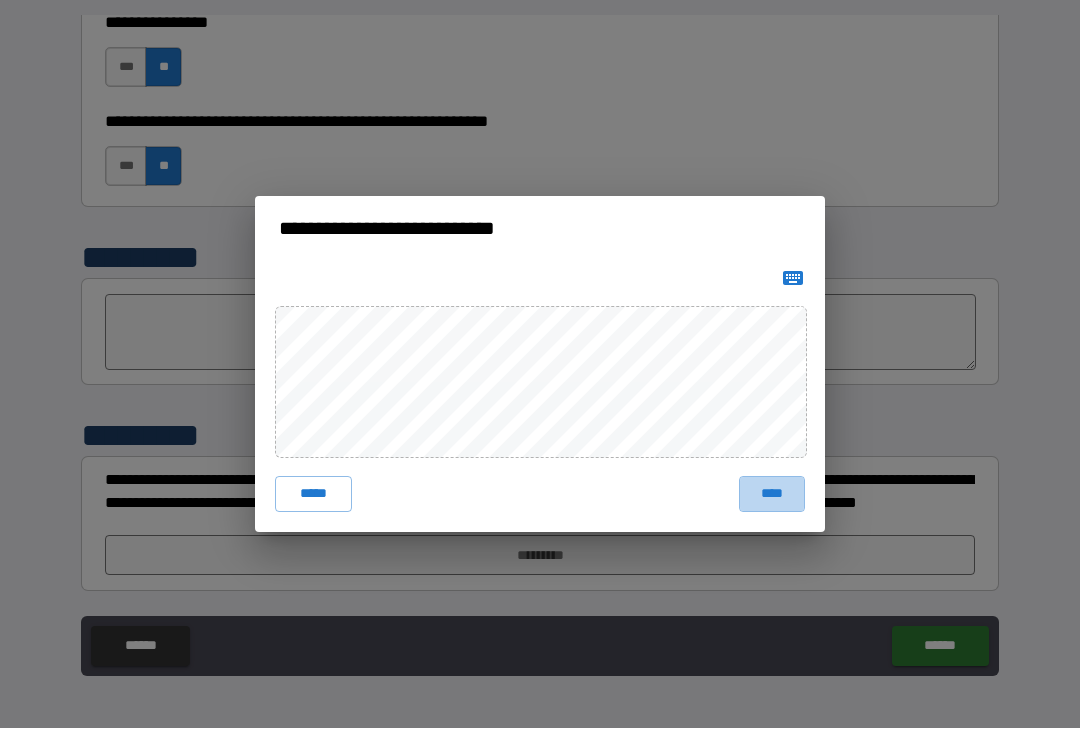 click on "****" at bounding box center [772, 495] 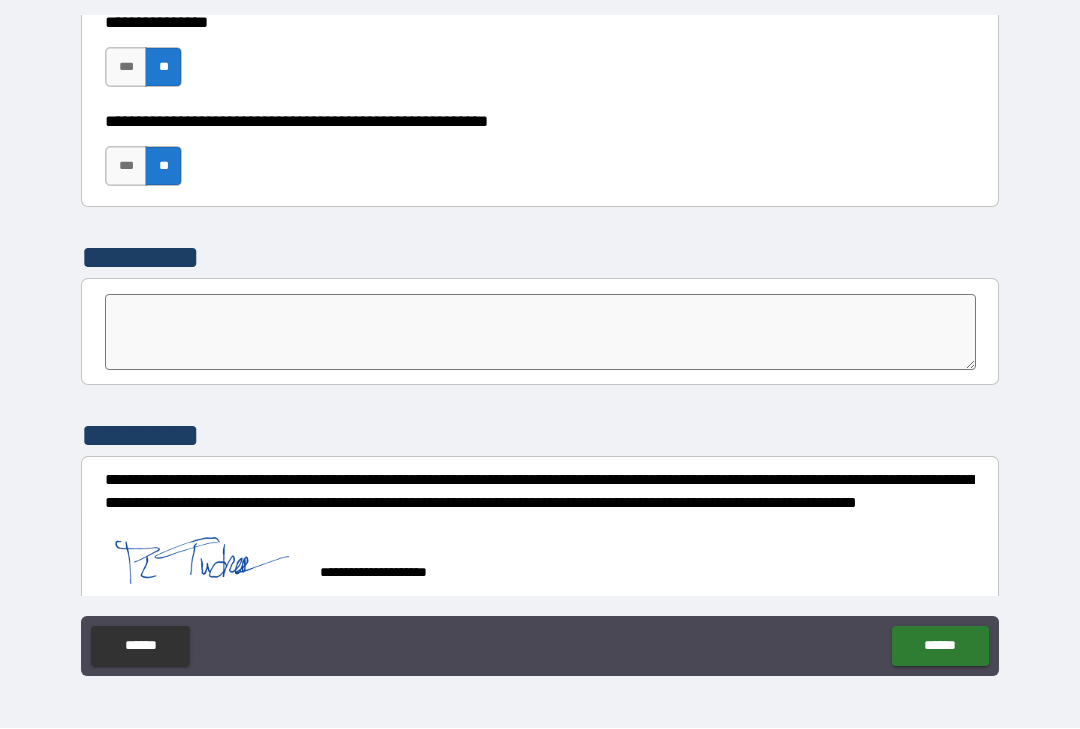 click on "******" at bounding box center (940, 647) 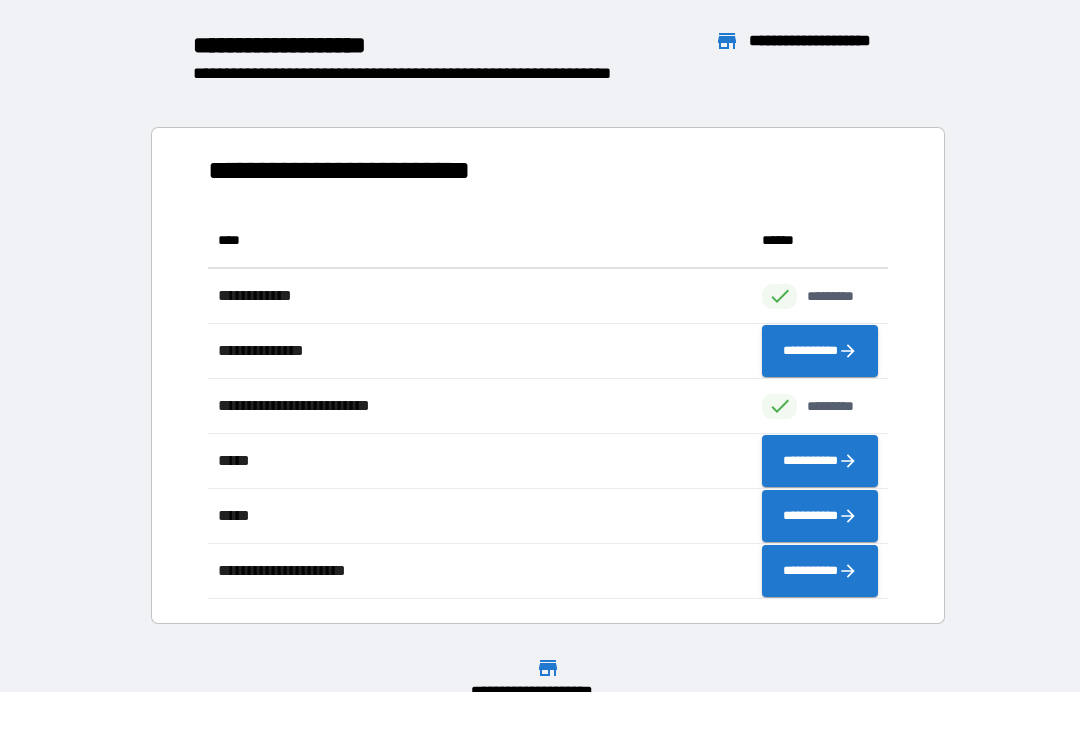 scroll, scrollTop: 1, scrollLeft: 1, axis: both 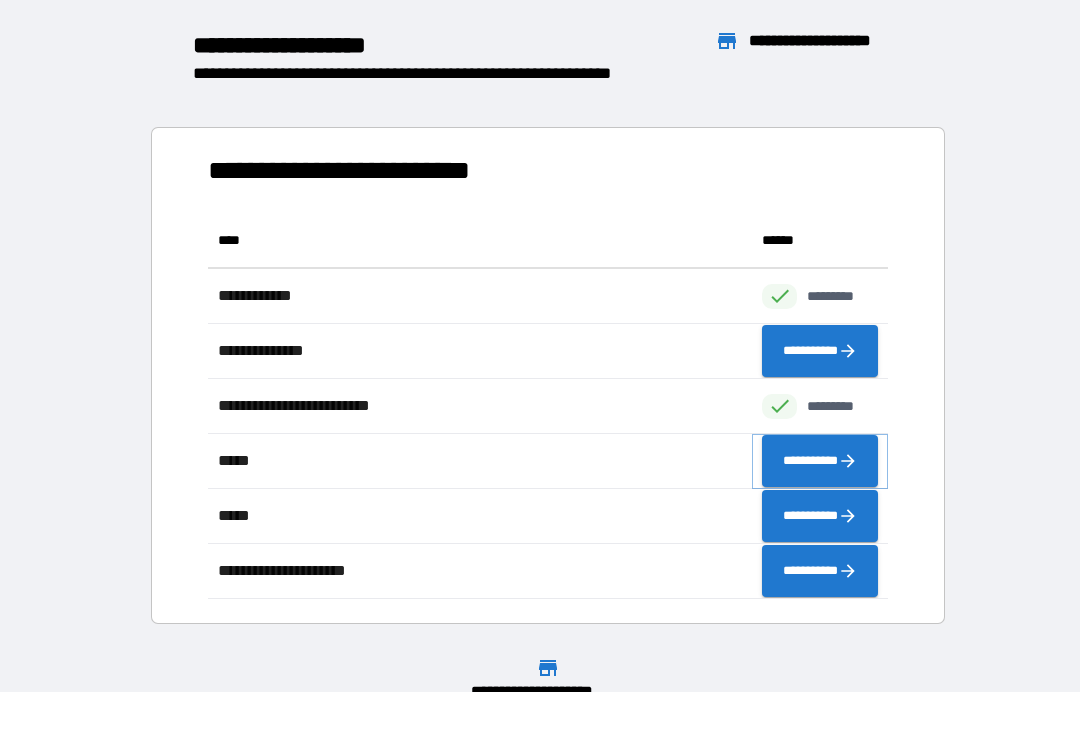 click on "**********" at bounding box center (820, 462) 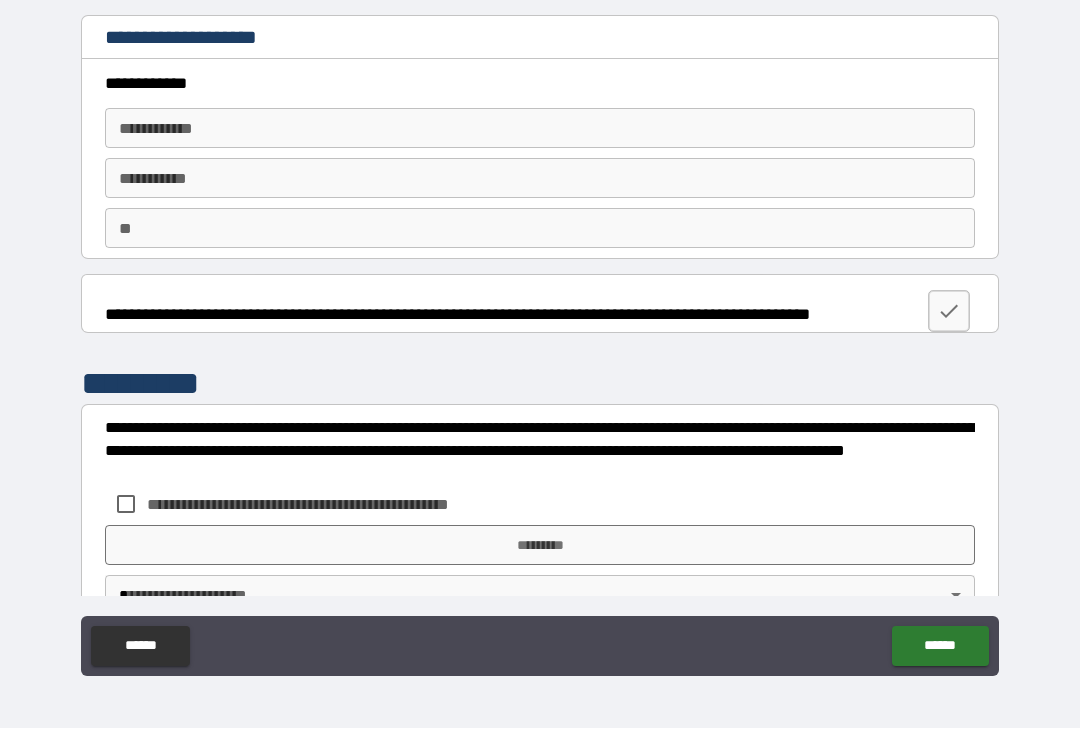 scroll, scrollTop: 0, scrollLeft: 0, axis: both 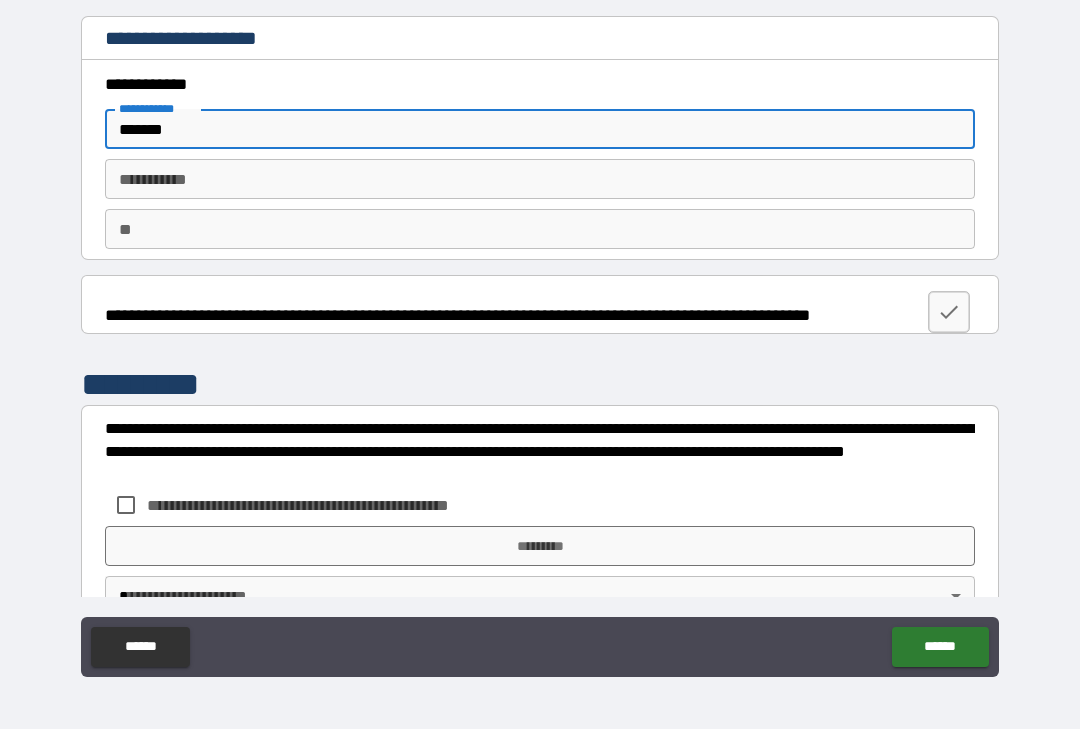 type on "*******" 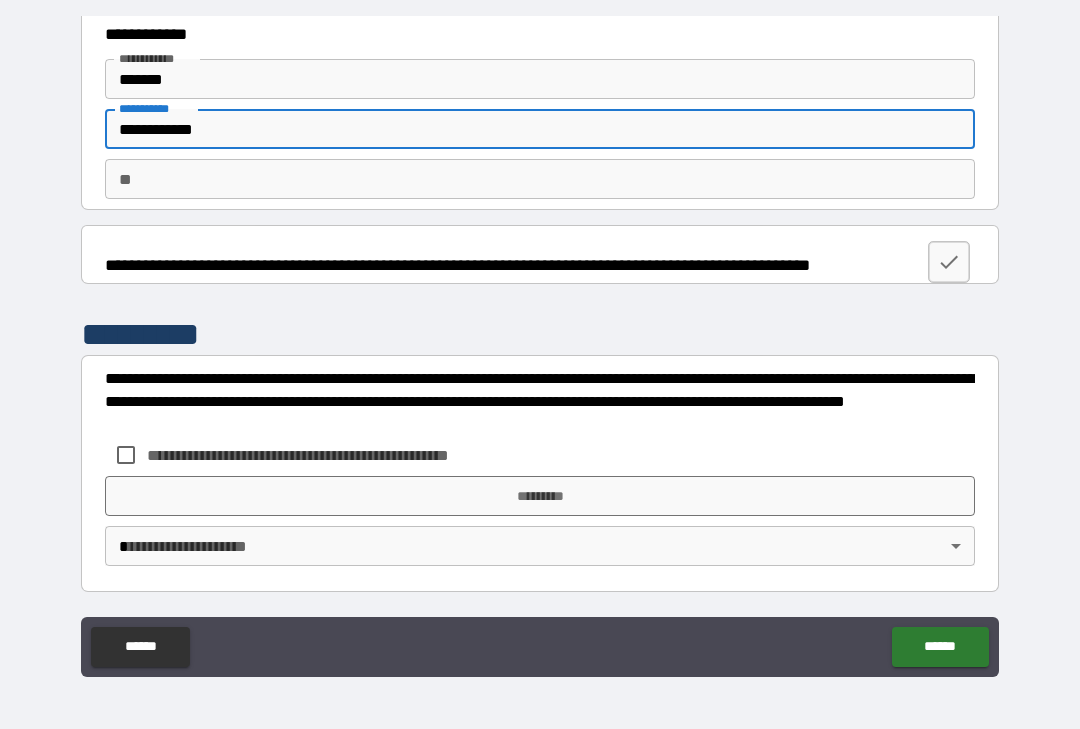 scroll, scrollTop: 50, scrollLeft: 0, axis: vertical 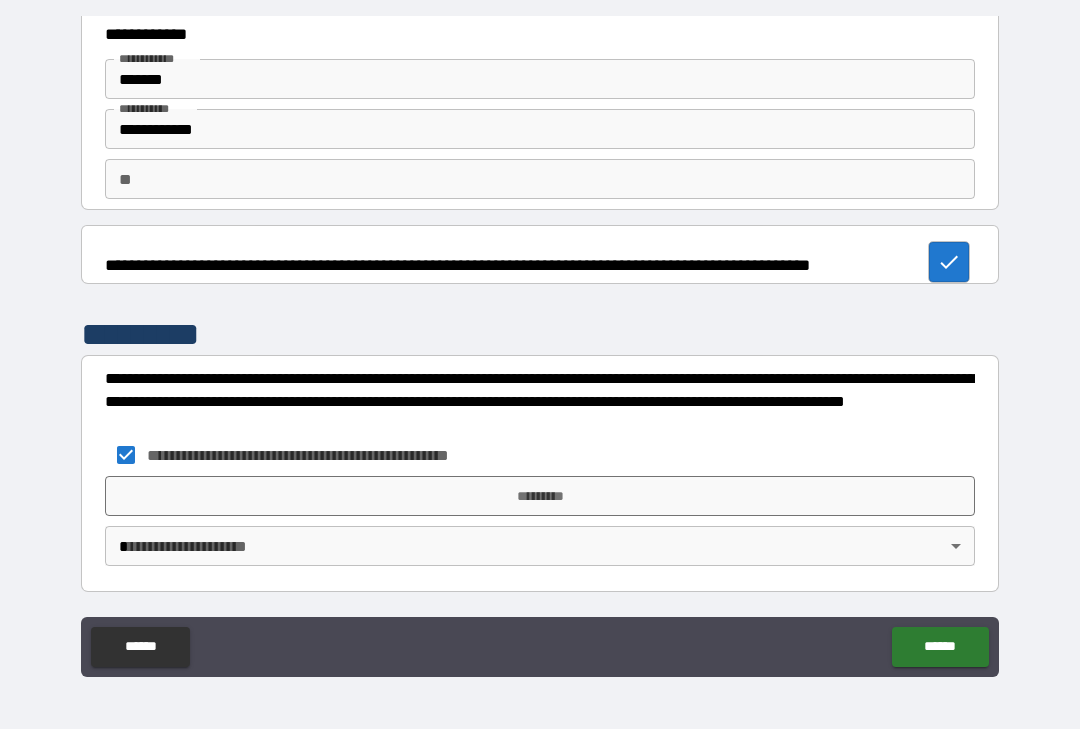 click on "*********" at bounding box center (540, 496) 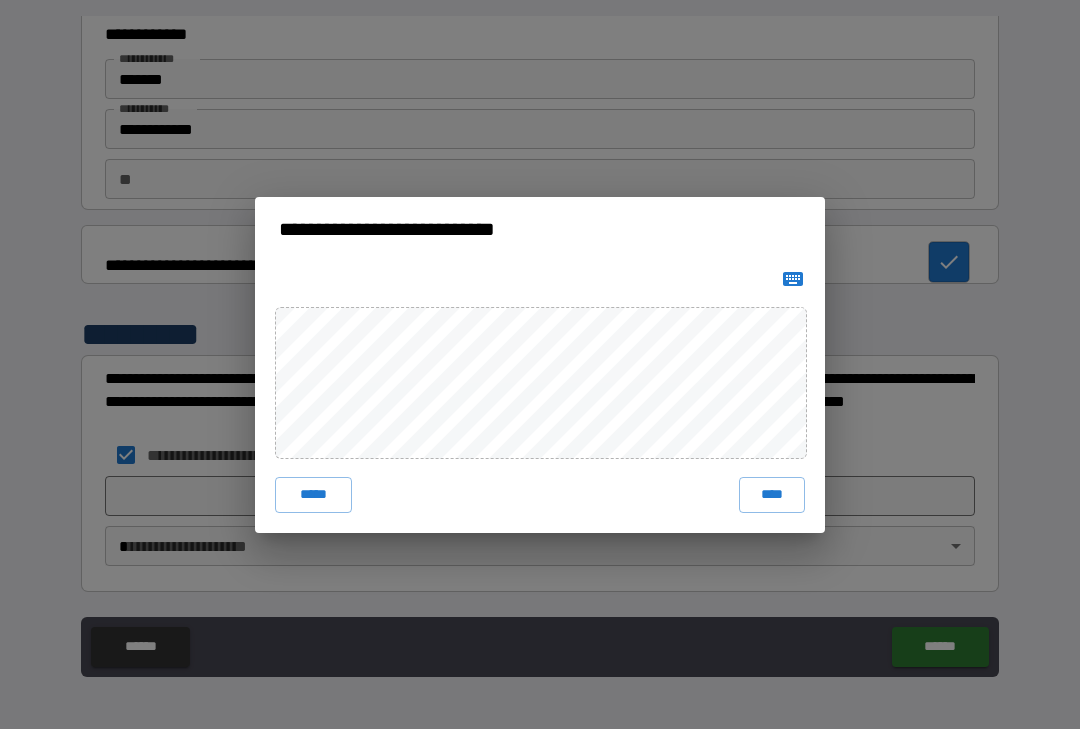 click on "****" at bounding box center [772, 495] 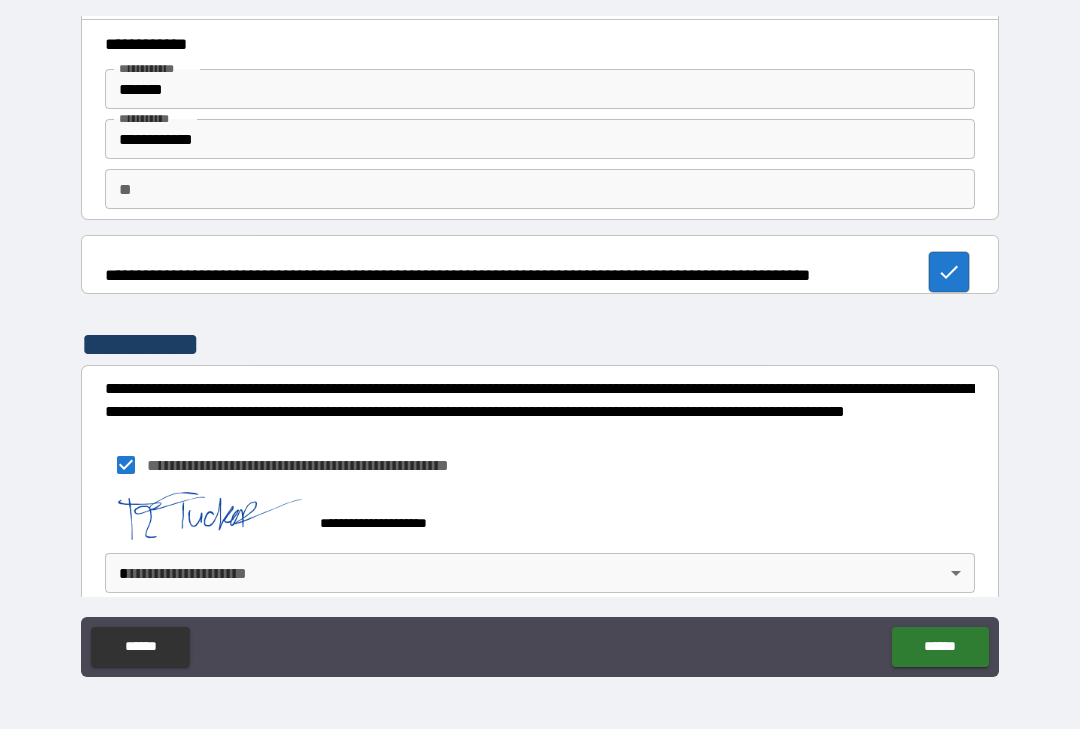 click on "******" at bounding box center (940, 647) 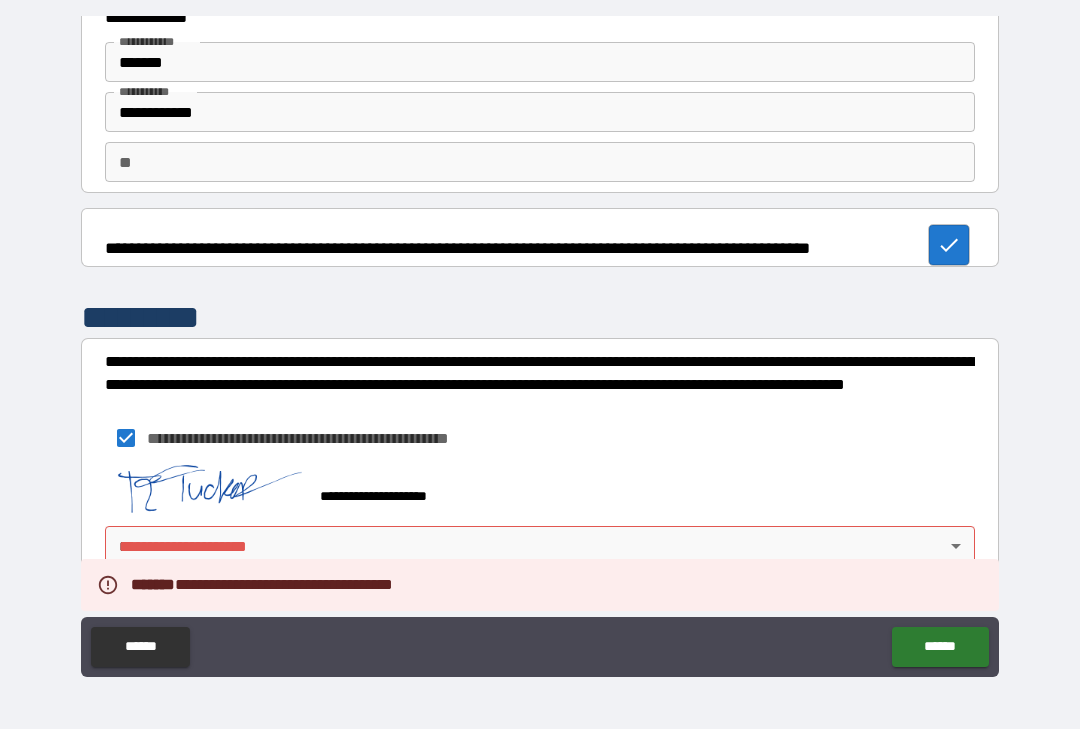 scroll, scrollTop: 67, scrollLeft: 0, axis: vertical 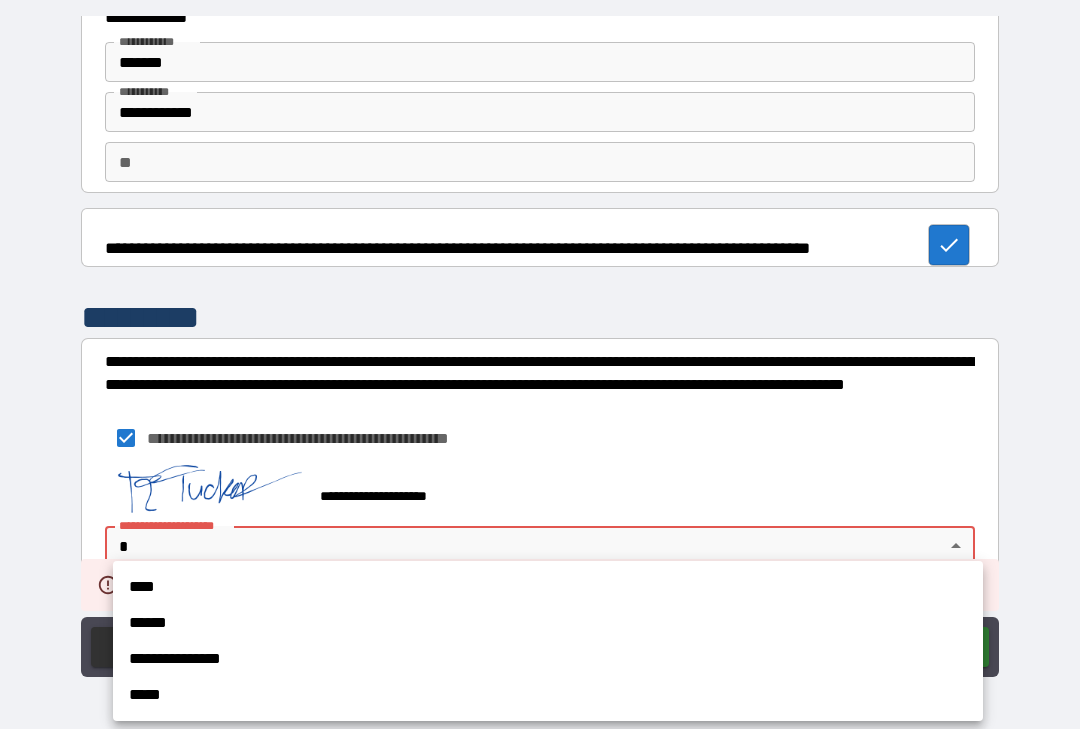 click on "****" at bounding box center [548, 587] 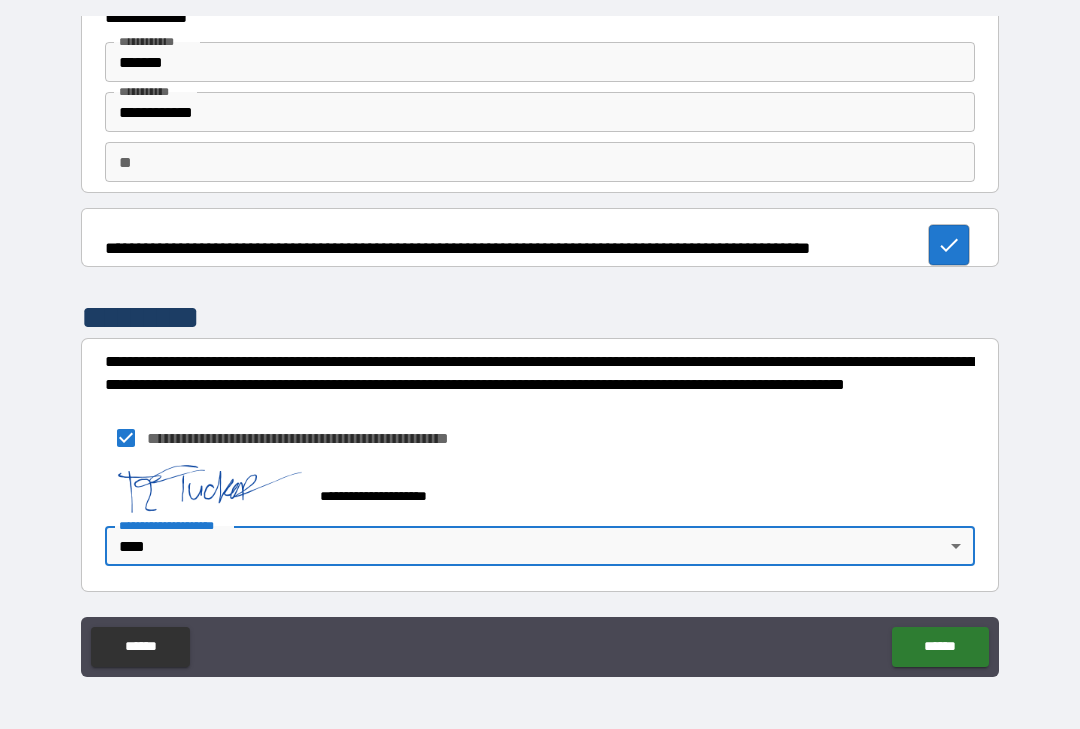 click on "******" at bounding box center [940, 647] 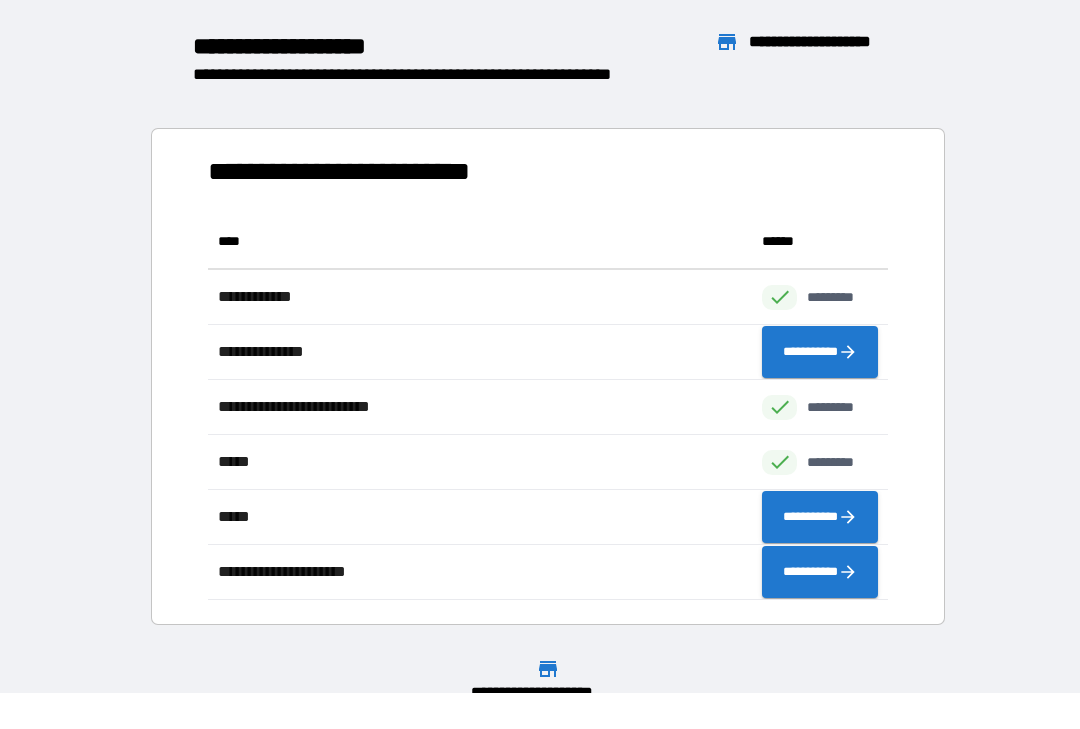 scroll, scrollTop: 1, scrollLeft: 1, axis: both 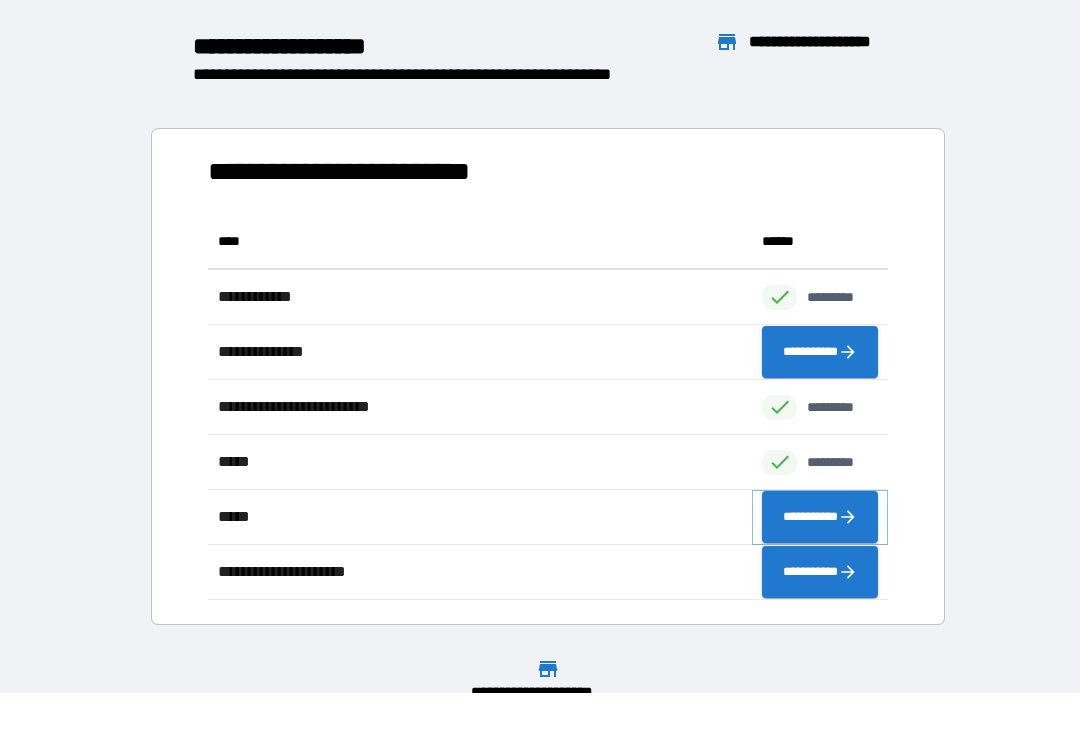 click on "**********" at bounding box center [820, 517] 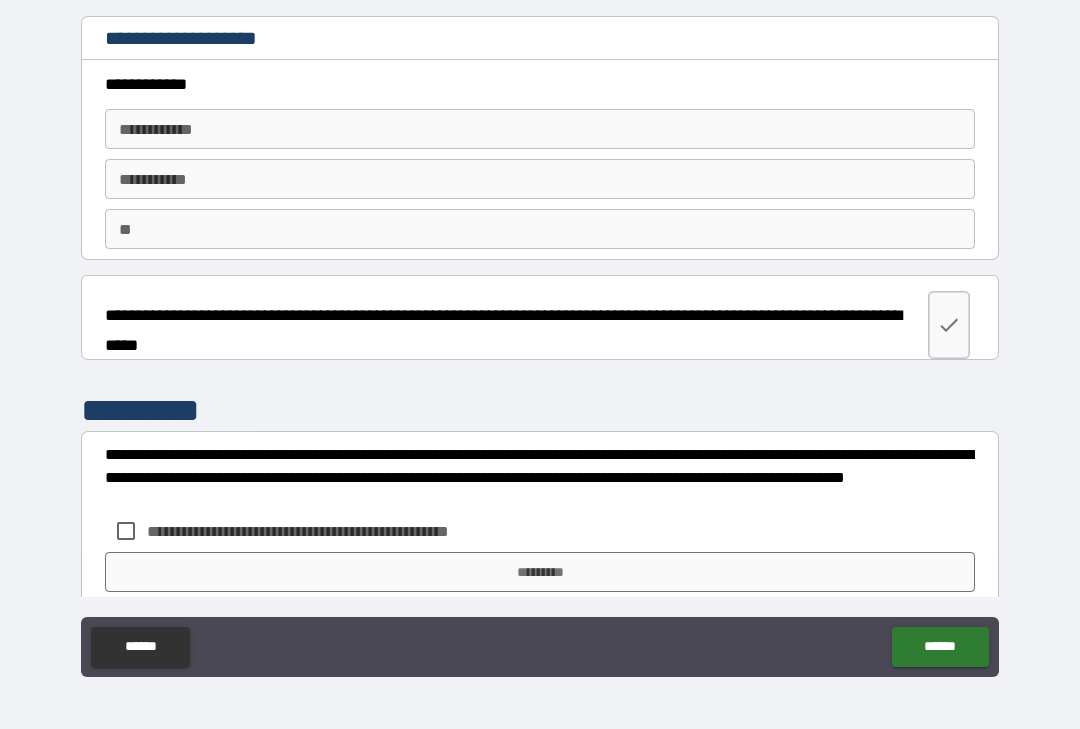 click on "**********" at bounding box center [540, 129] 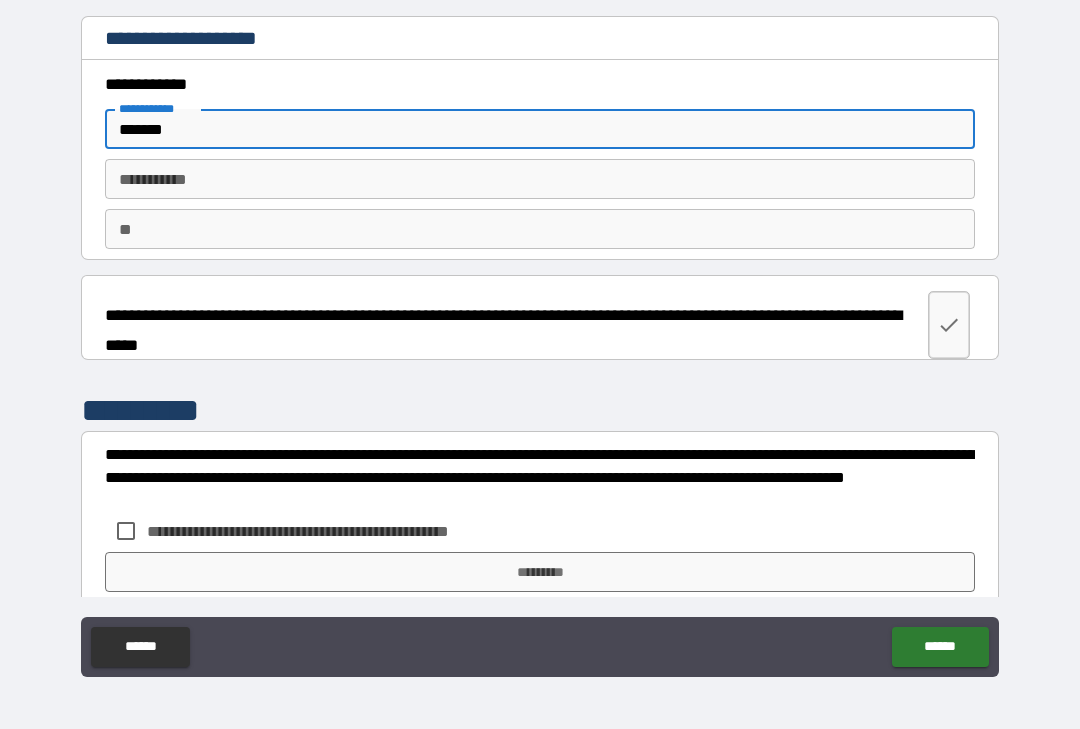 type on "*******" 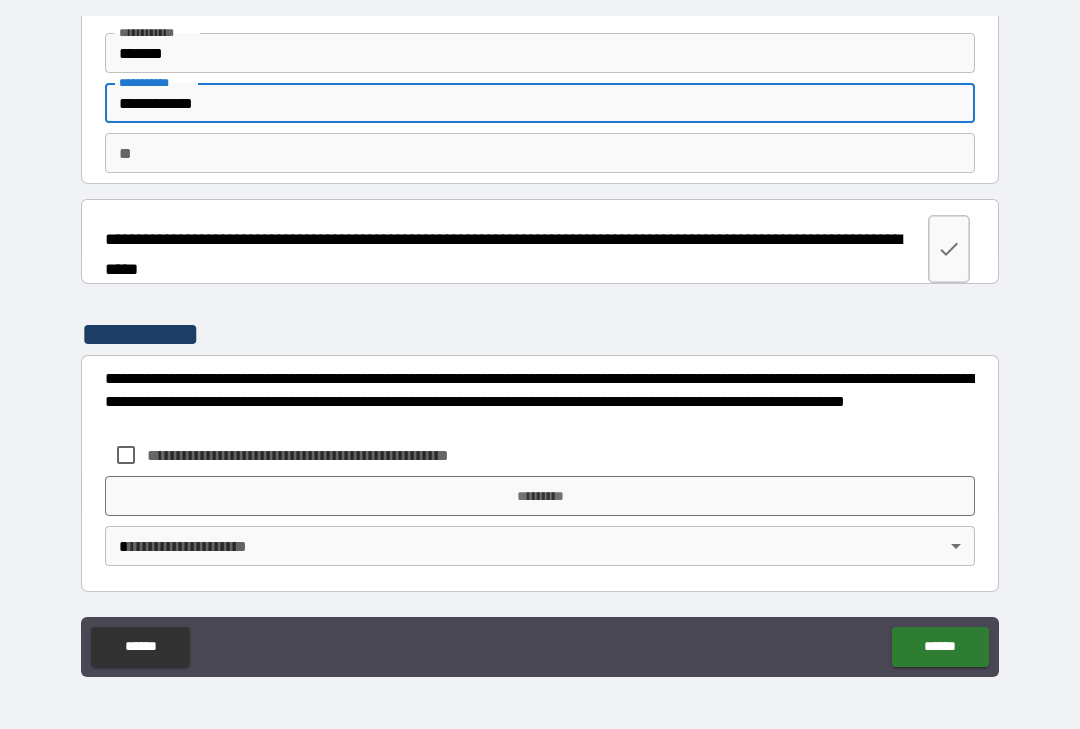 scroll, scrollTop: 76, scrollLeft: 0, axis: vertical 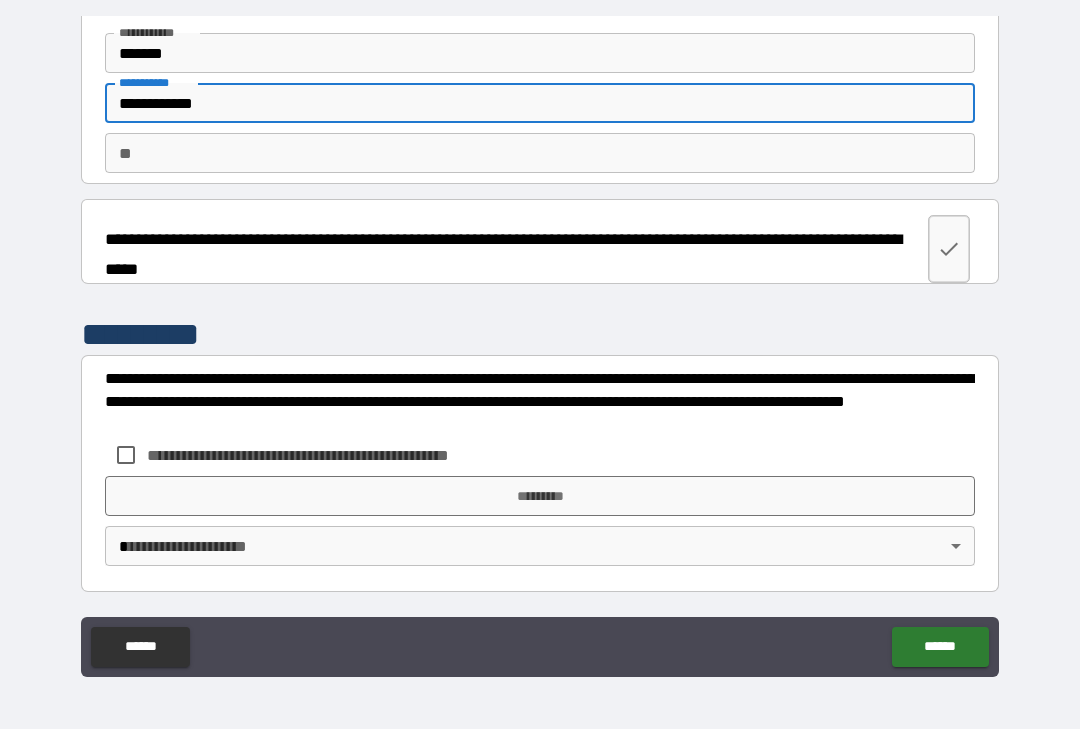 click 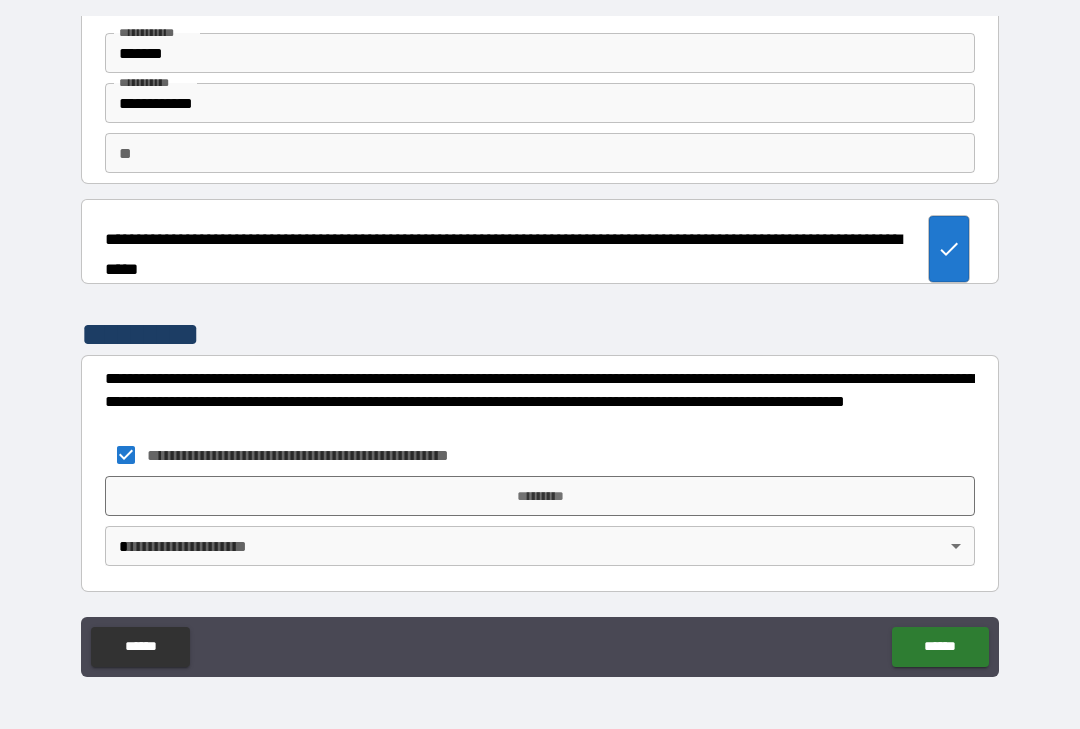 click on "*********" at bounding box center (540, 496) 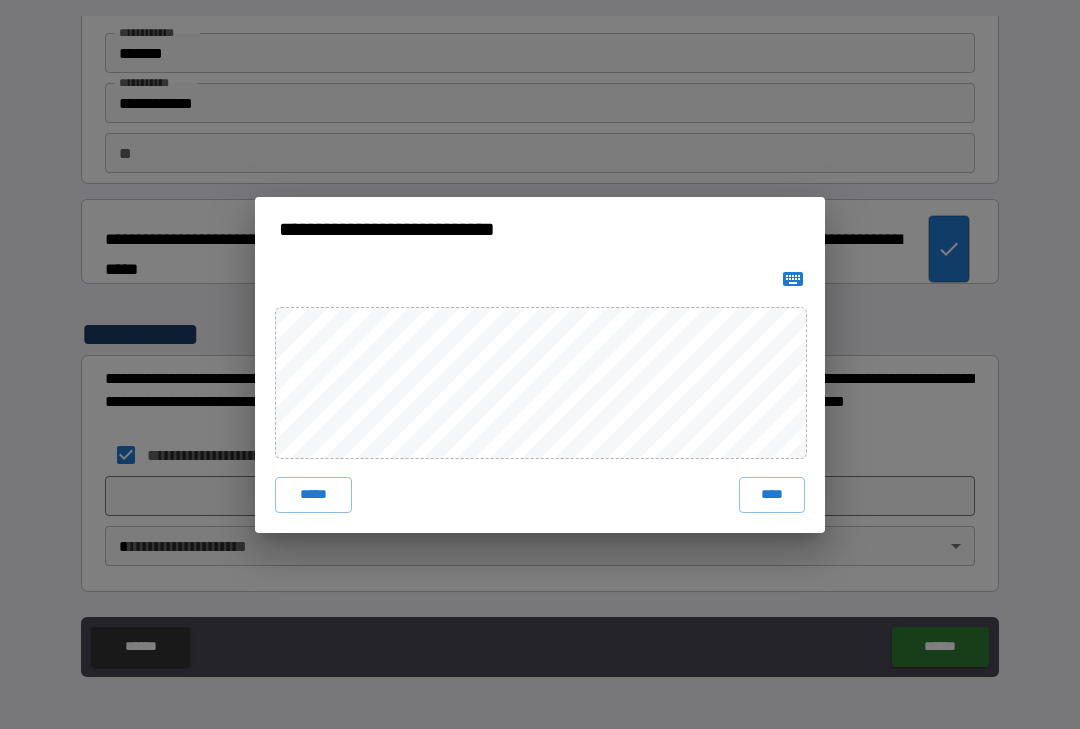 click on "****" at bounding box center (772, 495) 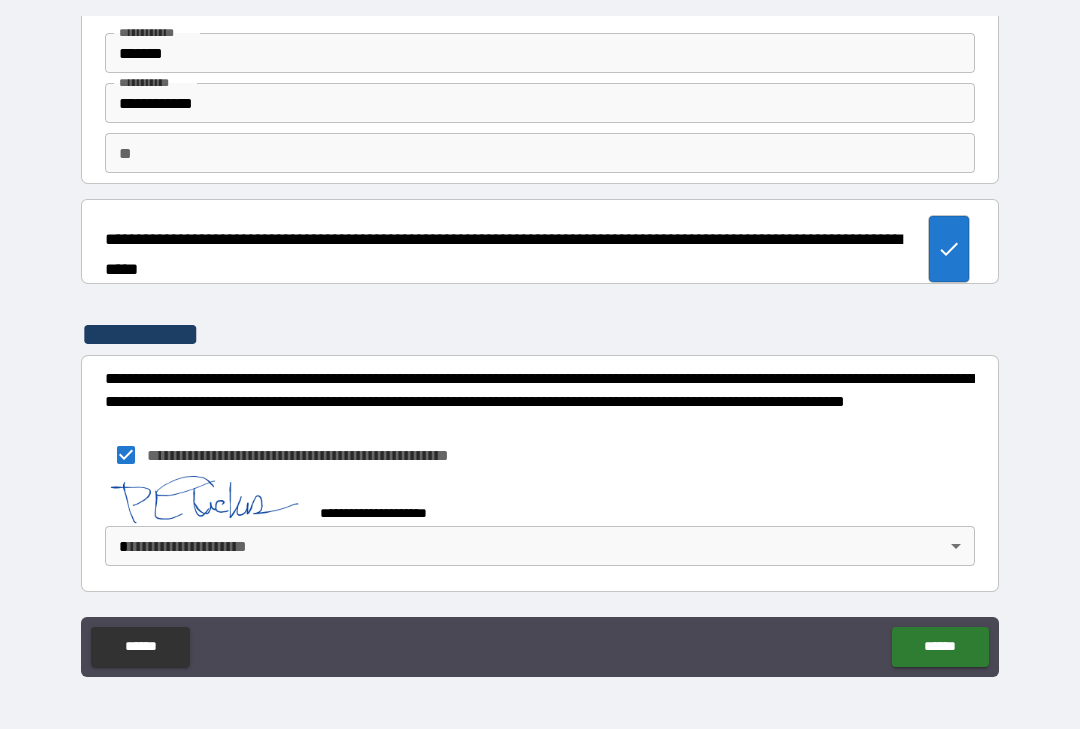 scroll, scrollTop: 66, scrollLeft: 0, axis: vertical 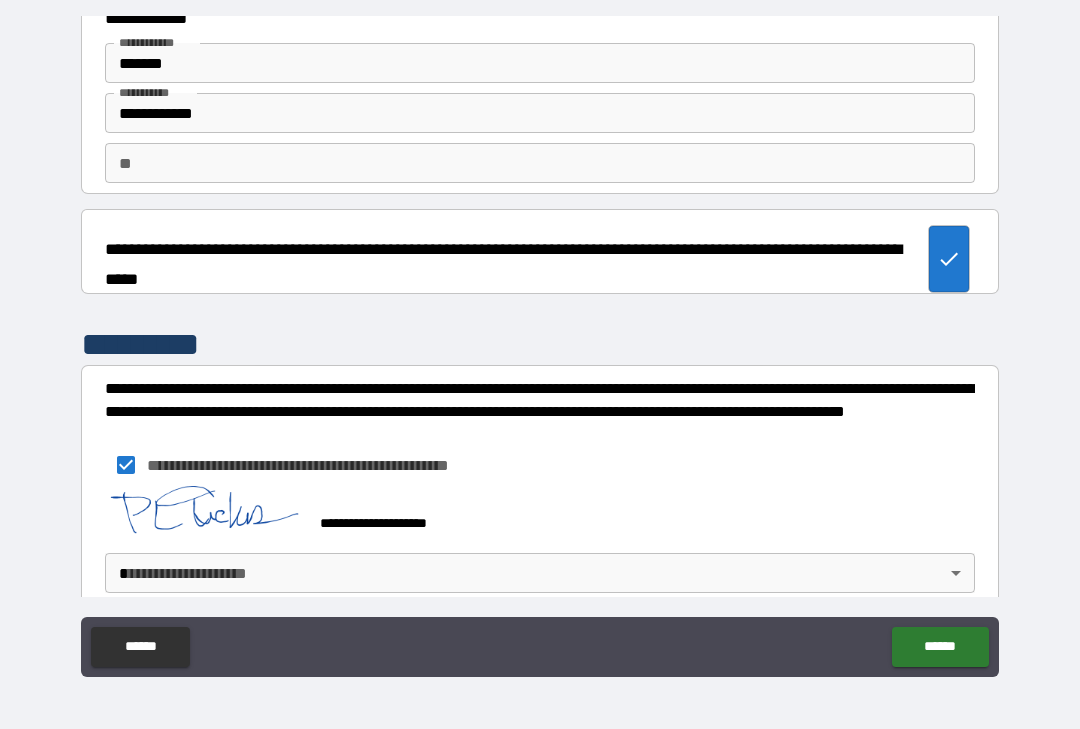 click on "******" at bounding box center (940, 647) 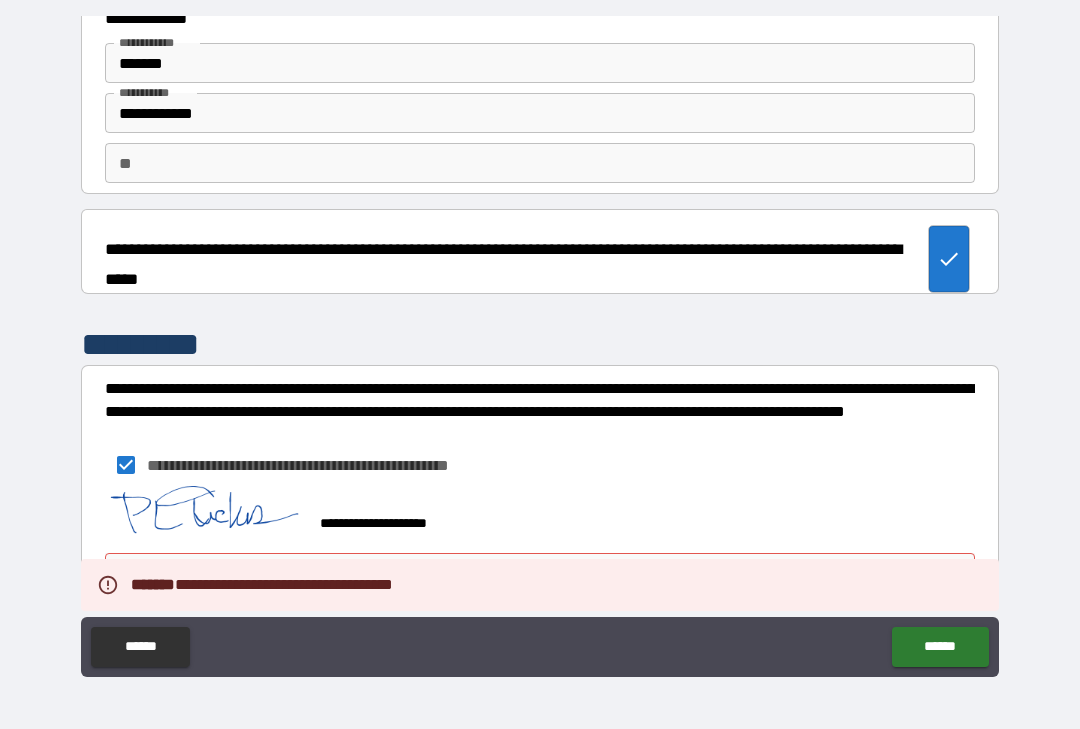 click on "**********" at bounding box center (540, 346) 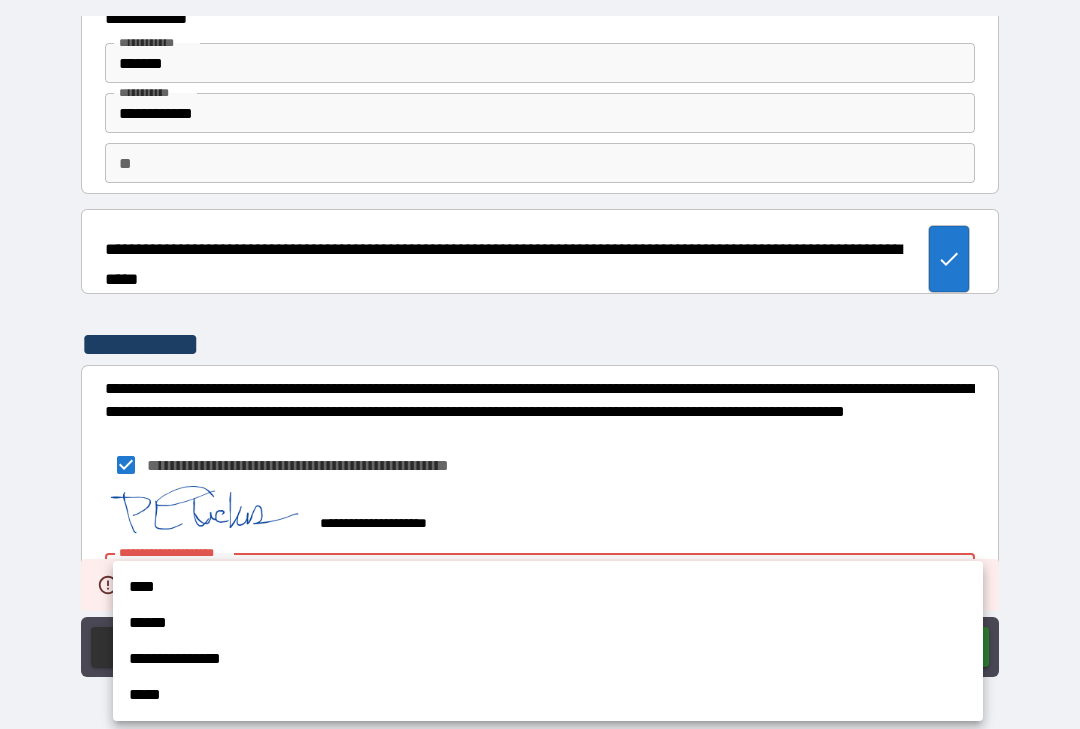 click on "****" at bounding box center [548, 587] 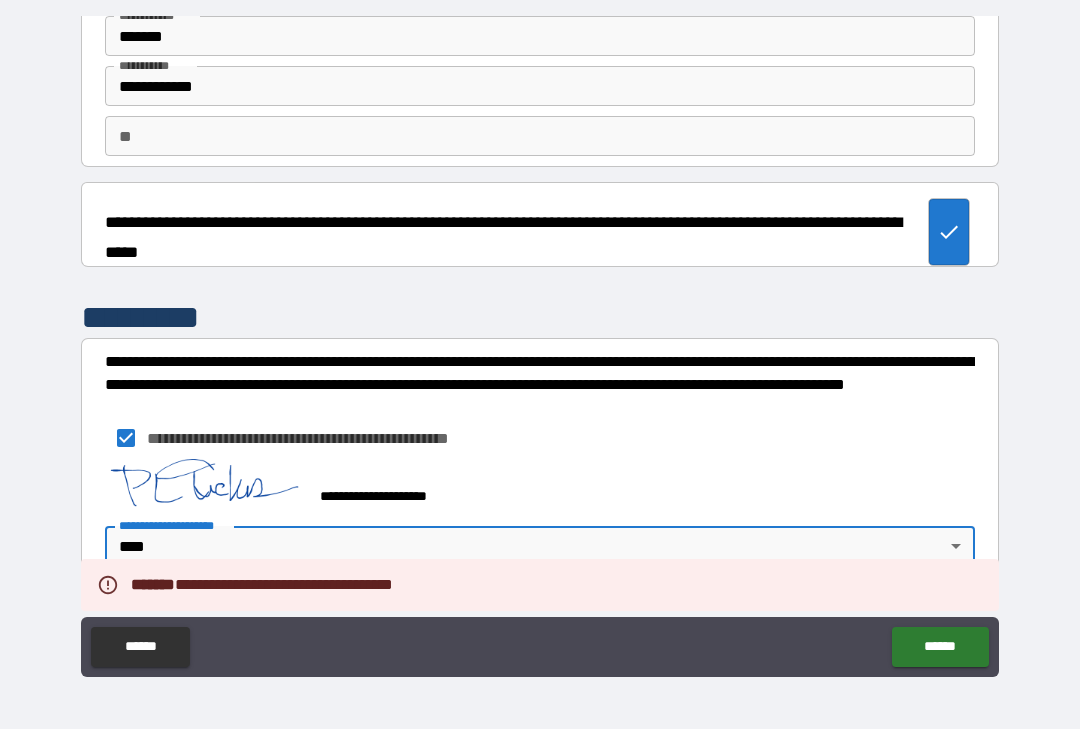 scroll, scrollTop: 93, scrollLeft: 0, axis: vertical 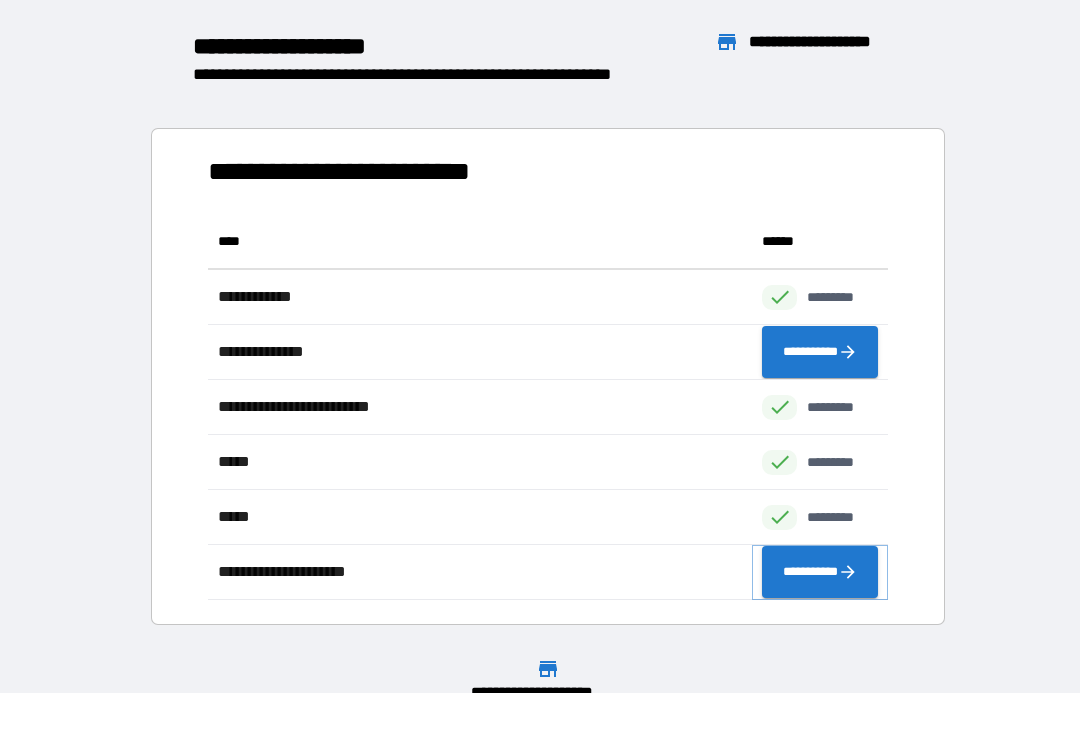 click on "**********" at bounding box center [820, 572] 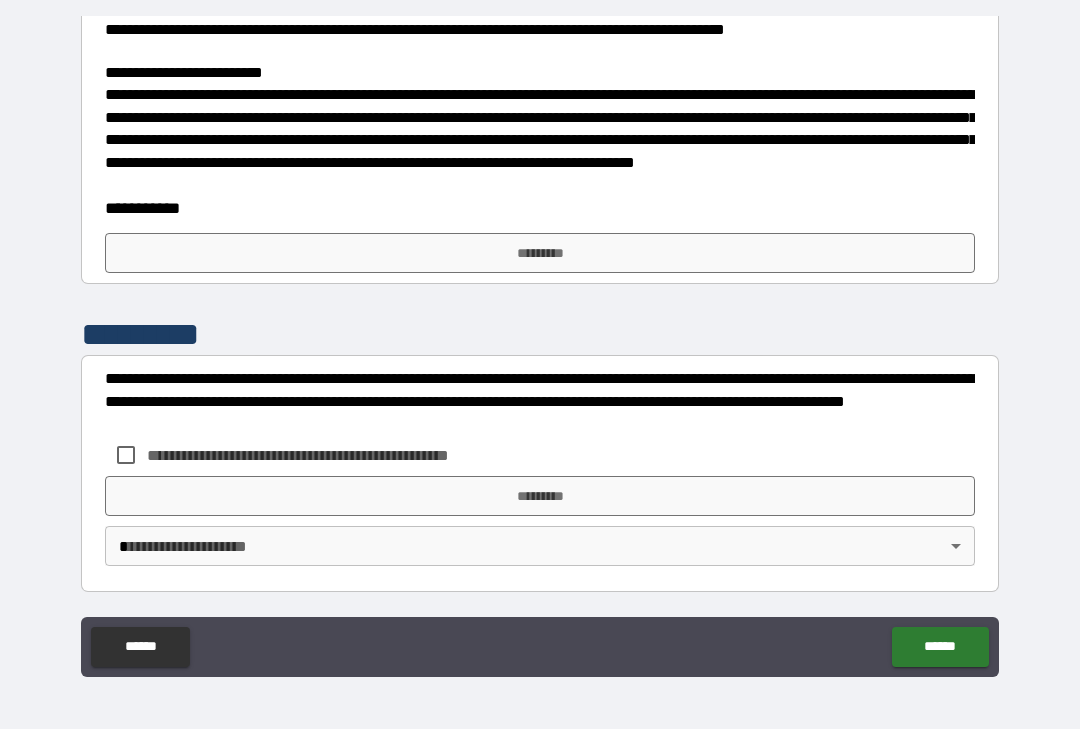 scroll, scrollTop: 632, scrollLeft: 0, axis: vertical 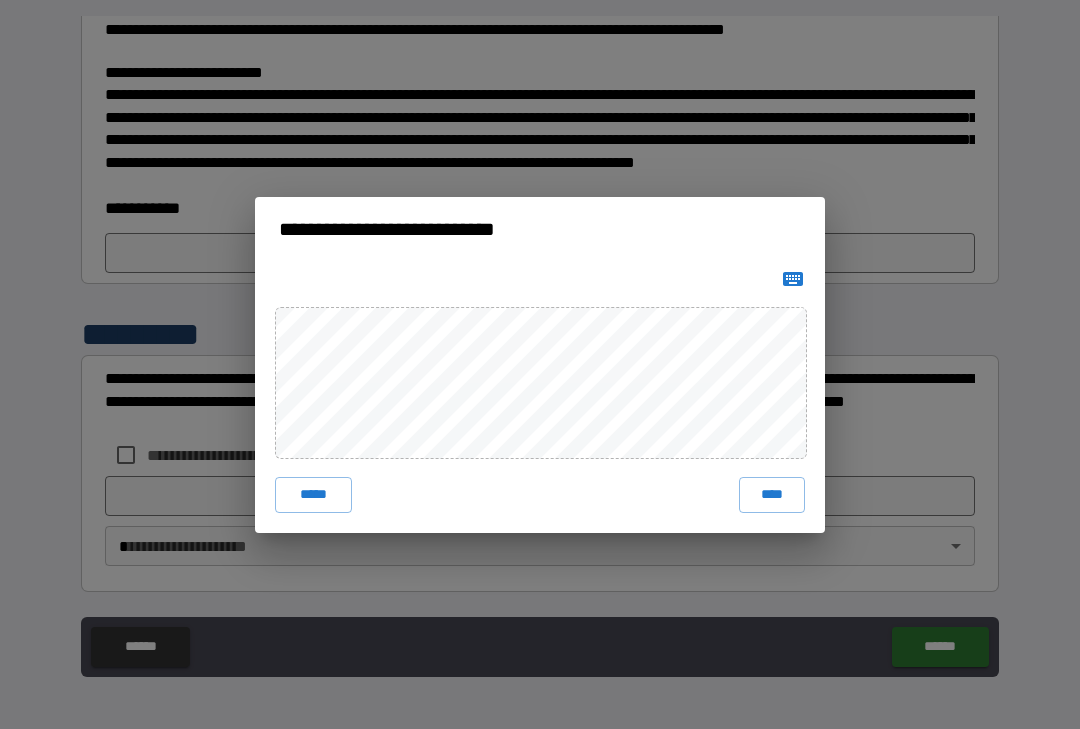 click on "****" at bounding box center [772, 495] 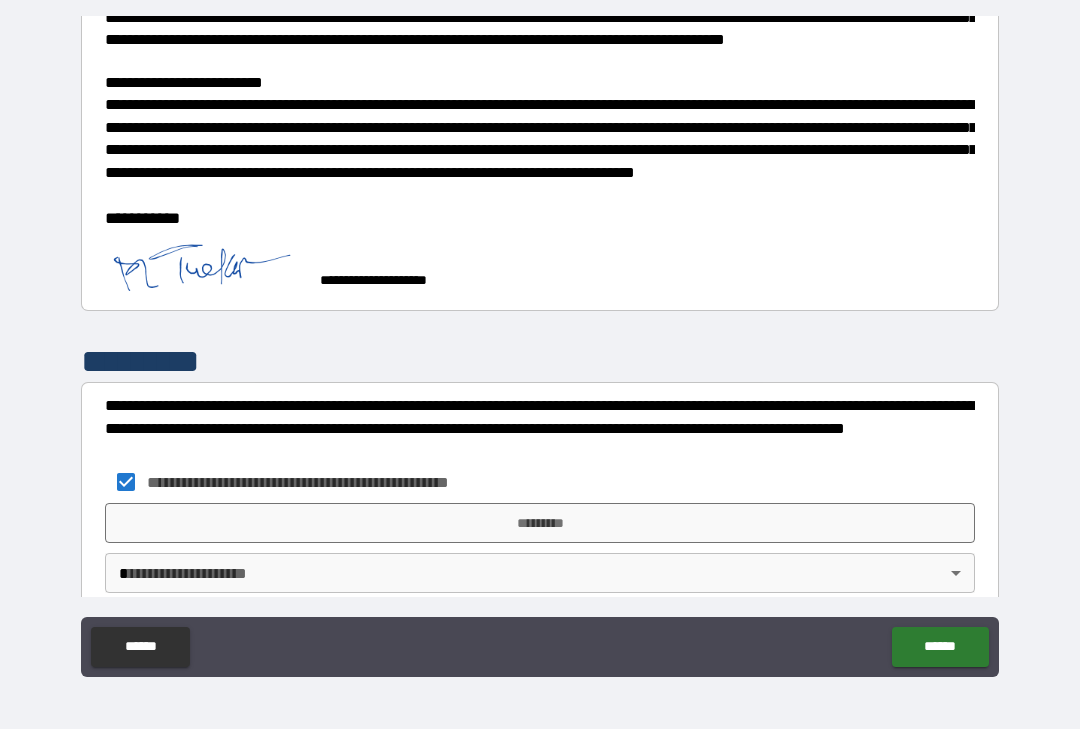 click on "*********" at bounding box center [540, 523] 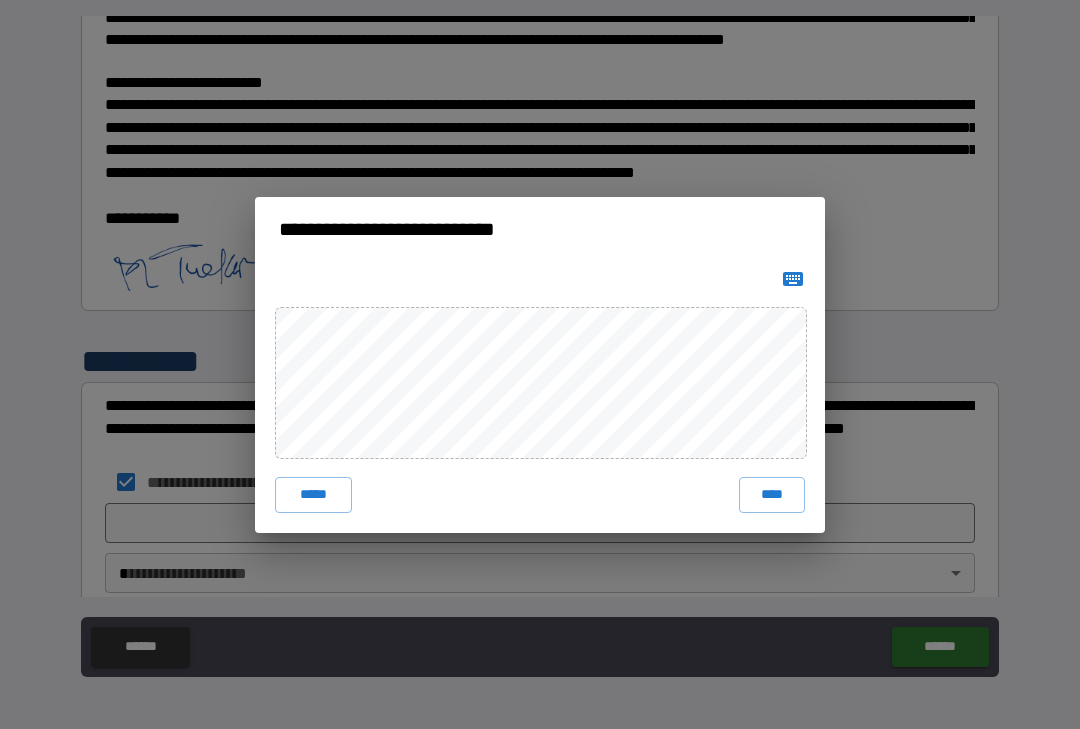click on "****" at bounding box center (772, 495) 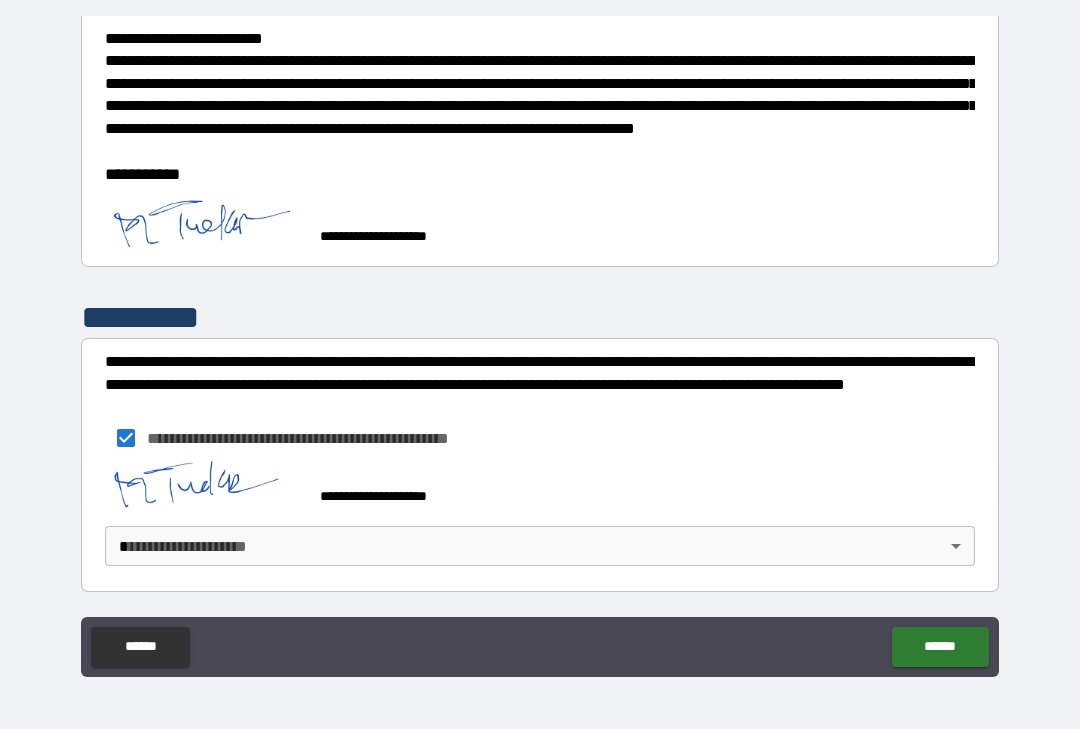 scroll, scrollTop: 666, scrollLeft: 0, axis: vertical 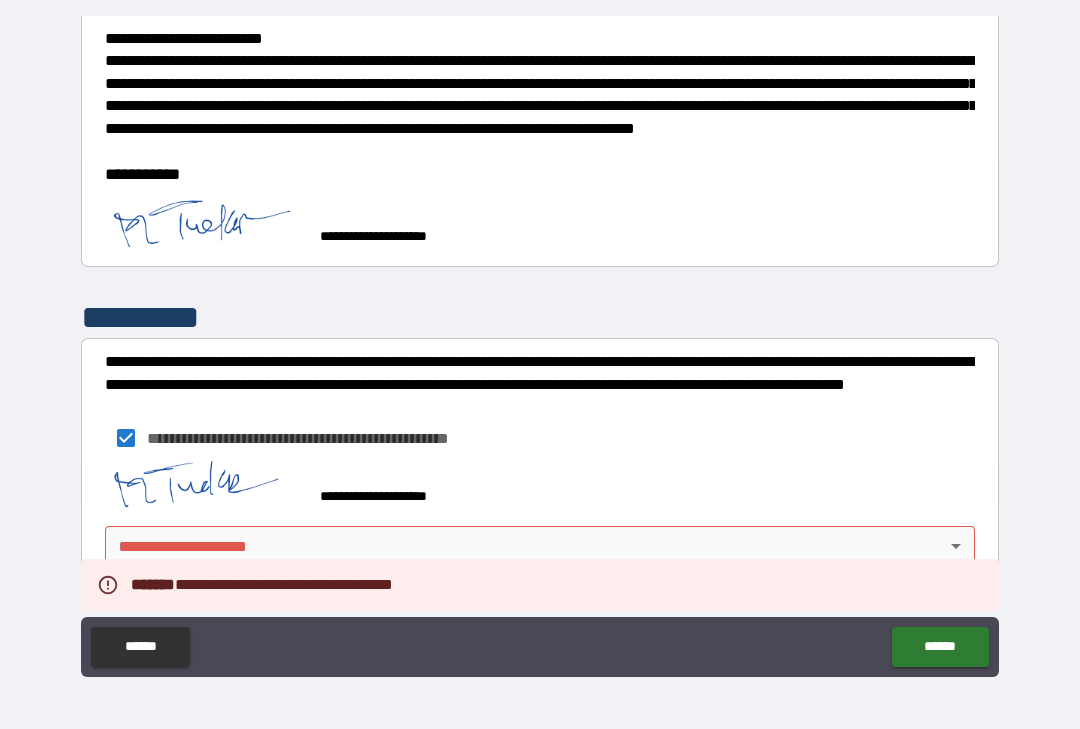 click on "**********" at bounding box center [540, 346] 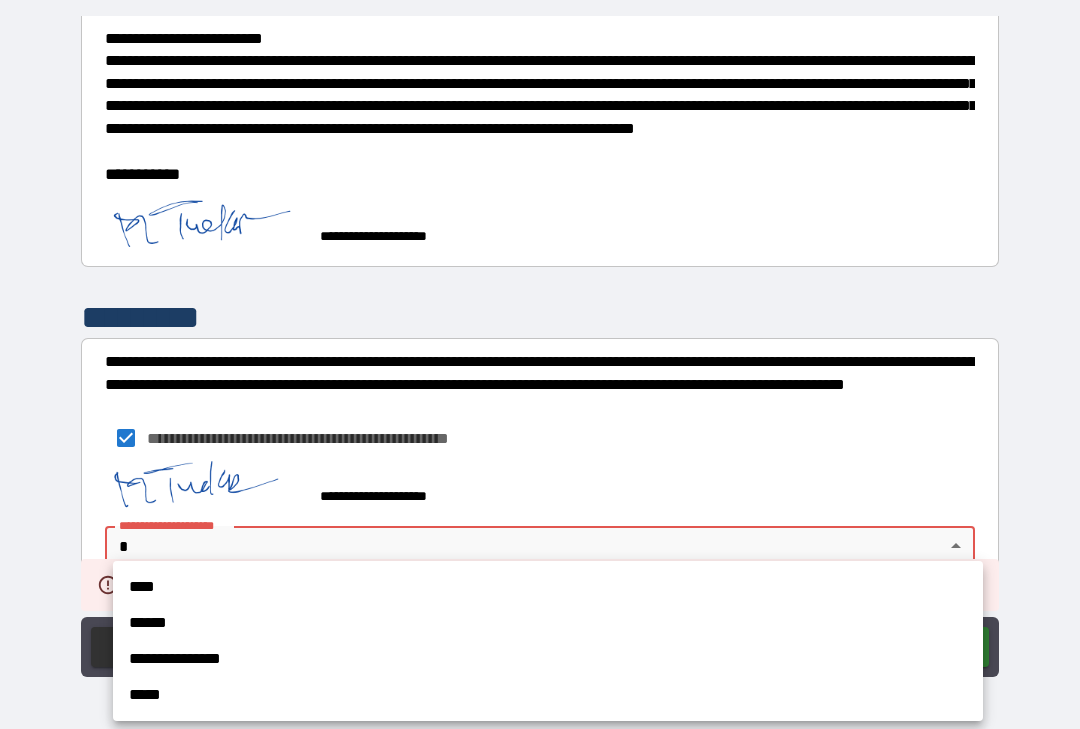 click on "****" at bounding box center [548, 587] 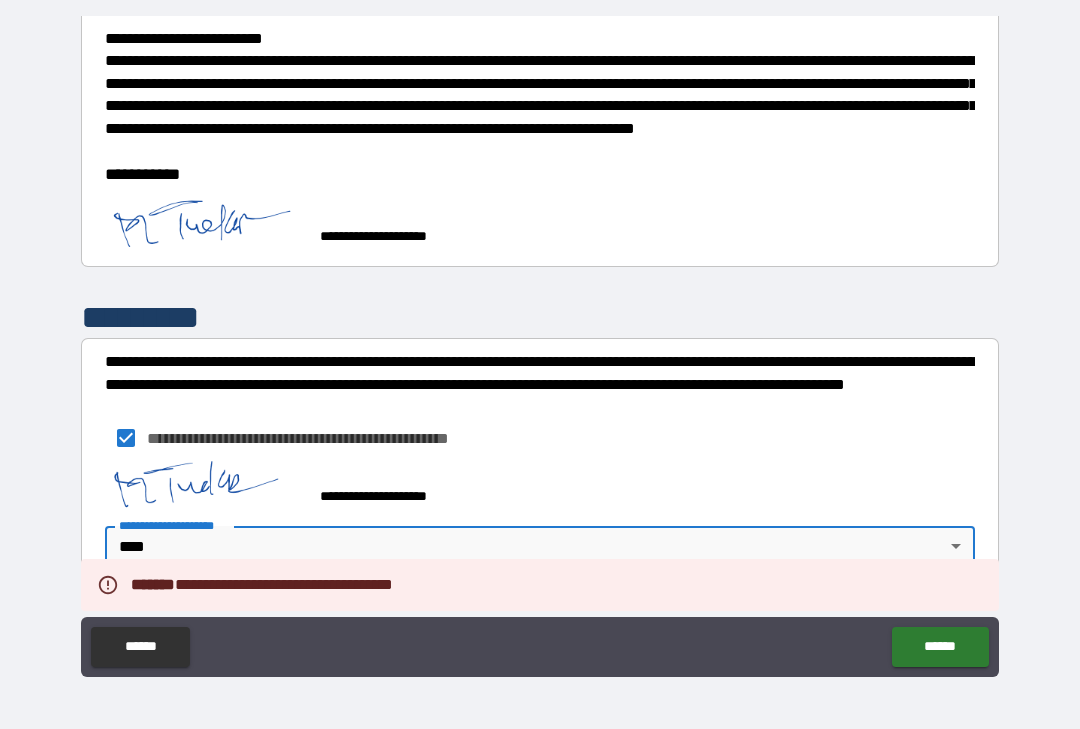 type on "****" 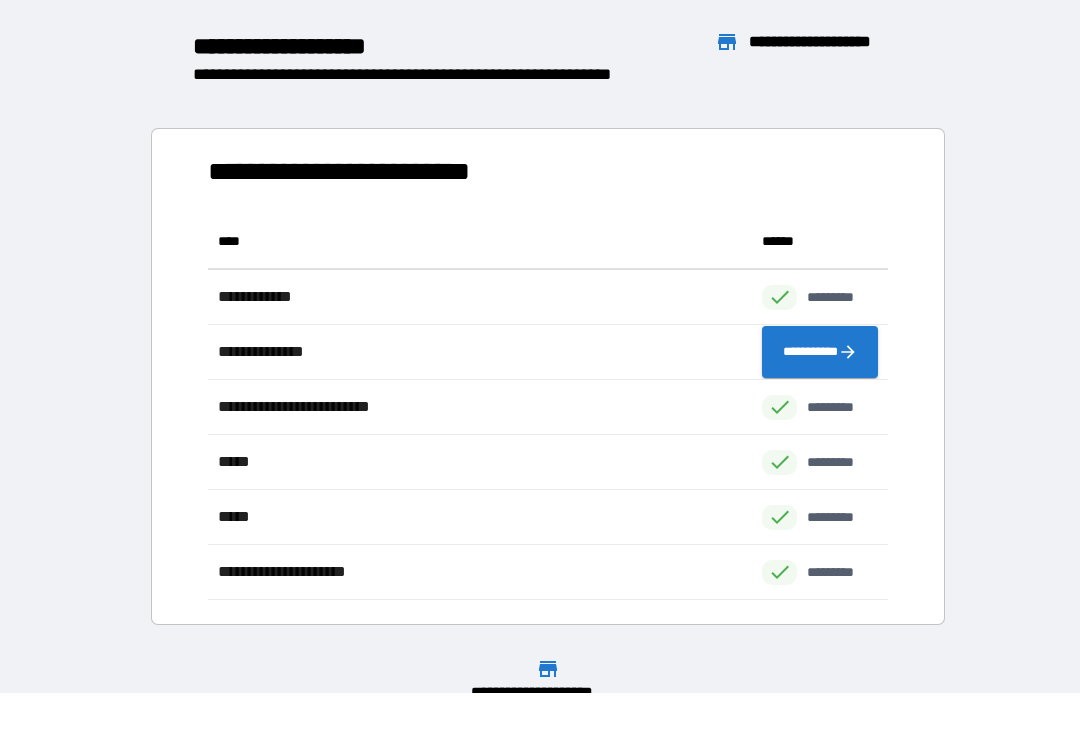 scroll, scrollTop: 1, scrollLeft: 1, axis: both 